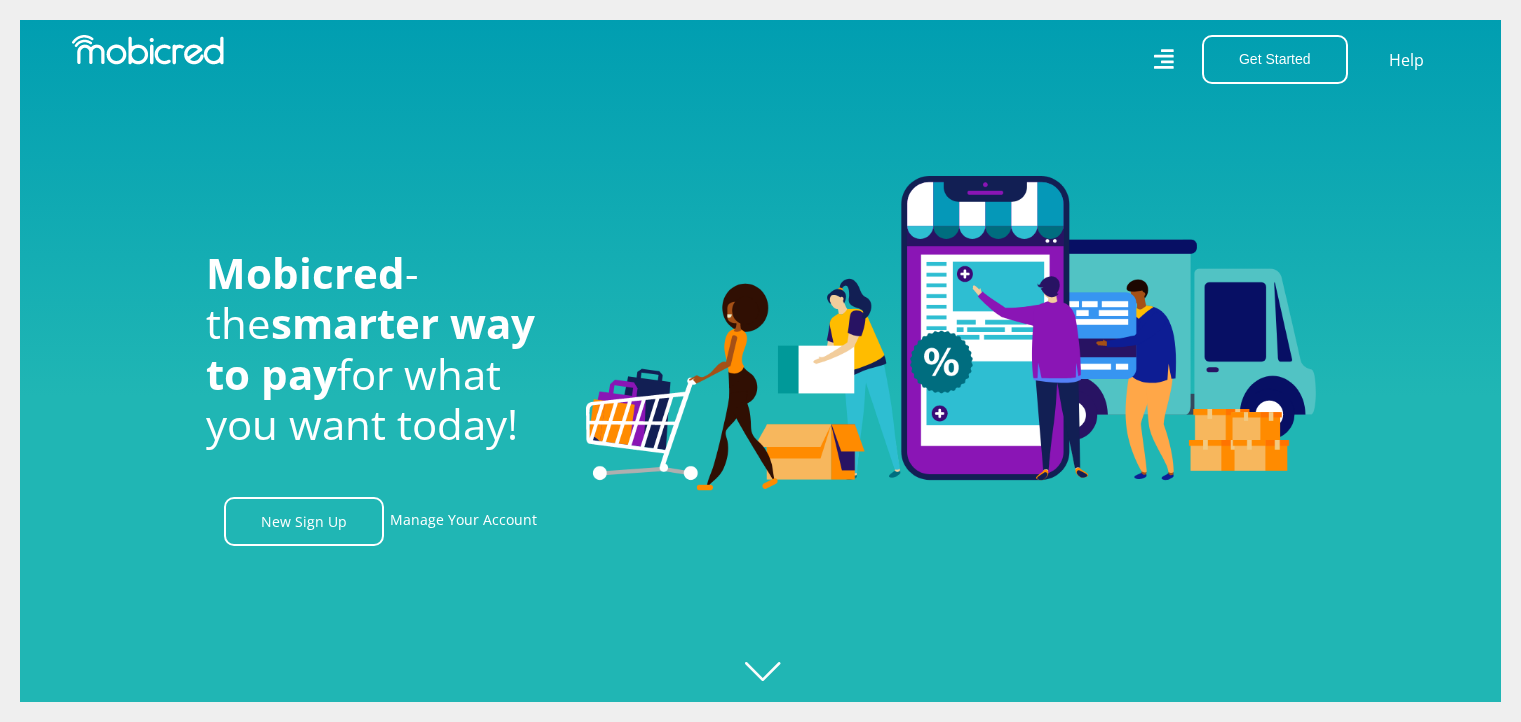 scroll, scrollTop: 0, scrollLeft: 0, axis: both 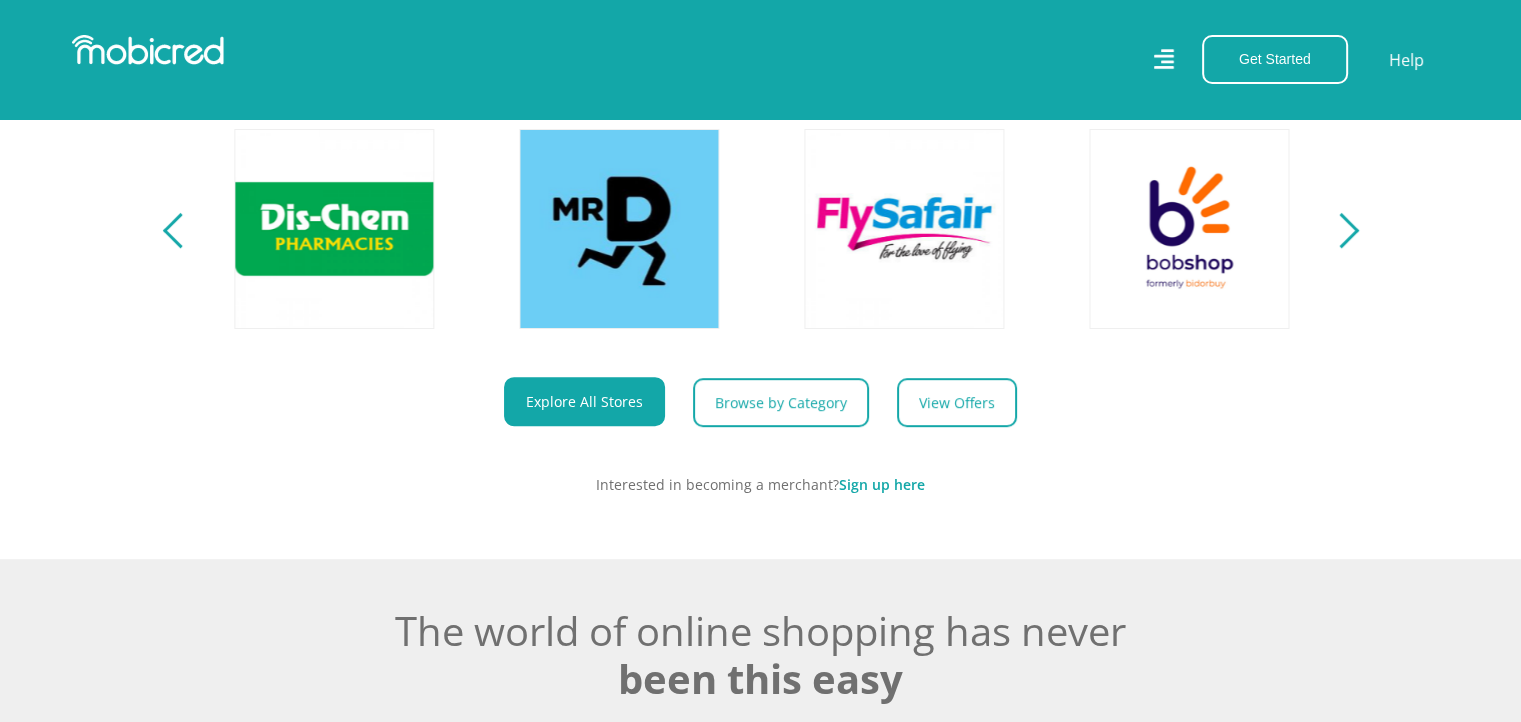 click on "Sign up here" at bounding box center (882, 484) 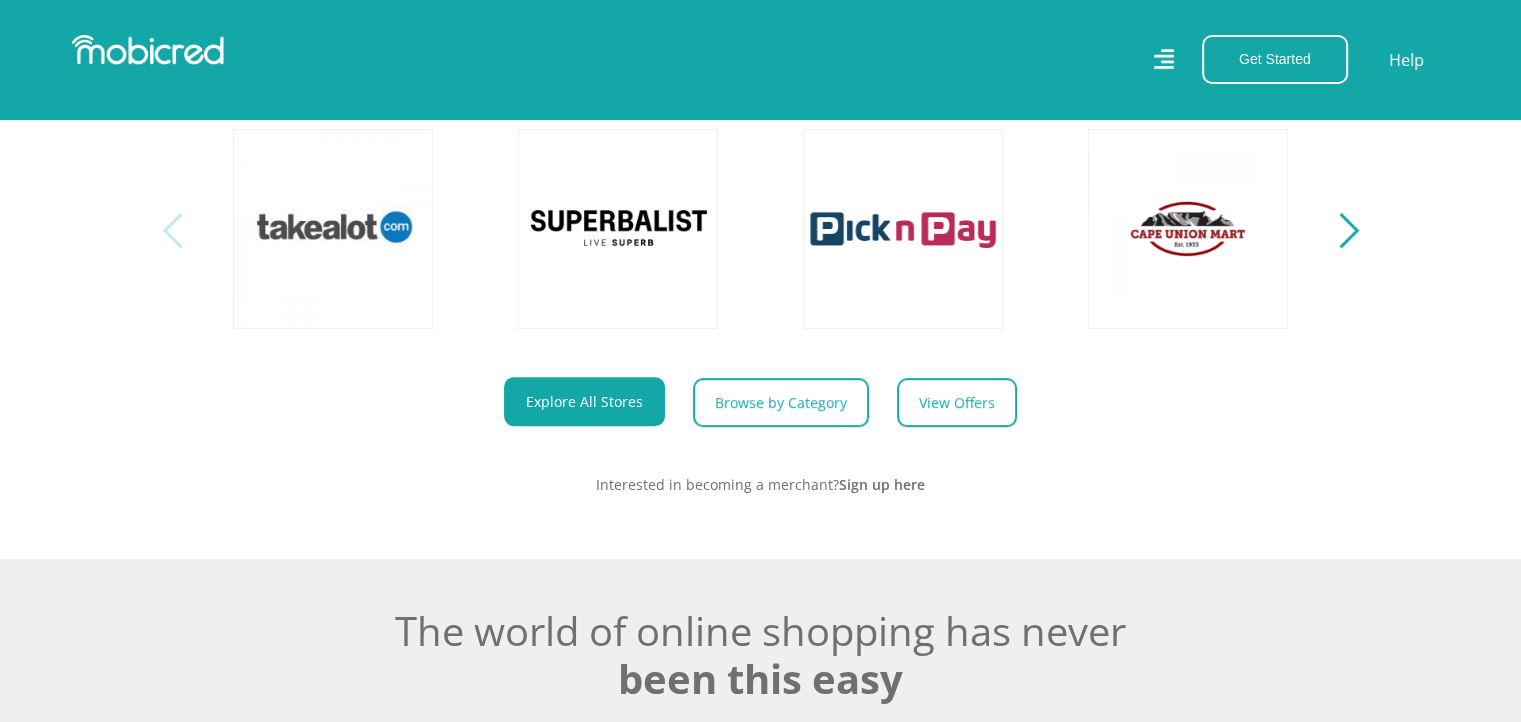 scroll, scrollTop: 0, scrollLeft: 0, axis: both 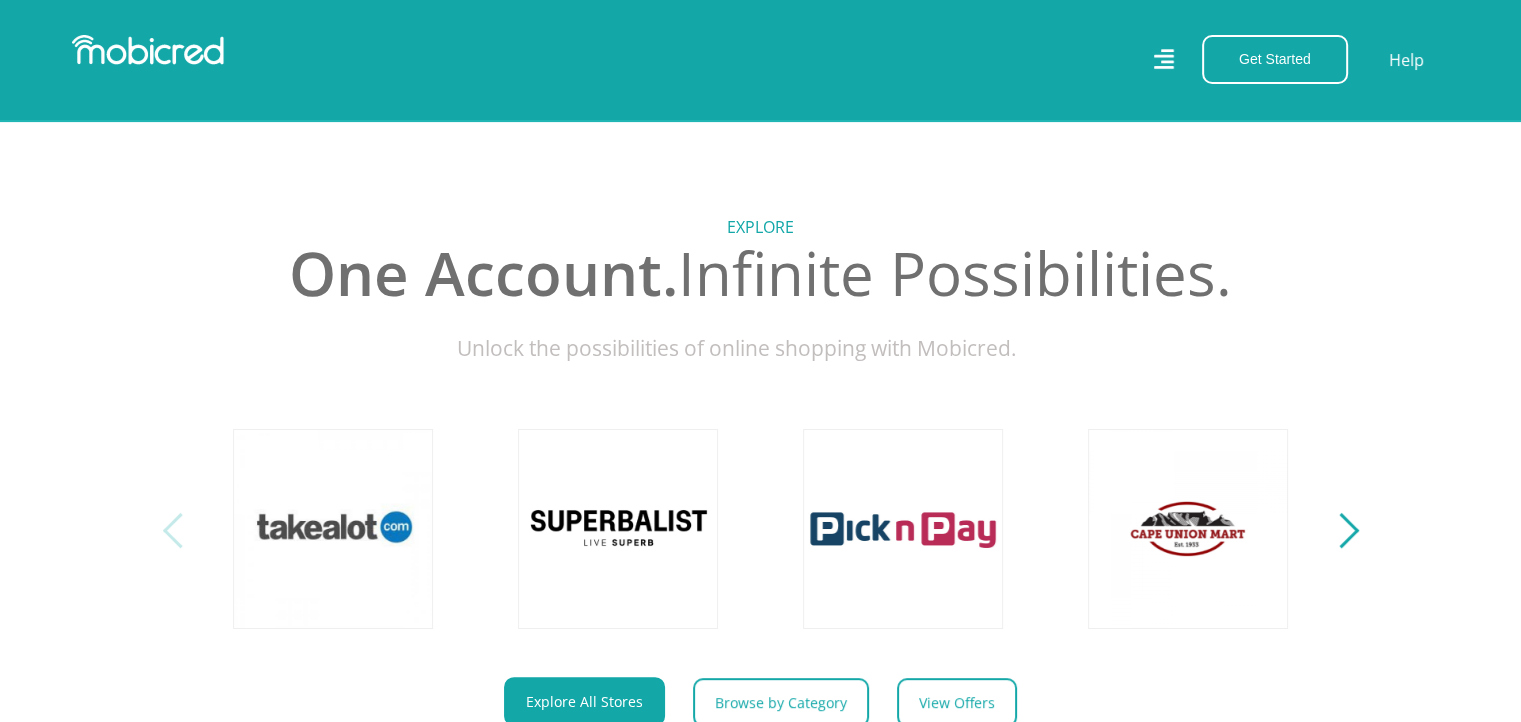 click 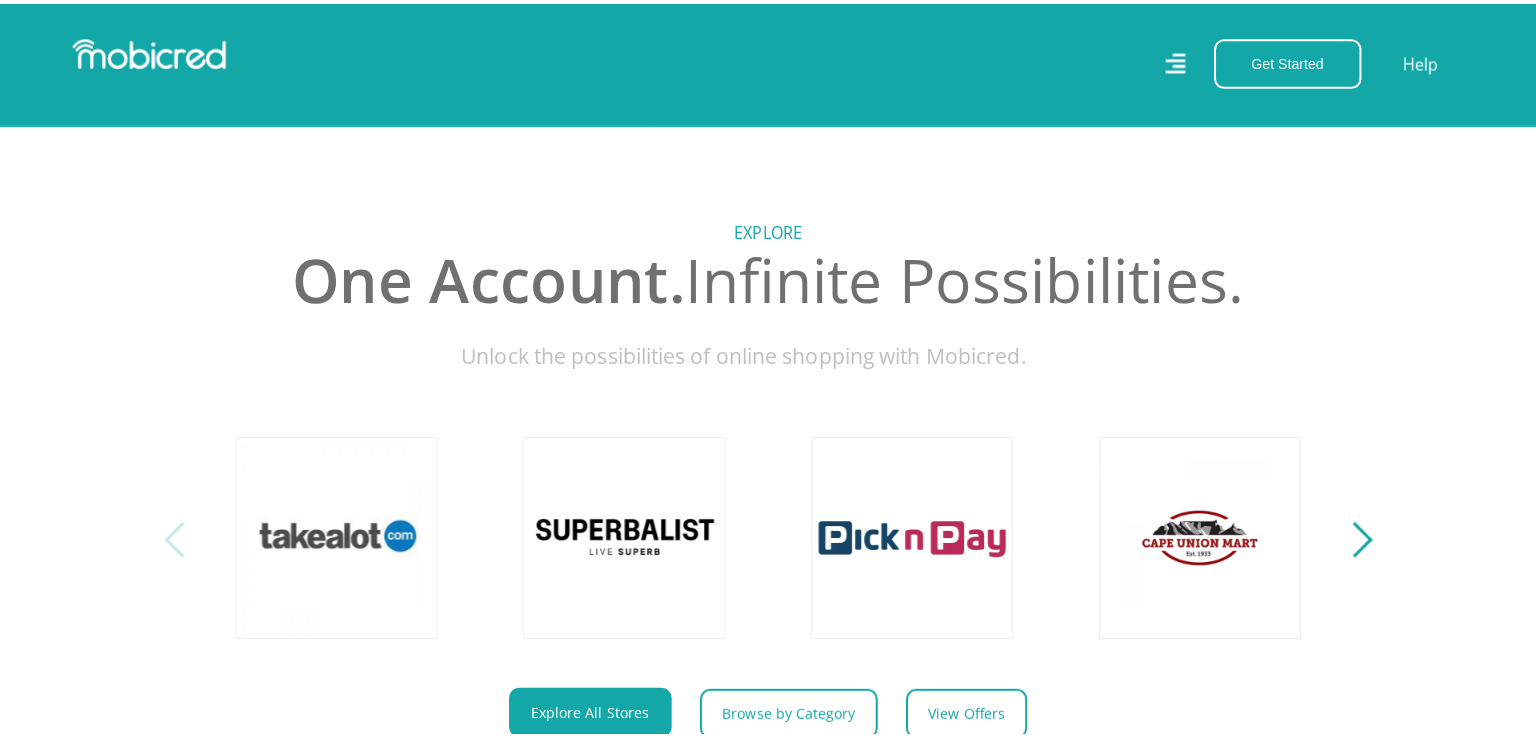 scroll, scrollTop: 615, scrollLeft: 0, axis: vertical 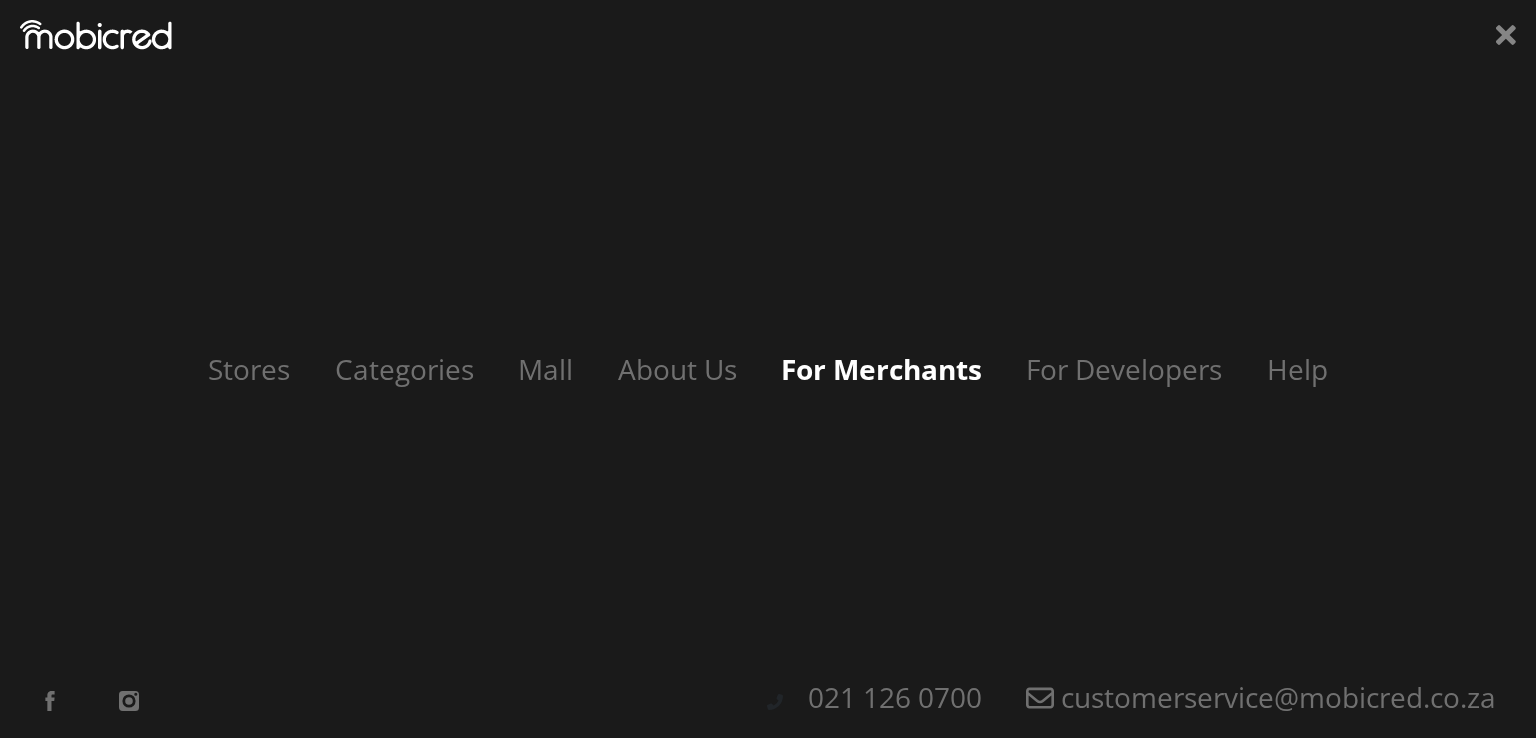 click on "For Merchants" at bounding box center (881, 369) 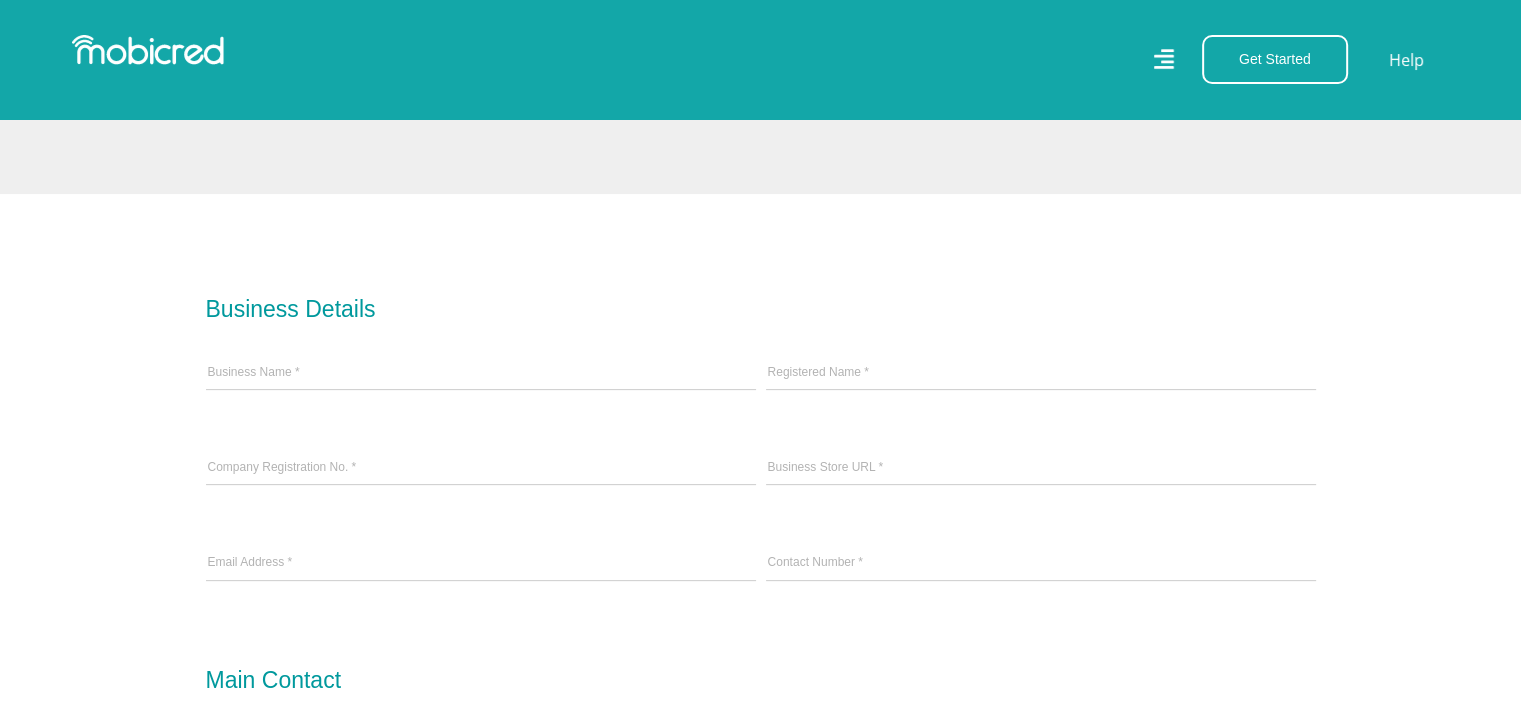 scroll, scrollTop: 600, scrollLeft: 0, axis: vertical 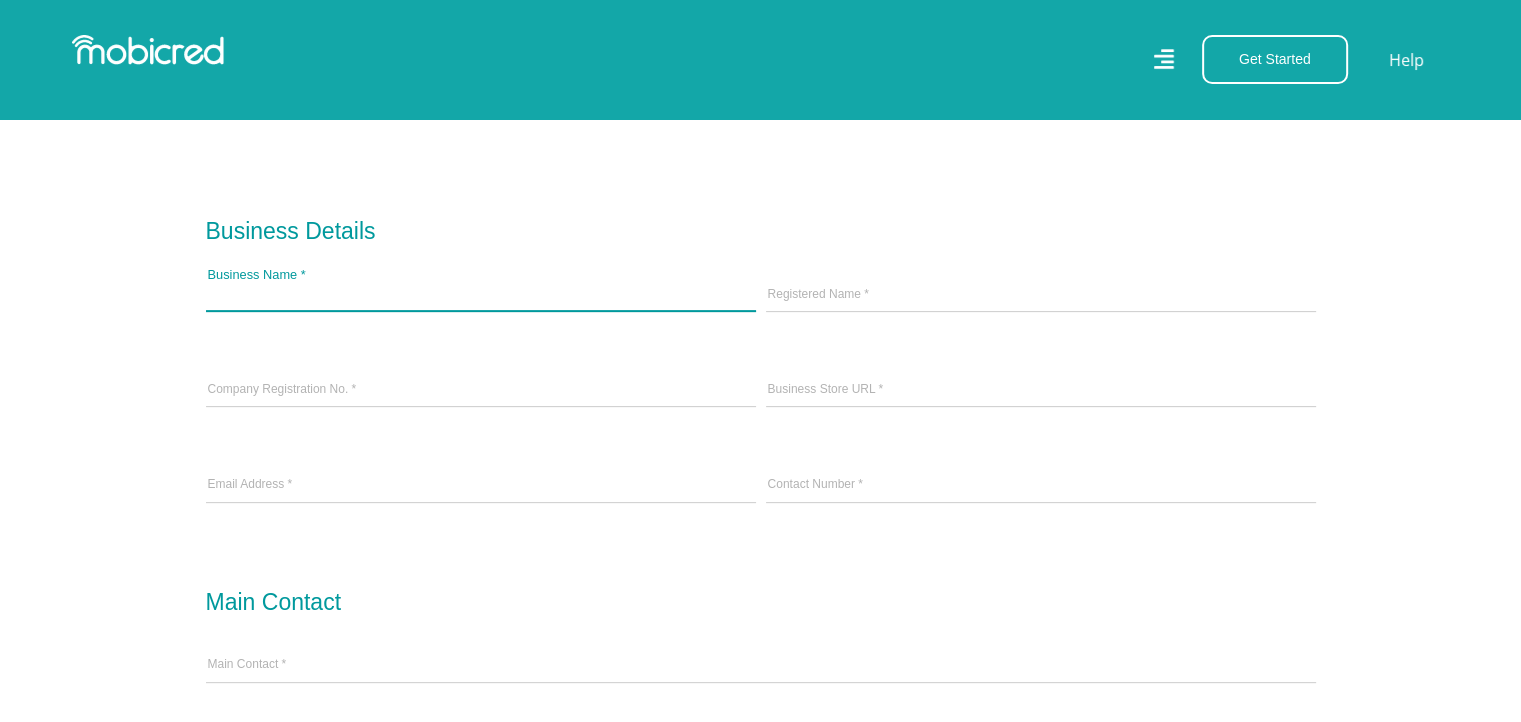 click on "Business Name *" at bounding box center [481, 296] 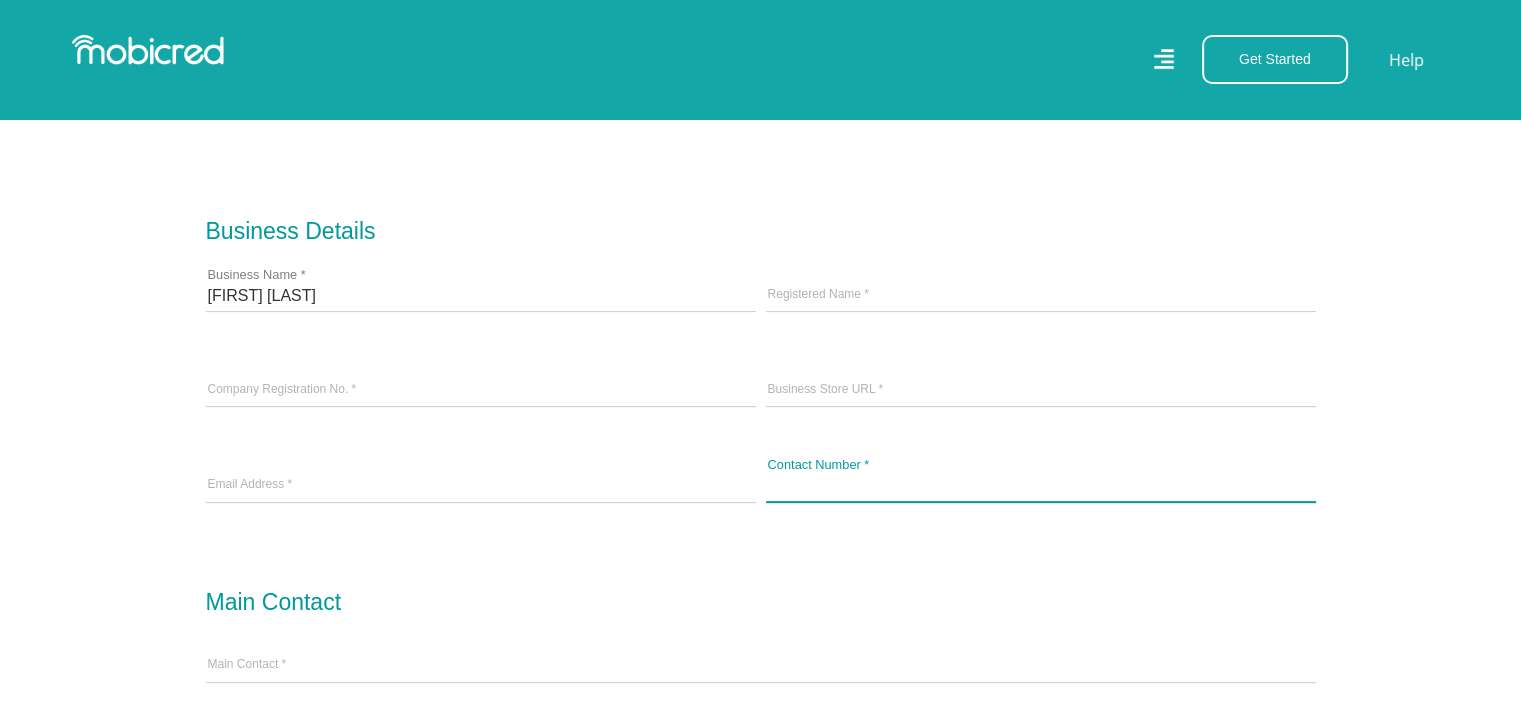 type on "[PHONE]" 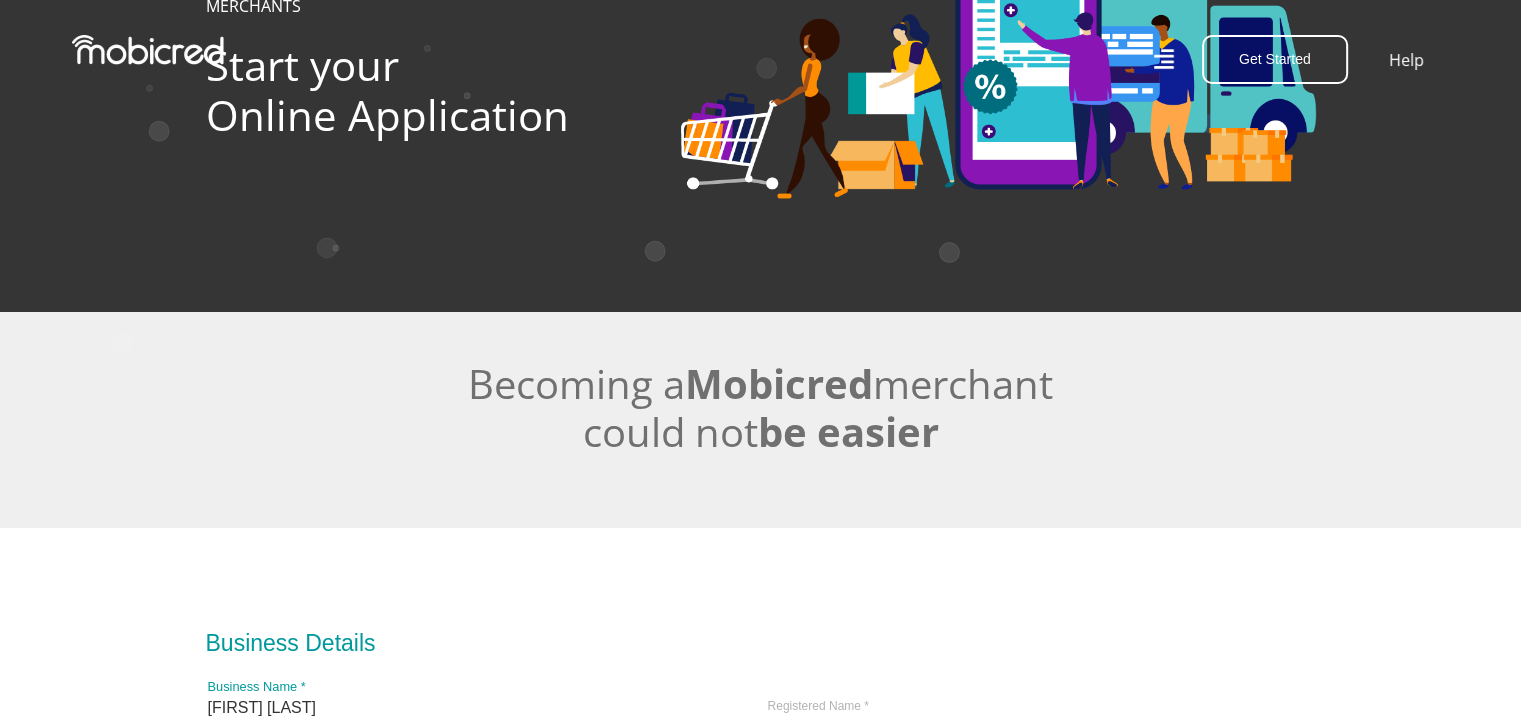 scroll, scrollTop: 0, scrollLeft: 0, axis: both 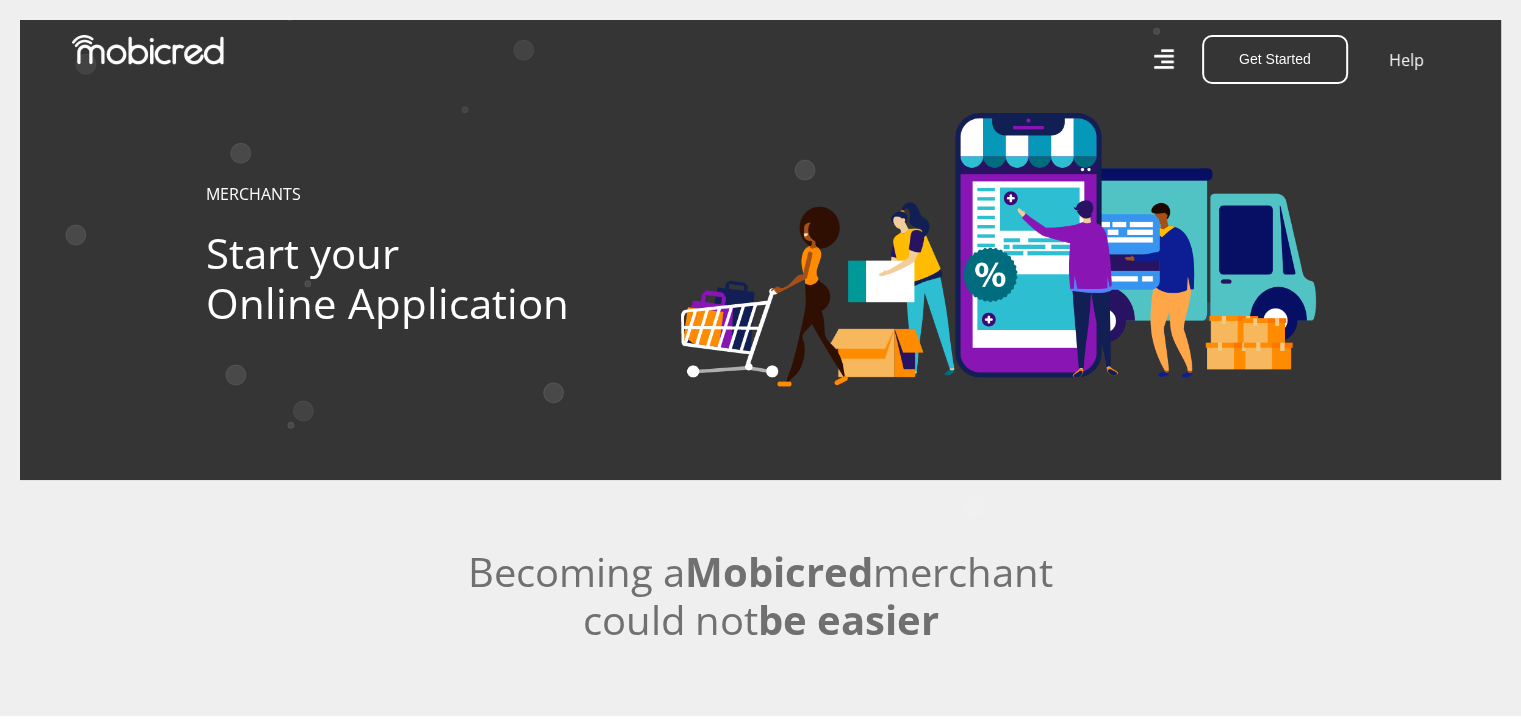 click 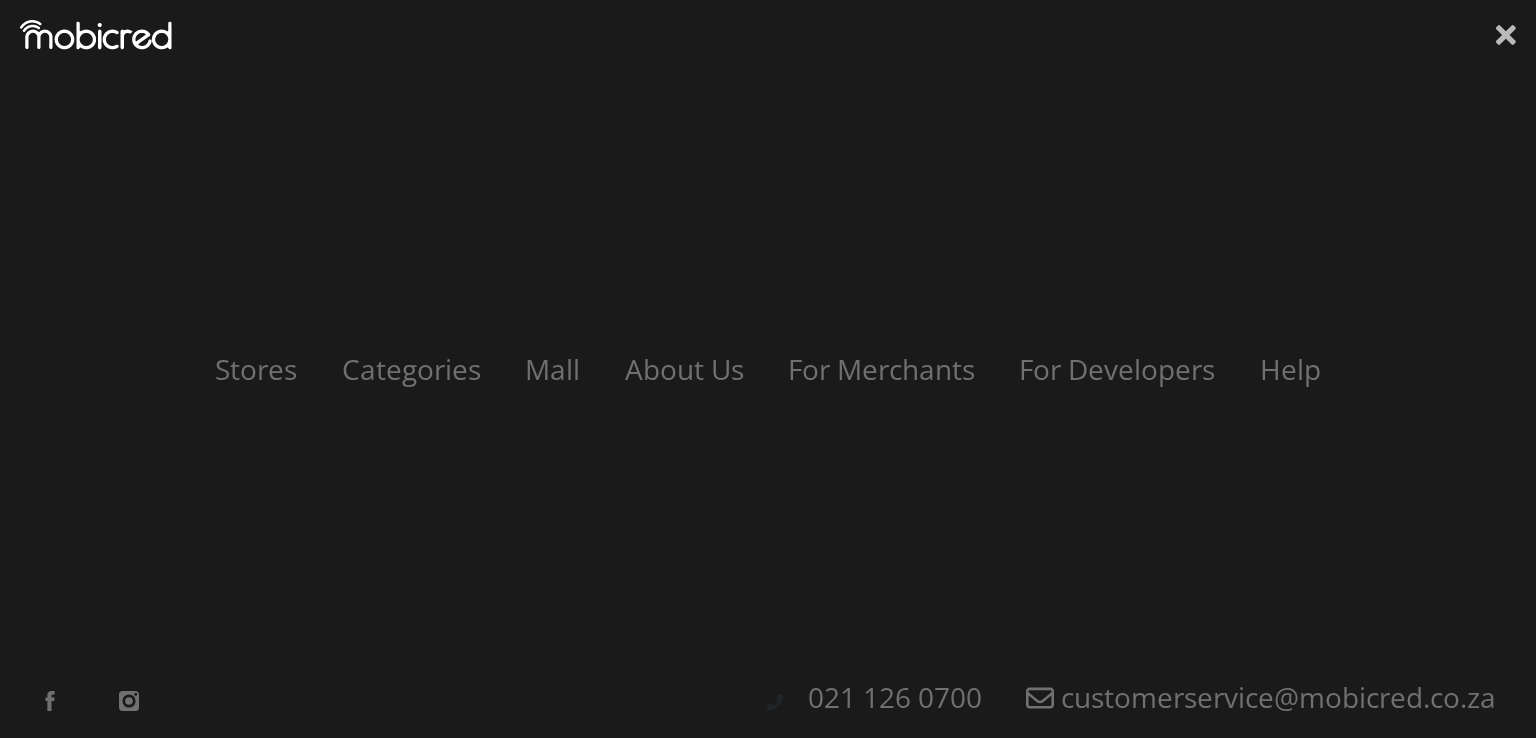 click 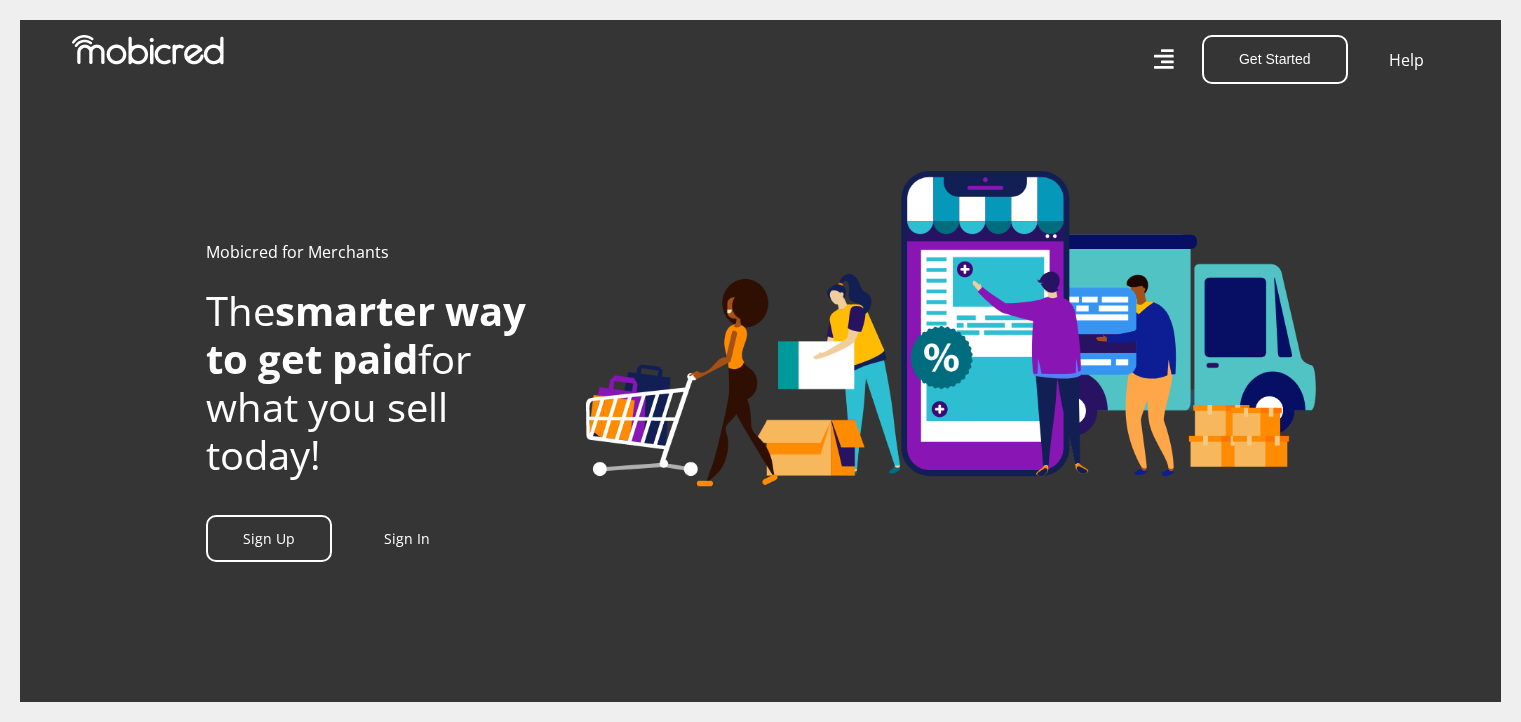 scroll, scrollTop: 0, scrollLeft: 0, axis: both 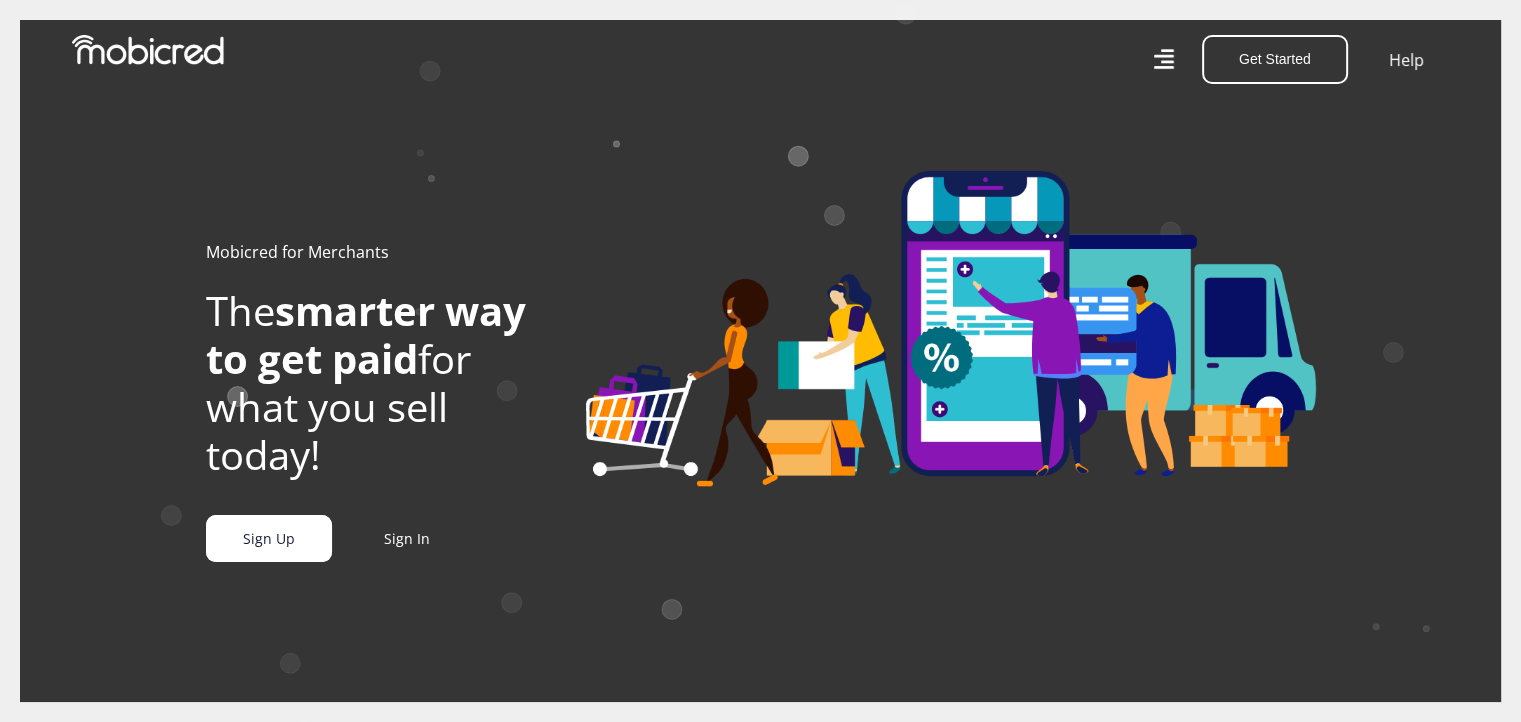 click on "Sign Up" at bounding box center [269, 538] 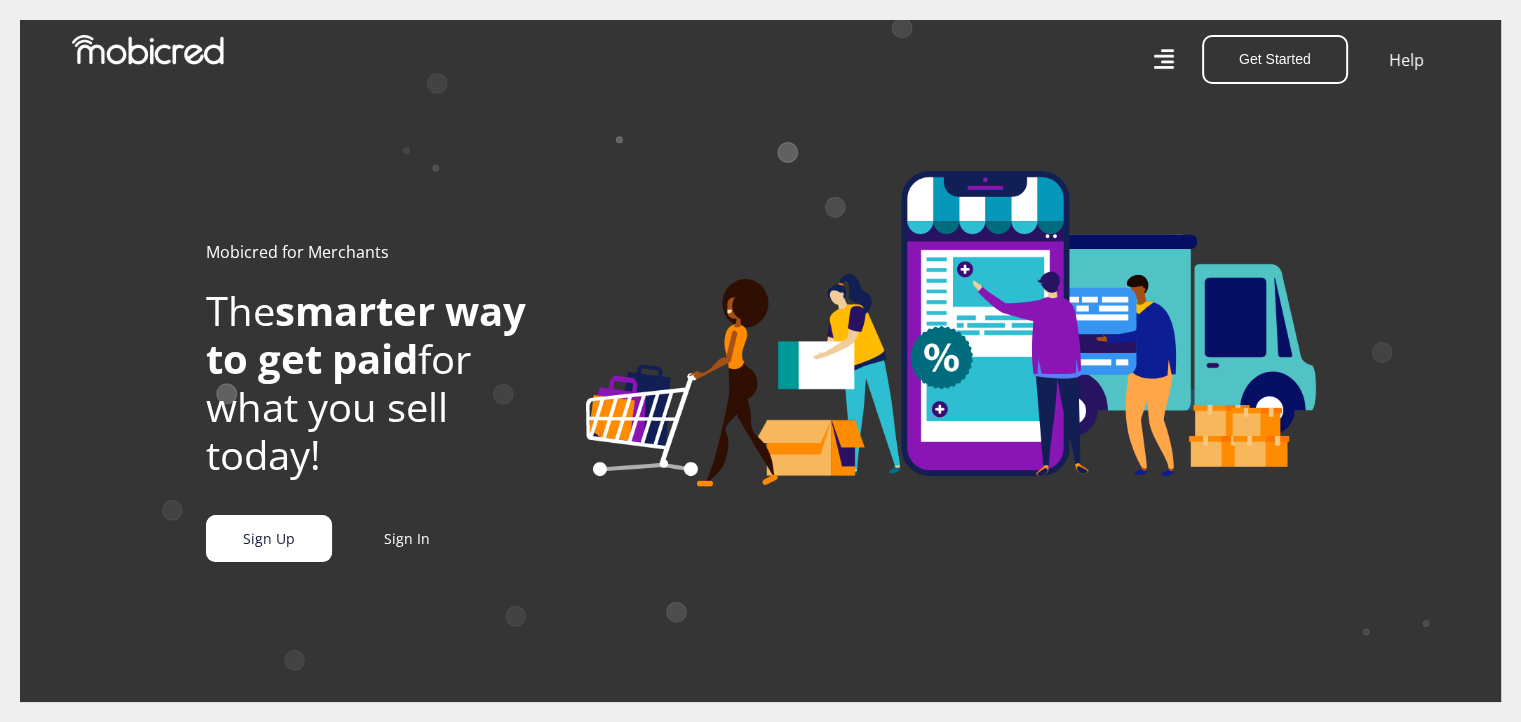 scroll, scrollTop: 0, scrollLeft: 950, axis: horizontal 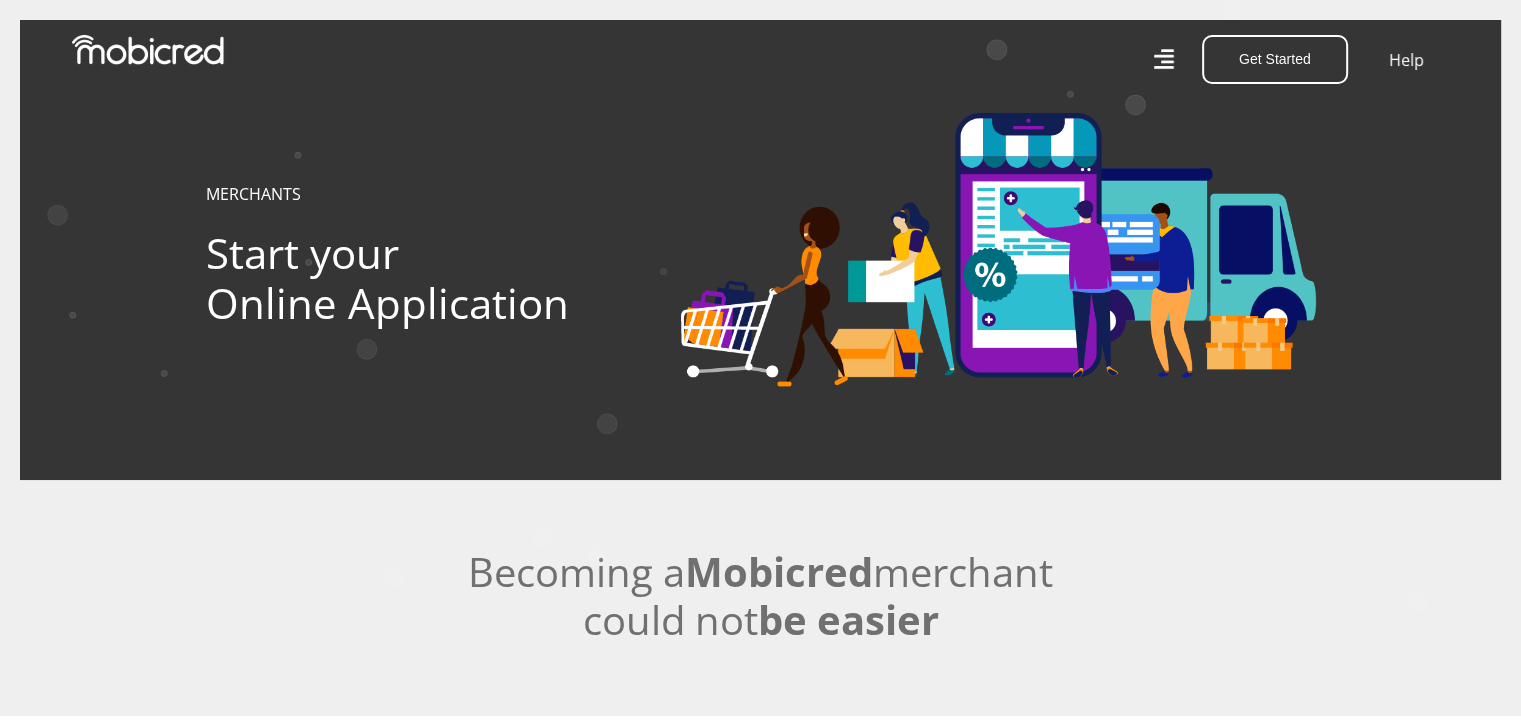 click 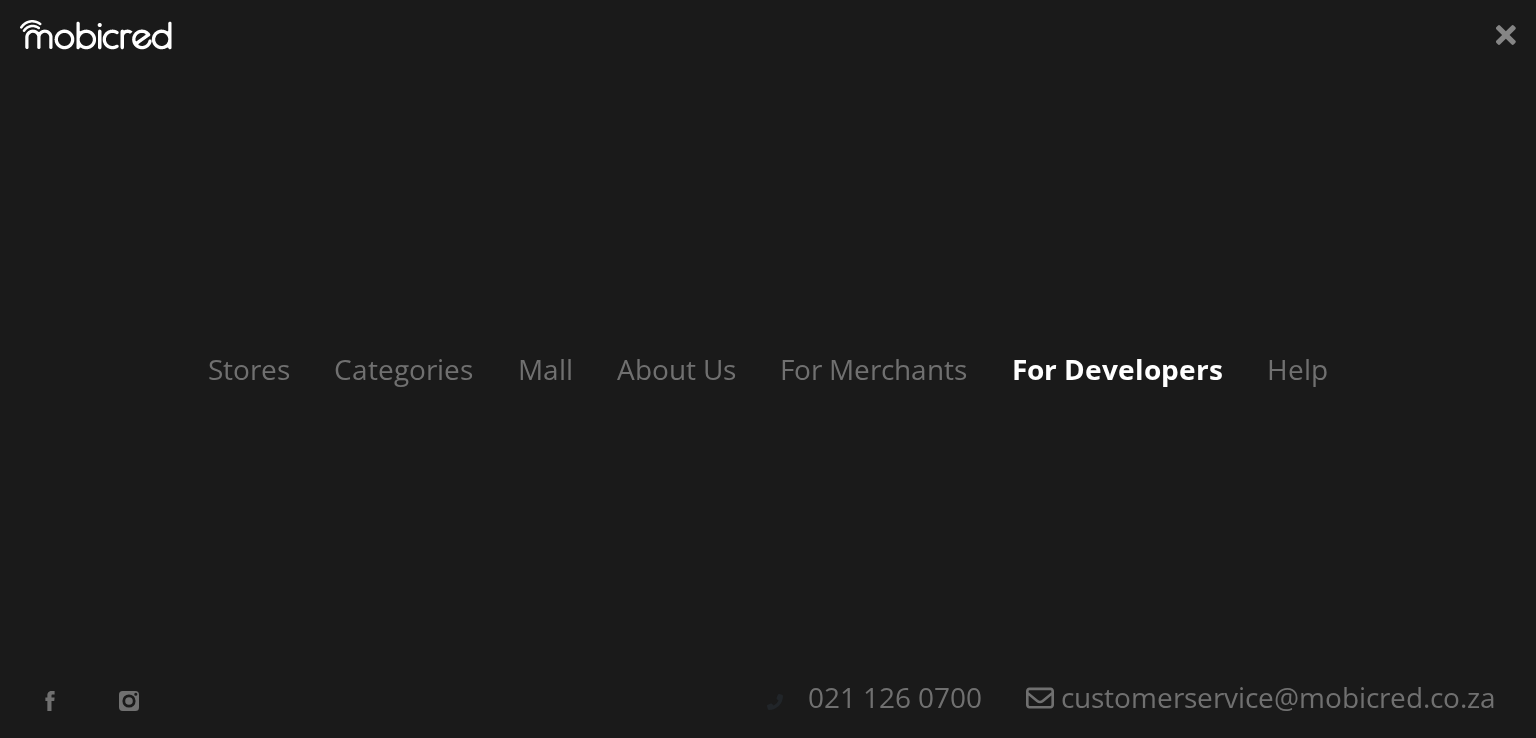 click on "For Developers" at bounding box center [1117, 369] 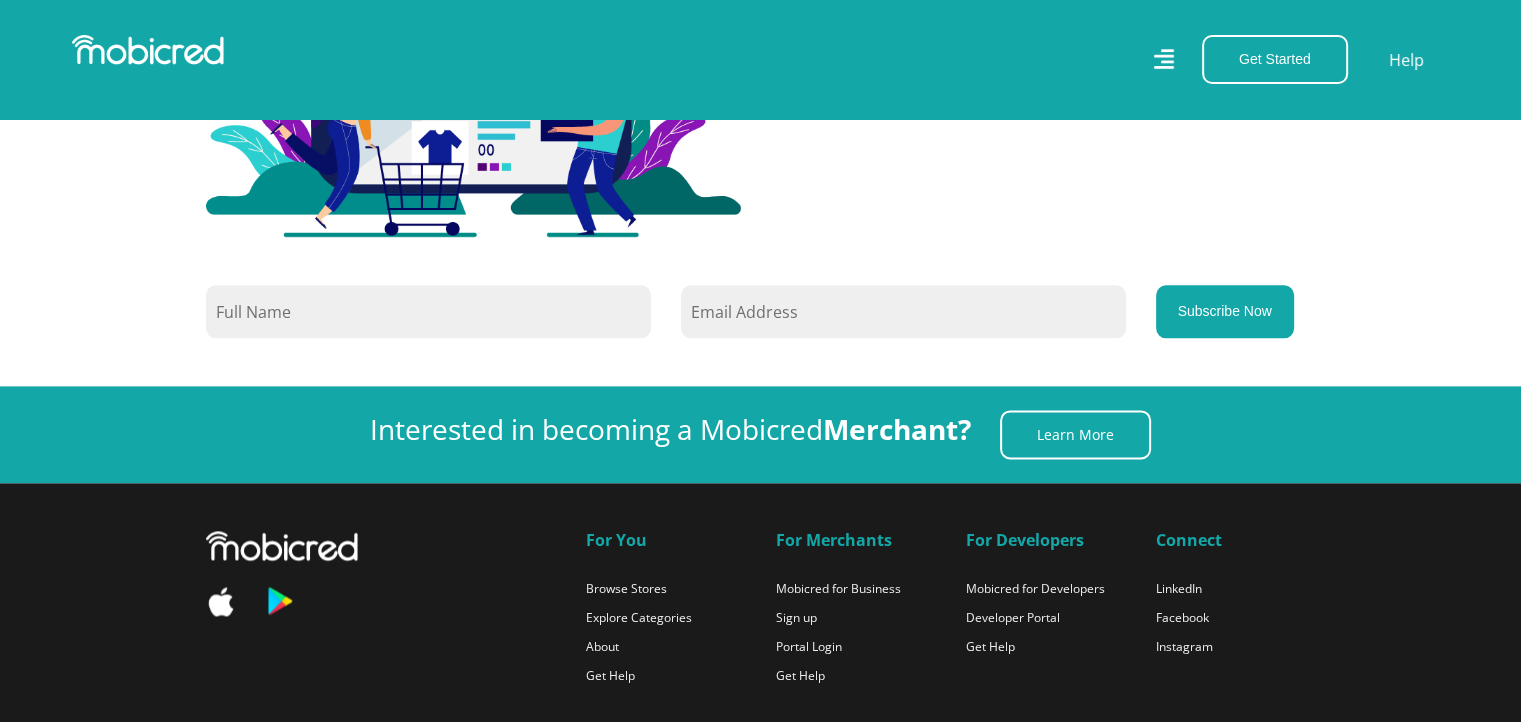 scroll, scrollTop: 2500, scrollLeft: 0, axis: vertical 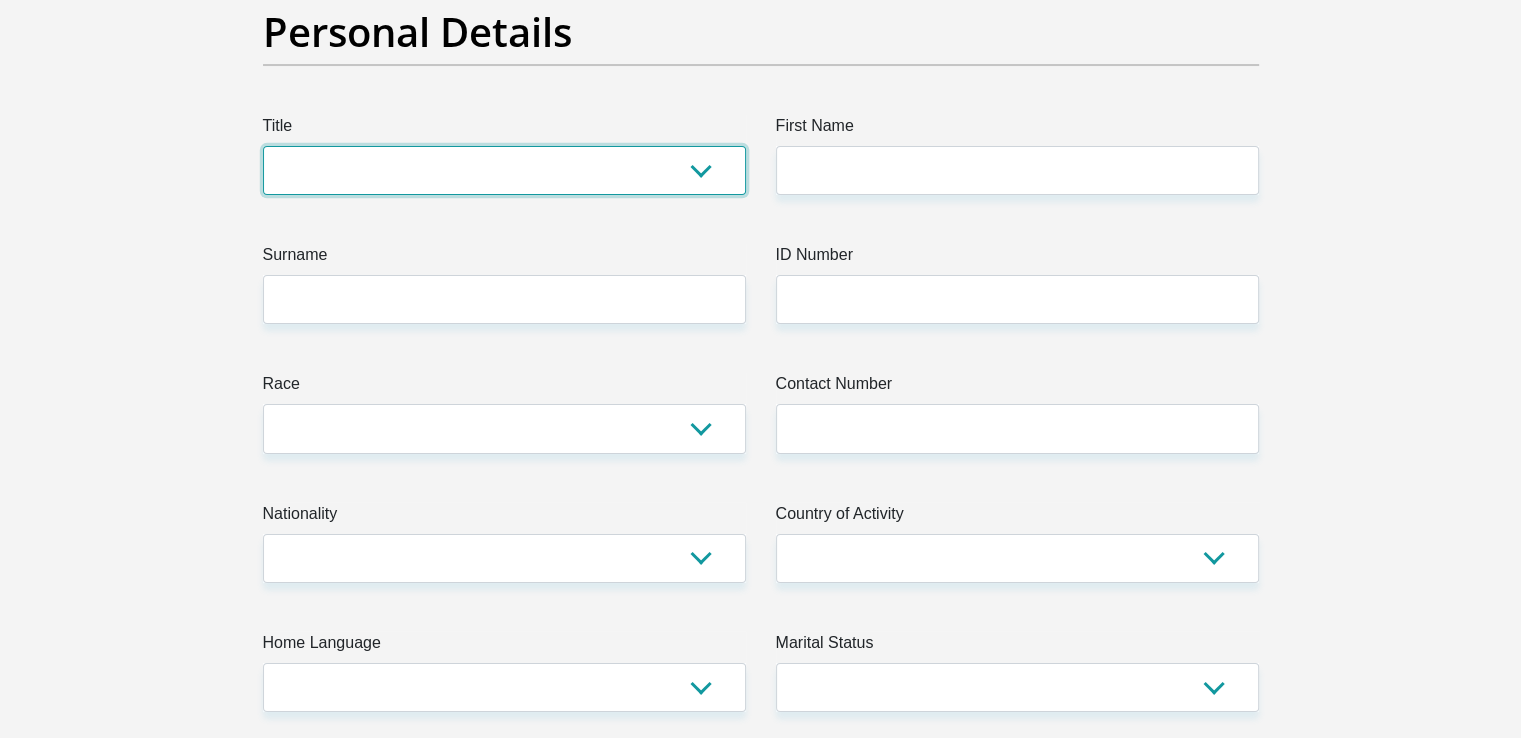 click on "Mr
Ms
Mrs
Dr
Other" at bounding box center (504, 170) 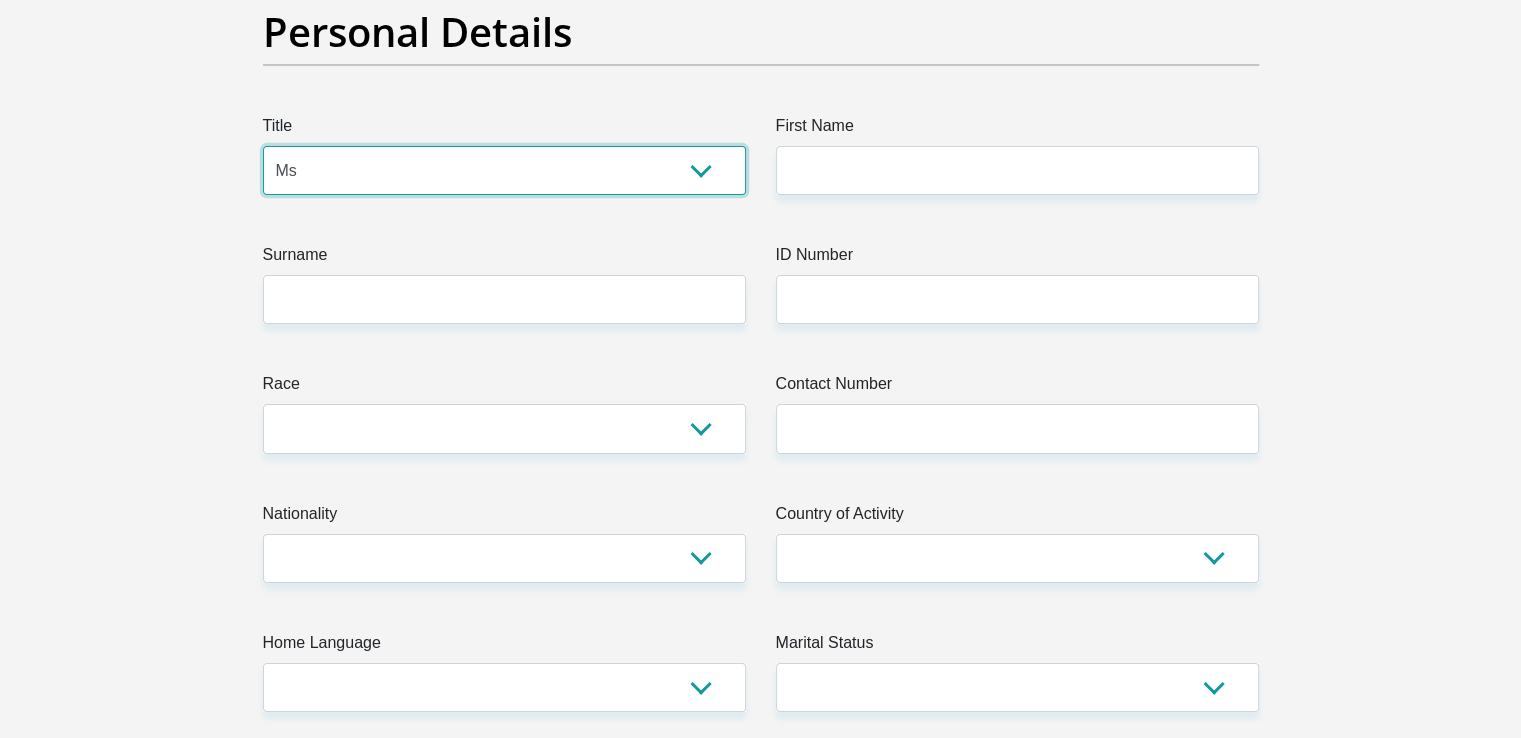 click on "Mr
Ms
Mrs
Dr
Other" at bounding box center (504, 170) 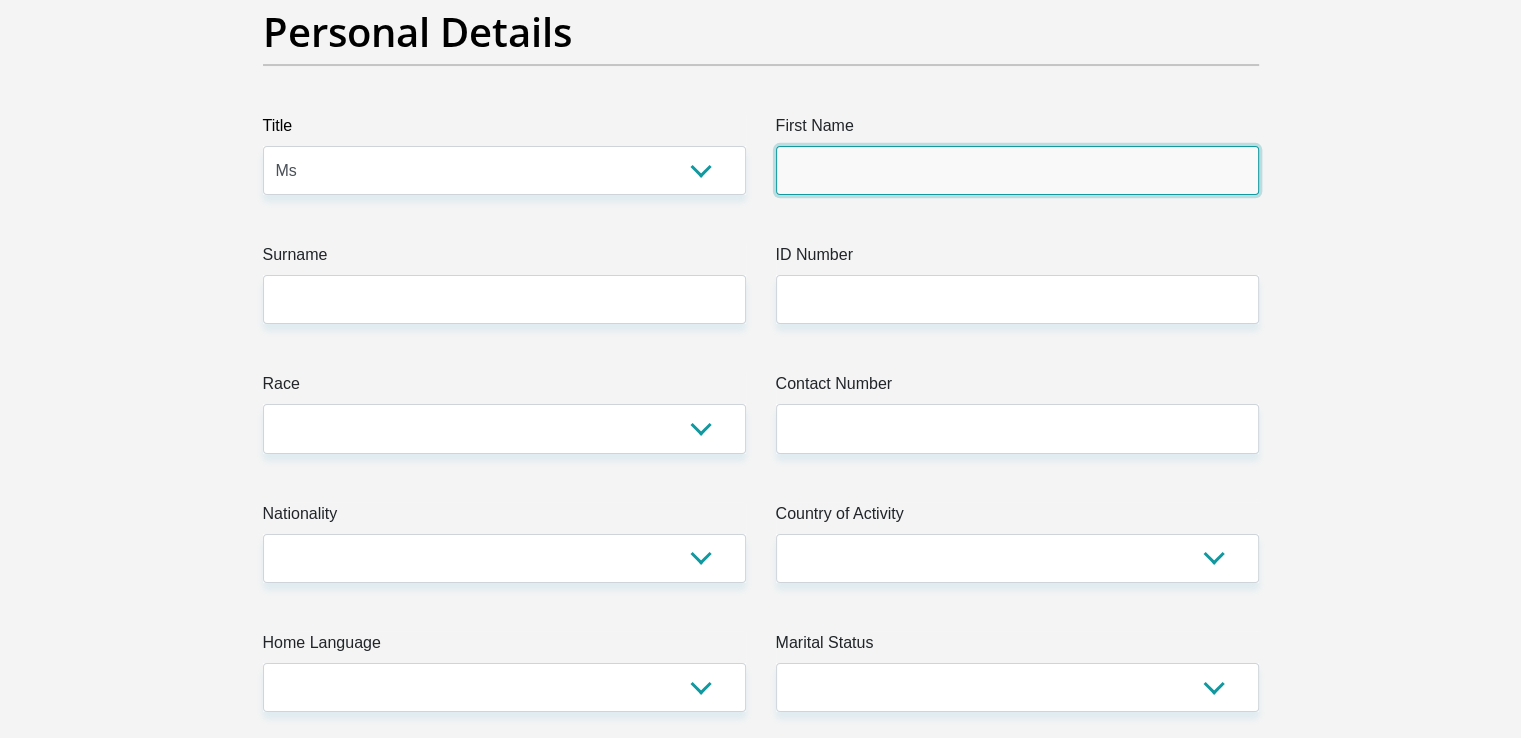 click on "First Name" at bounding box center [1017, 170] 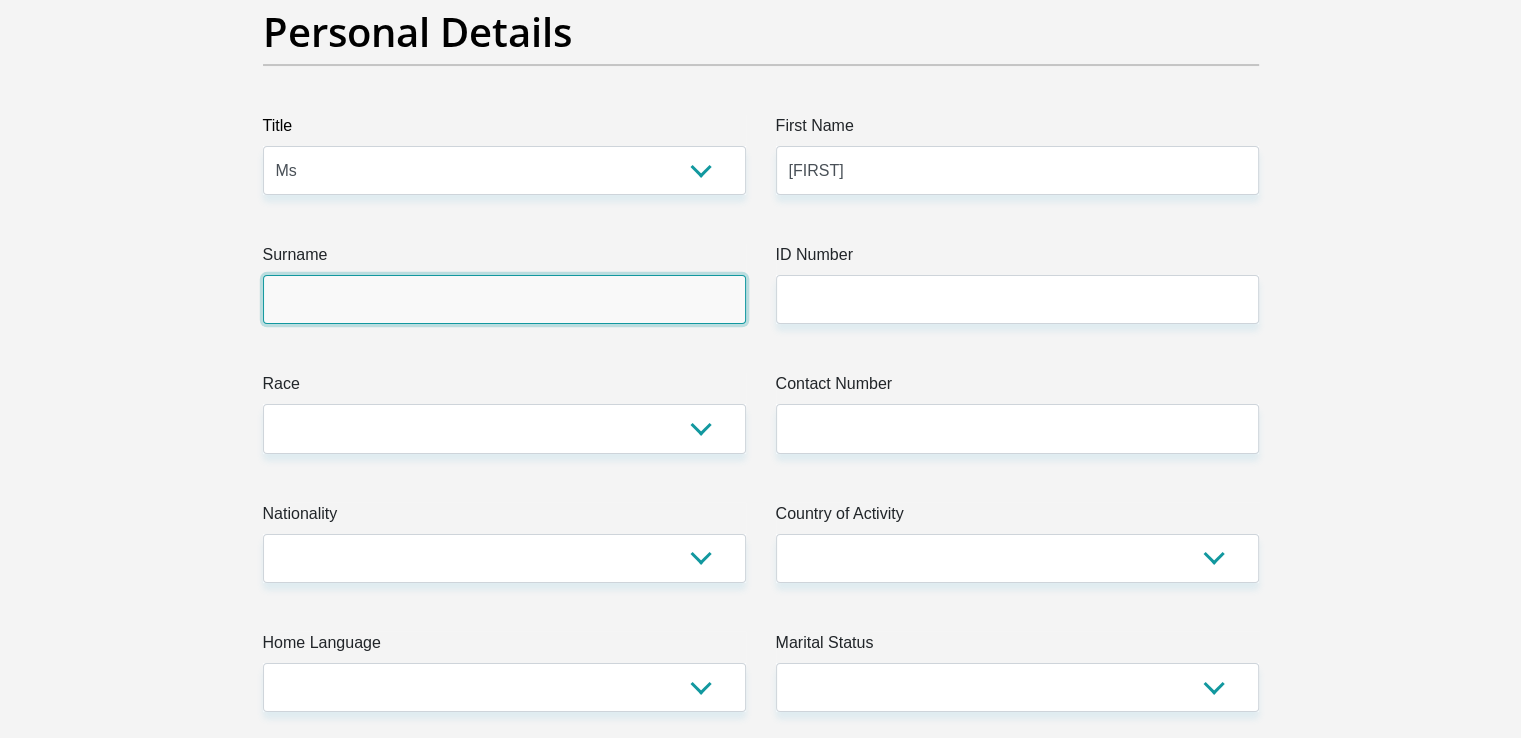 type on "[FIRST]" 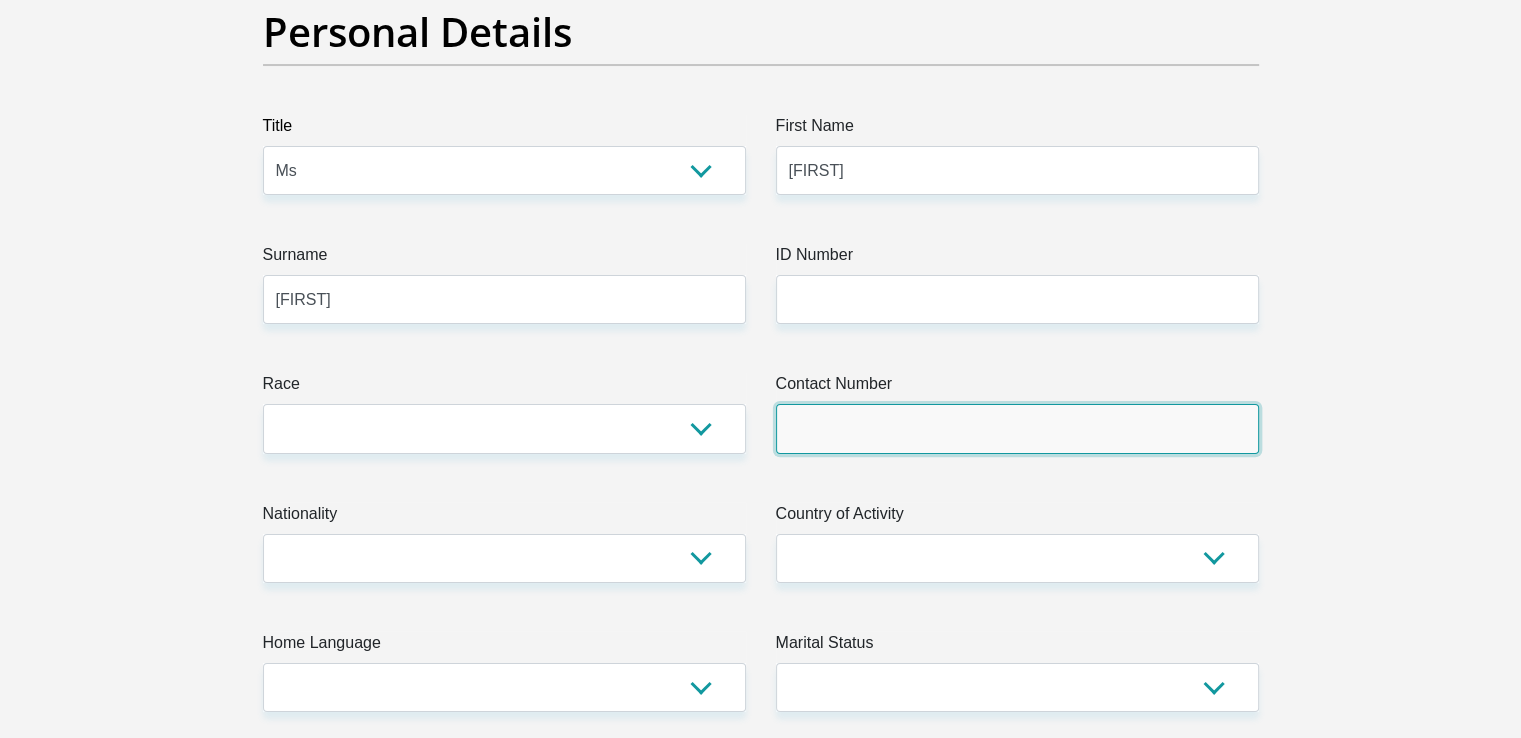 type on "[PHONE]" 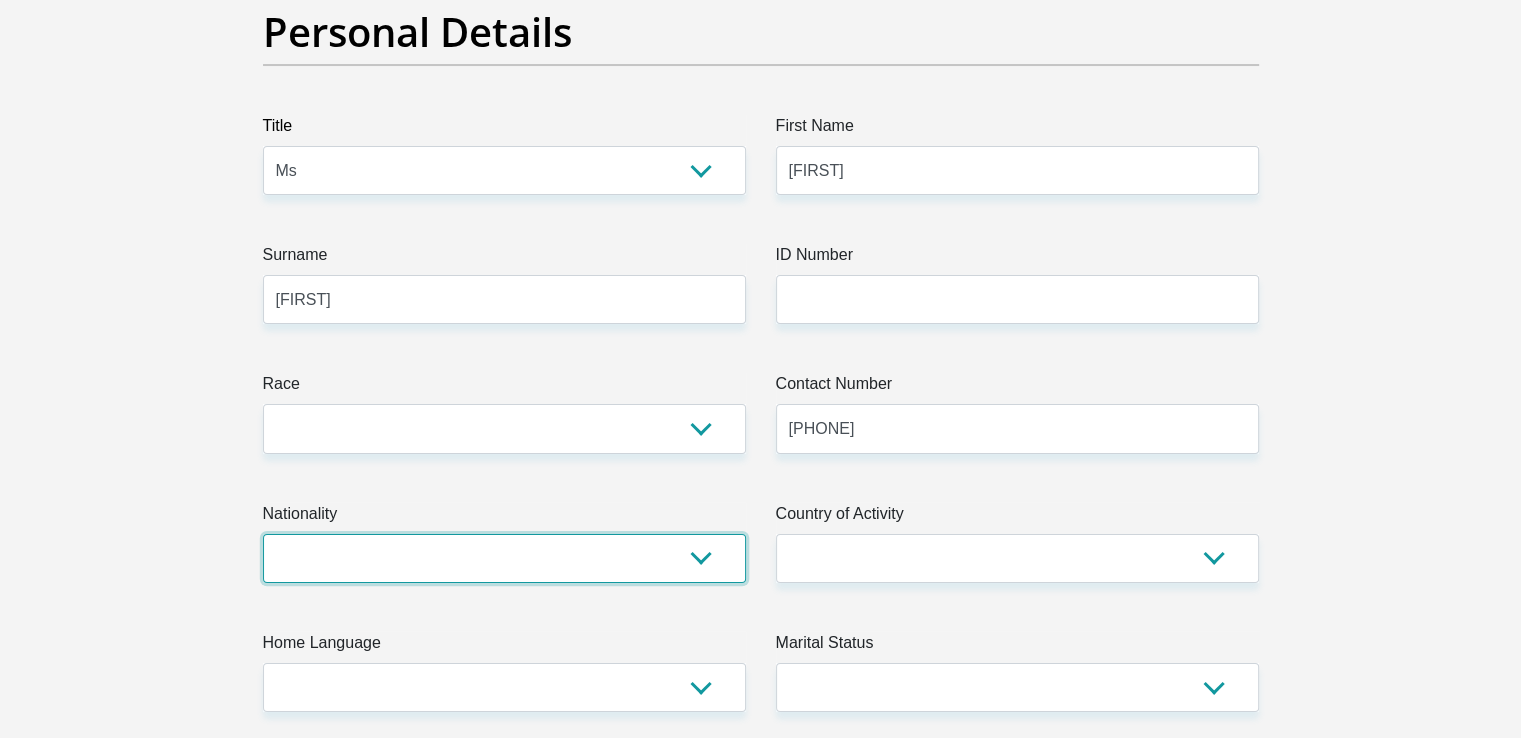 select on "ZAF" 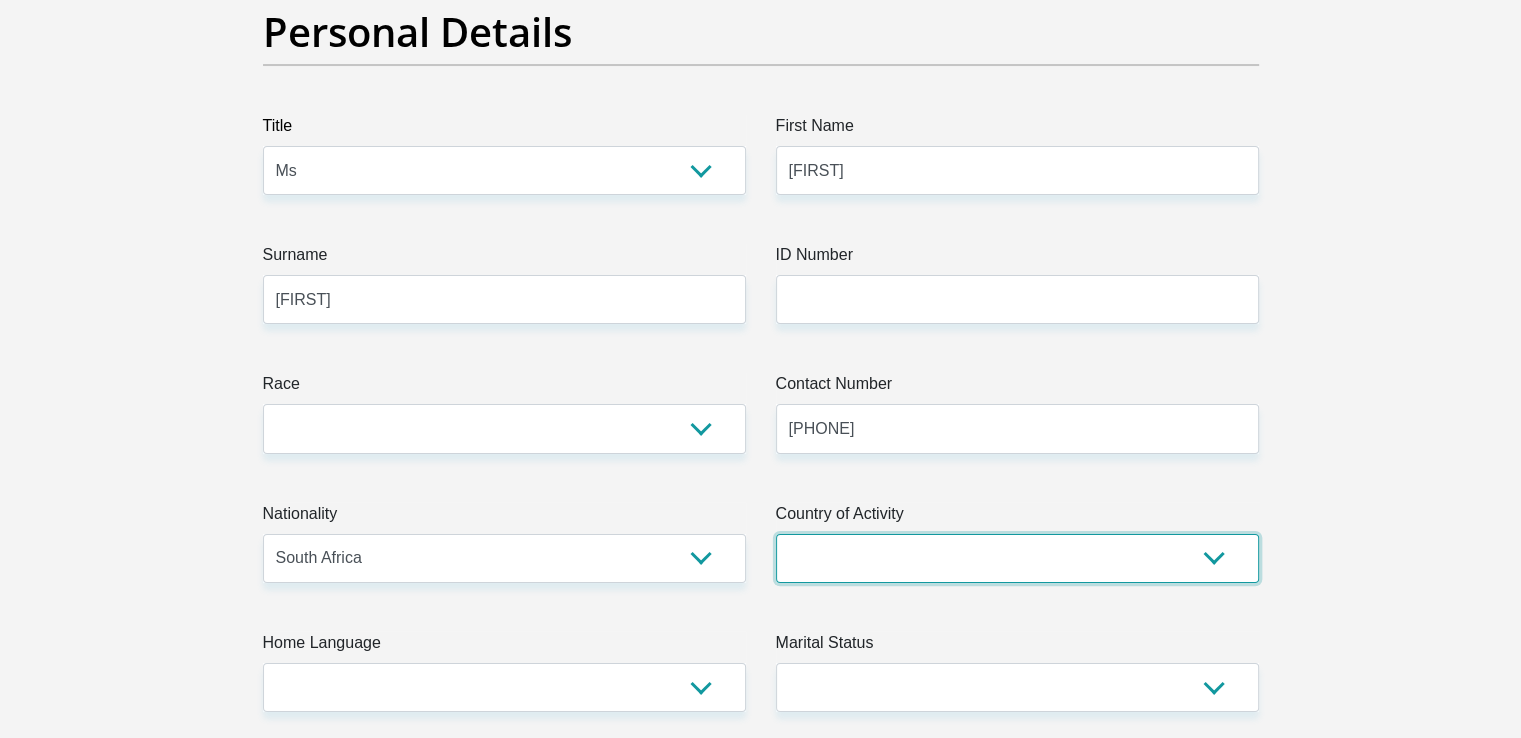 select on "ZAF" 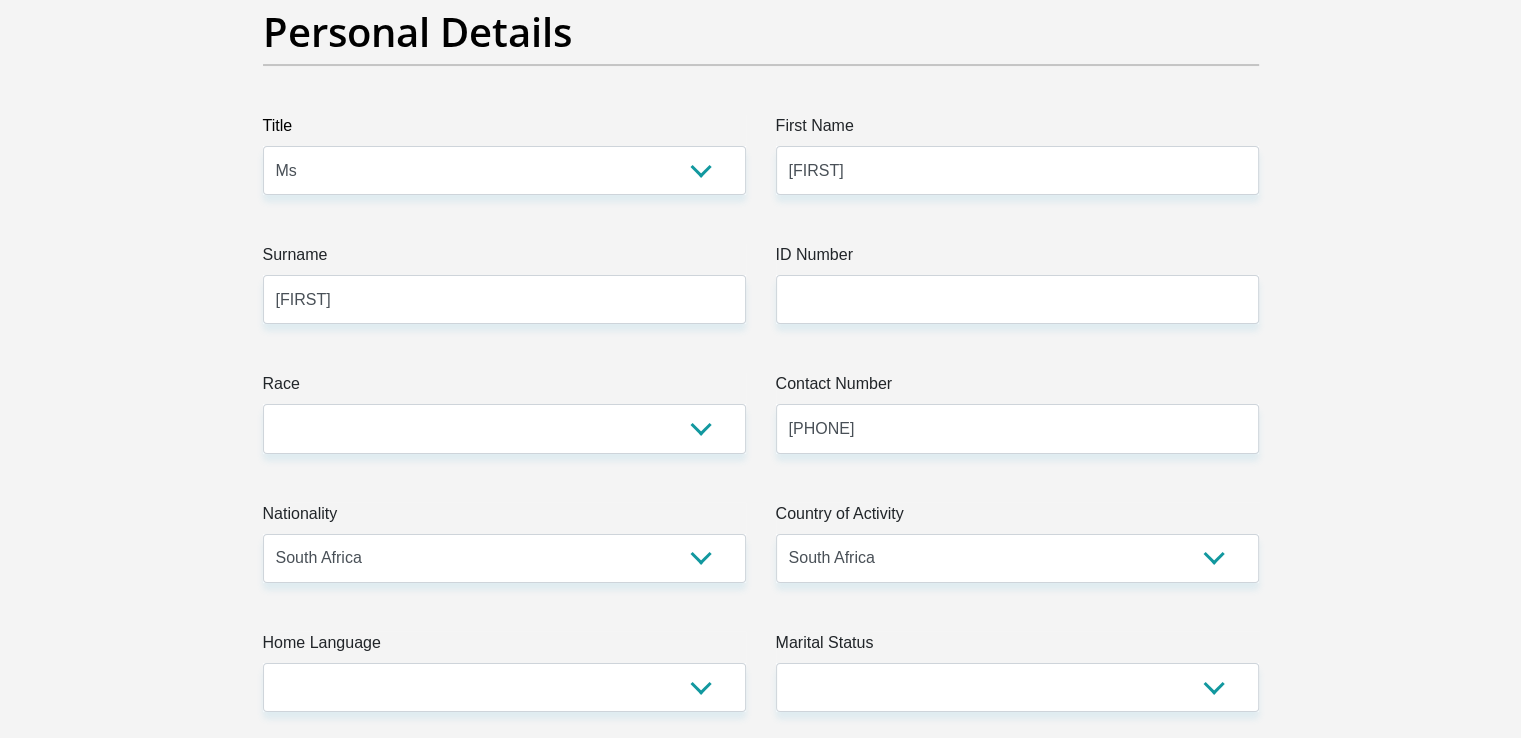 type on "[NUMBER] [STREET], [CITY]" 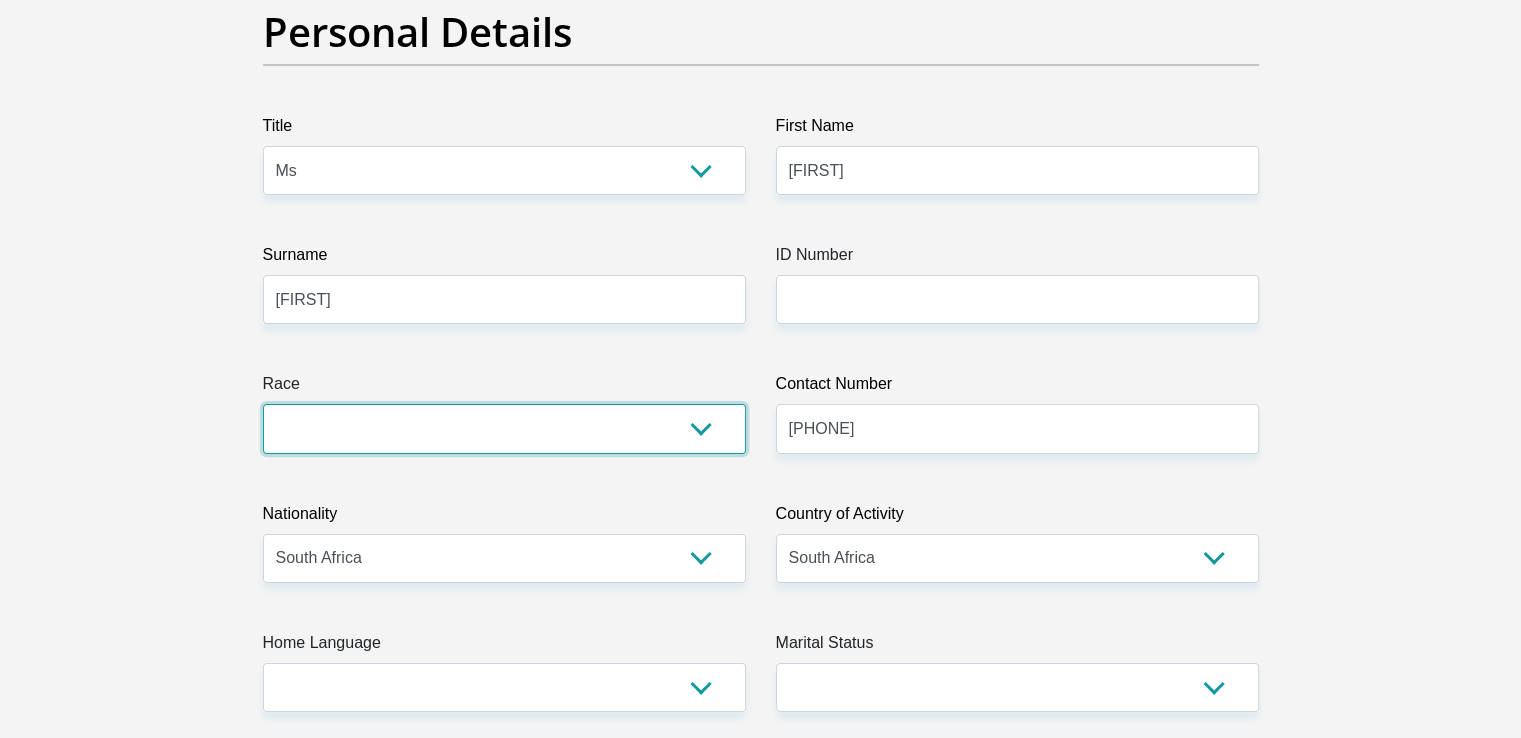 click on "Black
Coloured
Indian
White
Other" at bounding box center (504, 428) 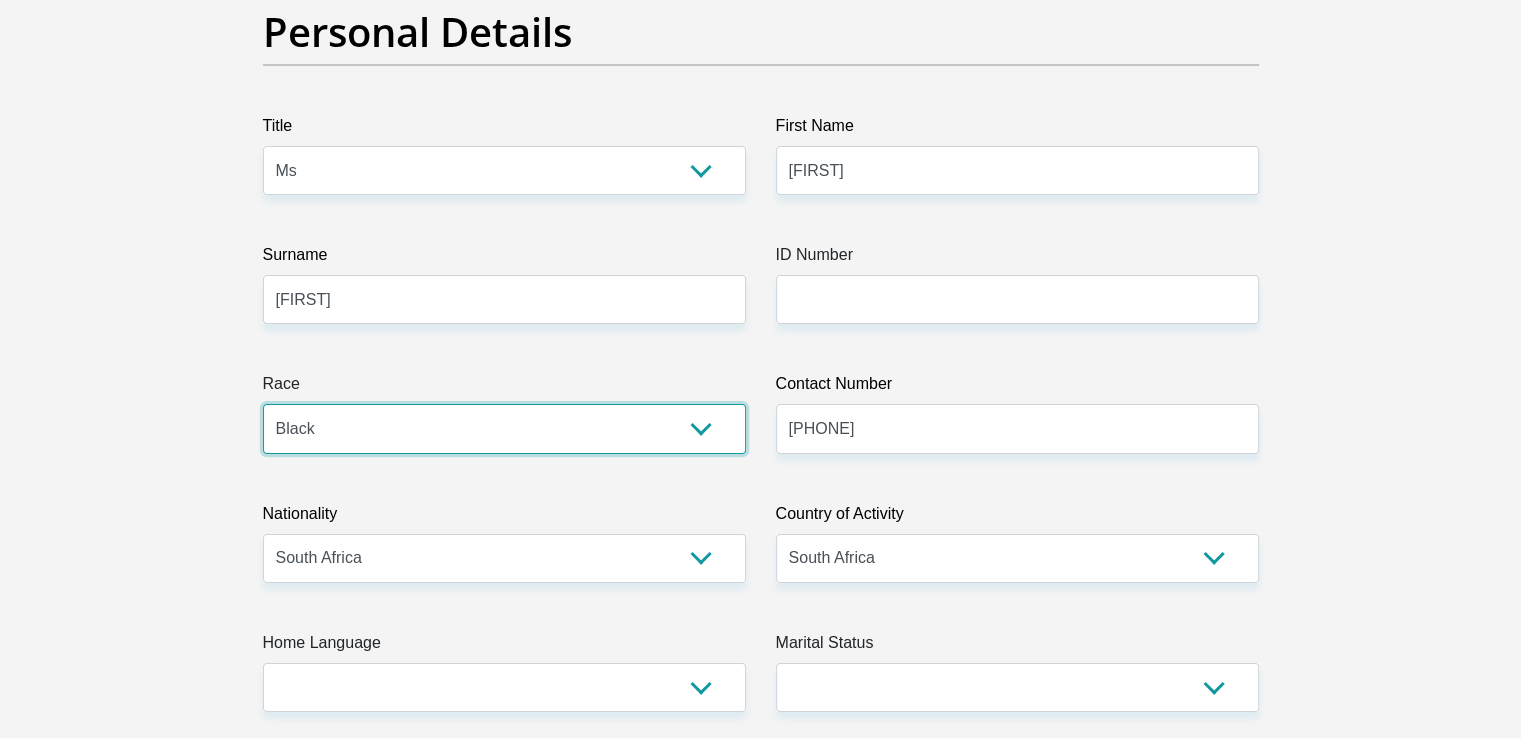 click on "Black
Coloured
Indian
White
Other" at bounding box center (504, 428) 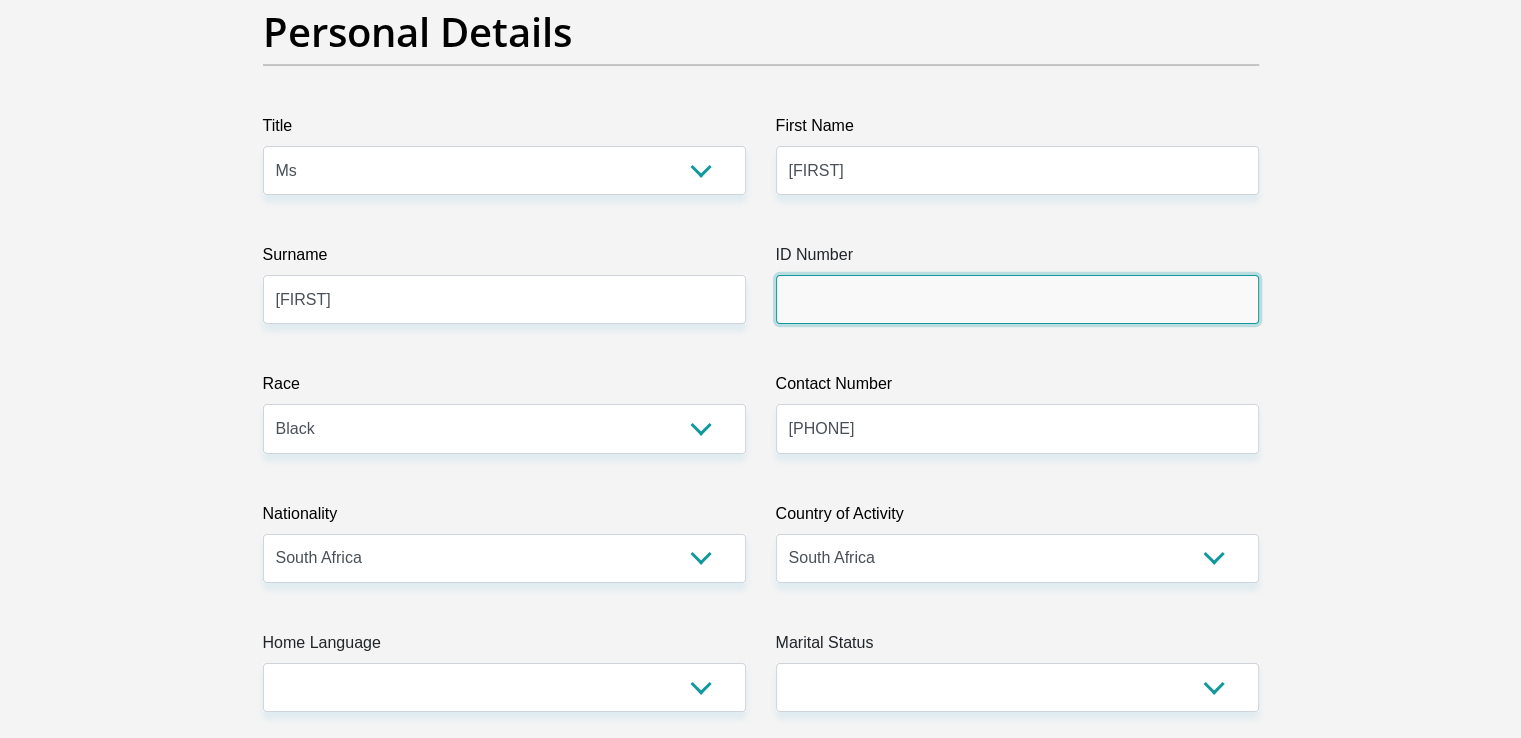 click on "ID Number" at bounding box center (1017, 299) 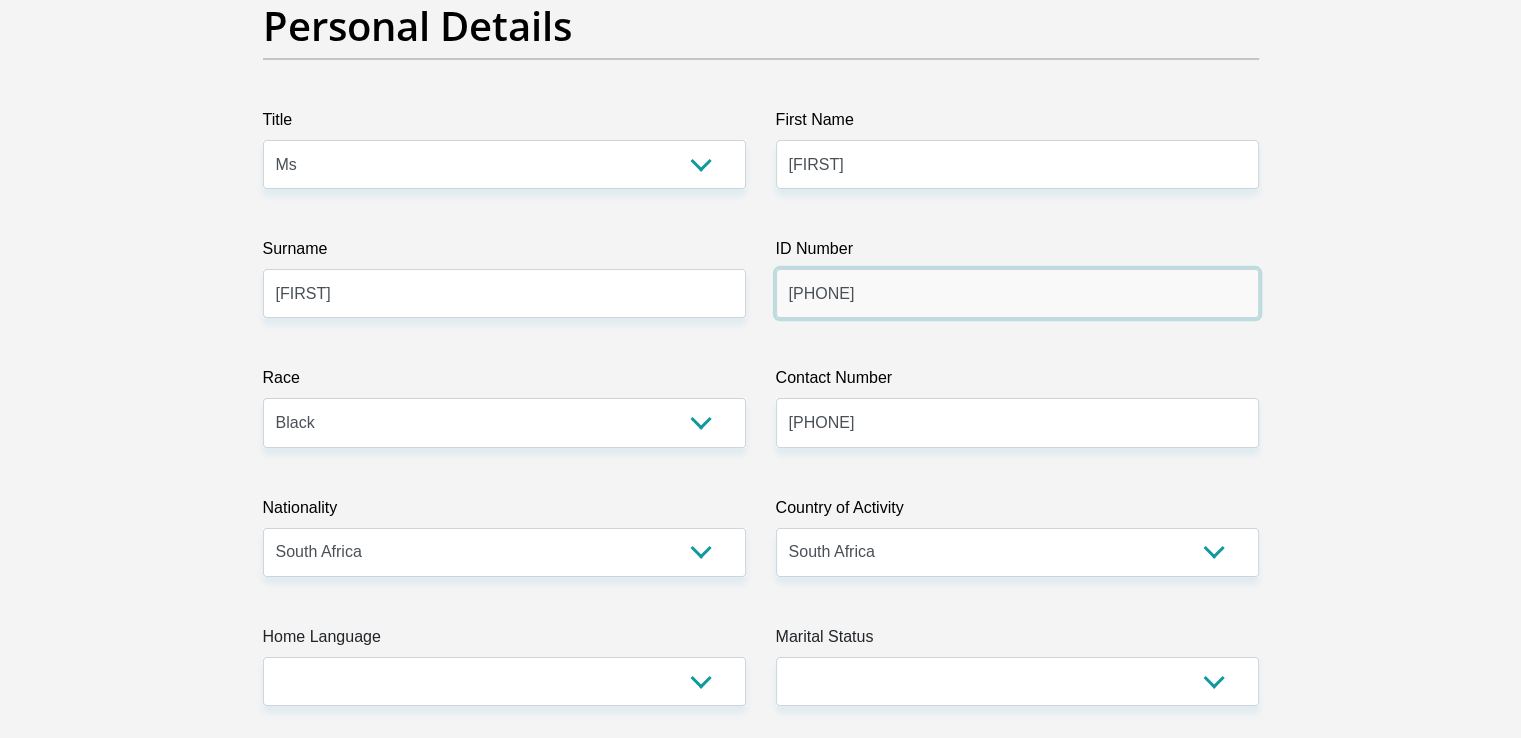 scroll, scrollTop: 500, scrollLeft: 0, axis: vertical 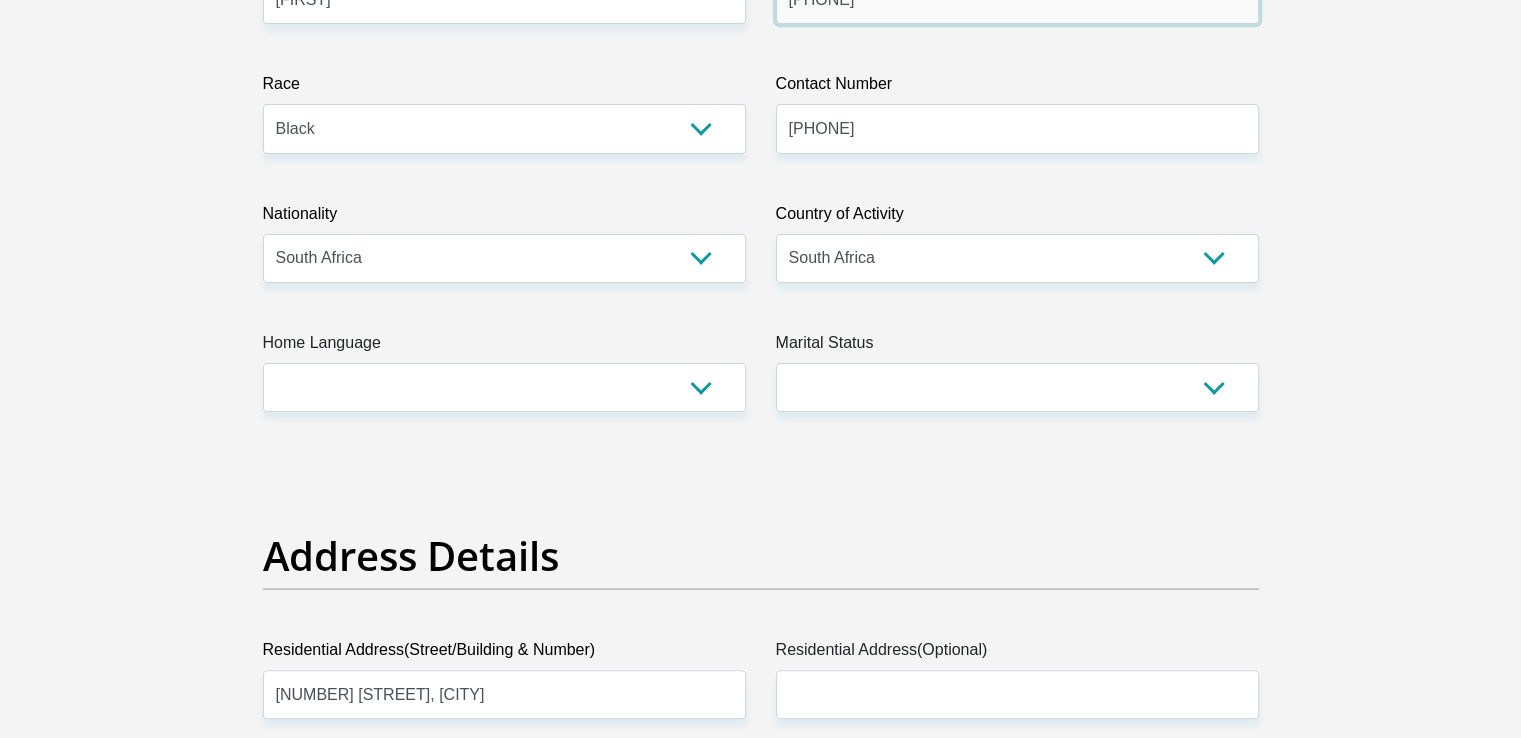 type on "[PHONE]" 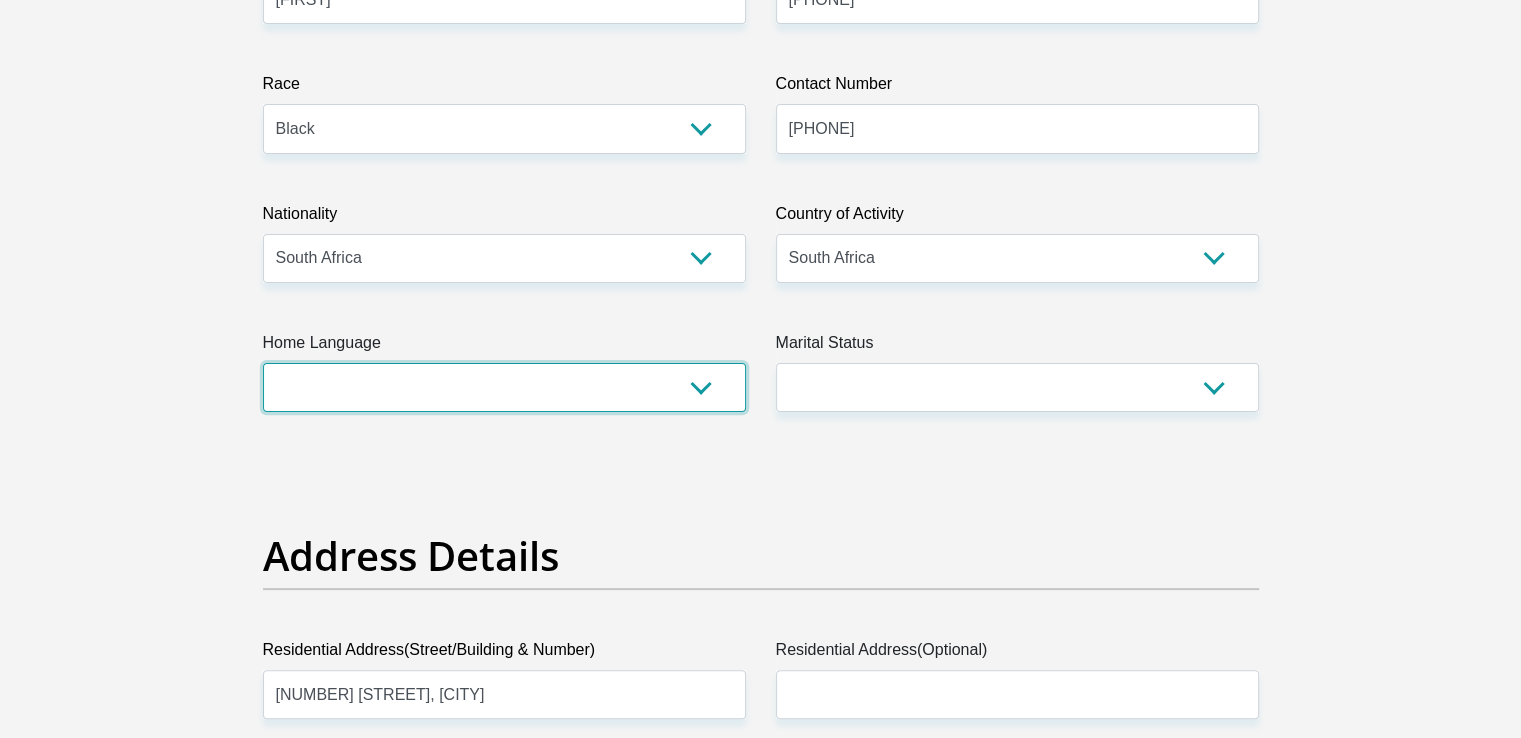 click on "Afrikaans
English
Sepedi
South Ndebele
Southern Sotho
Swati
Tsonga
Tswana
Venda
Xhosa
Zulu
Other" at bounding box center (504, 387) 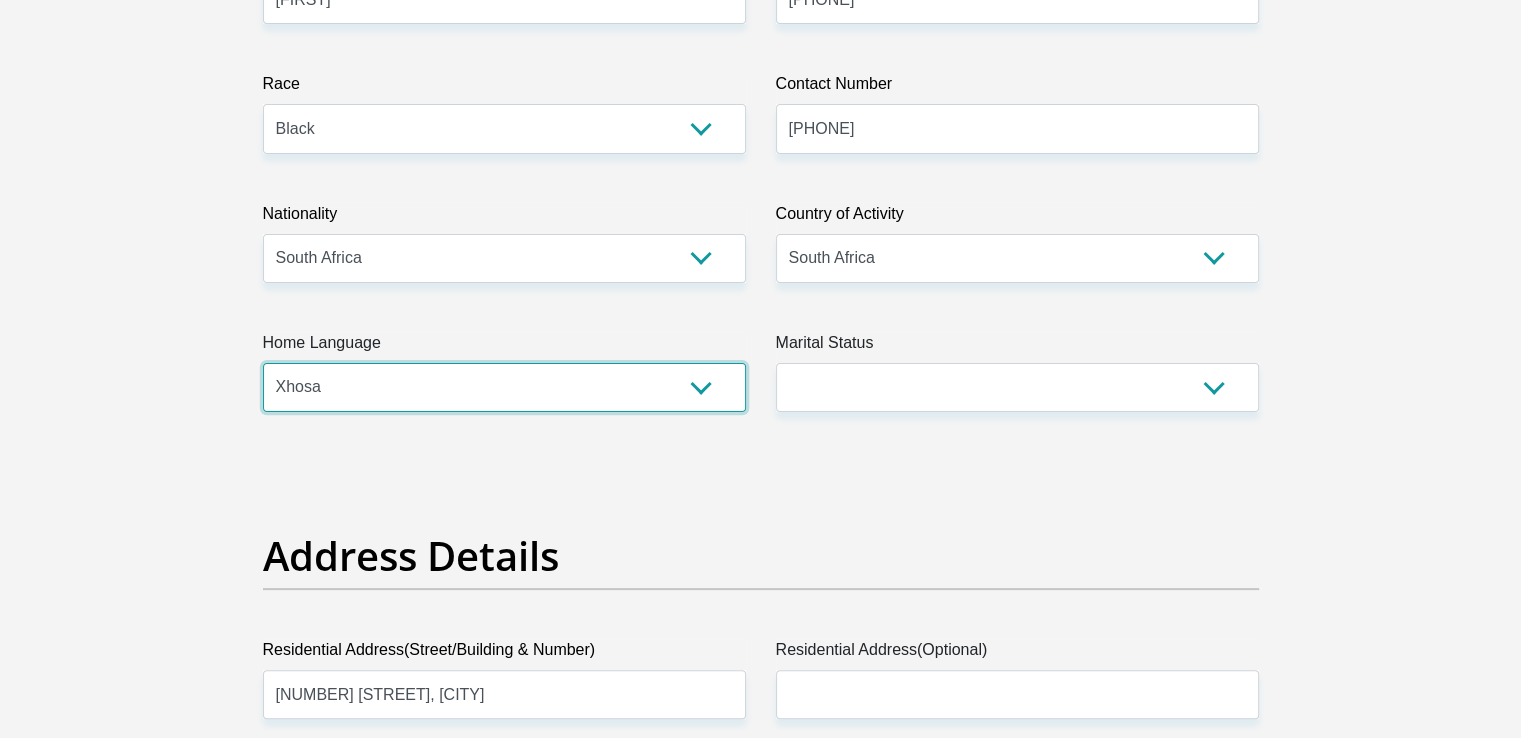 click on "Afrikaans
English
Sepedi
South Ndebele
Southern Sotho
Swati
Tsonga
Tswana
Venda
Xhosa
Zulu
Other" at bounding box center (504, 387) 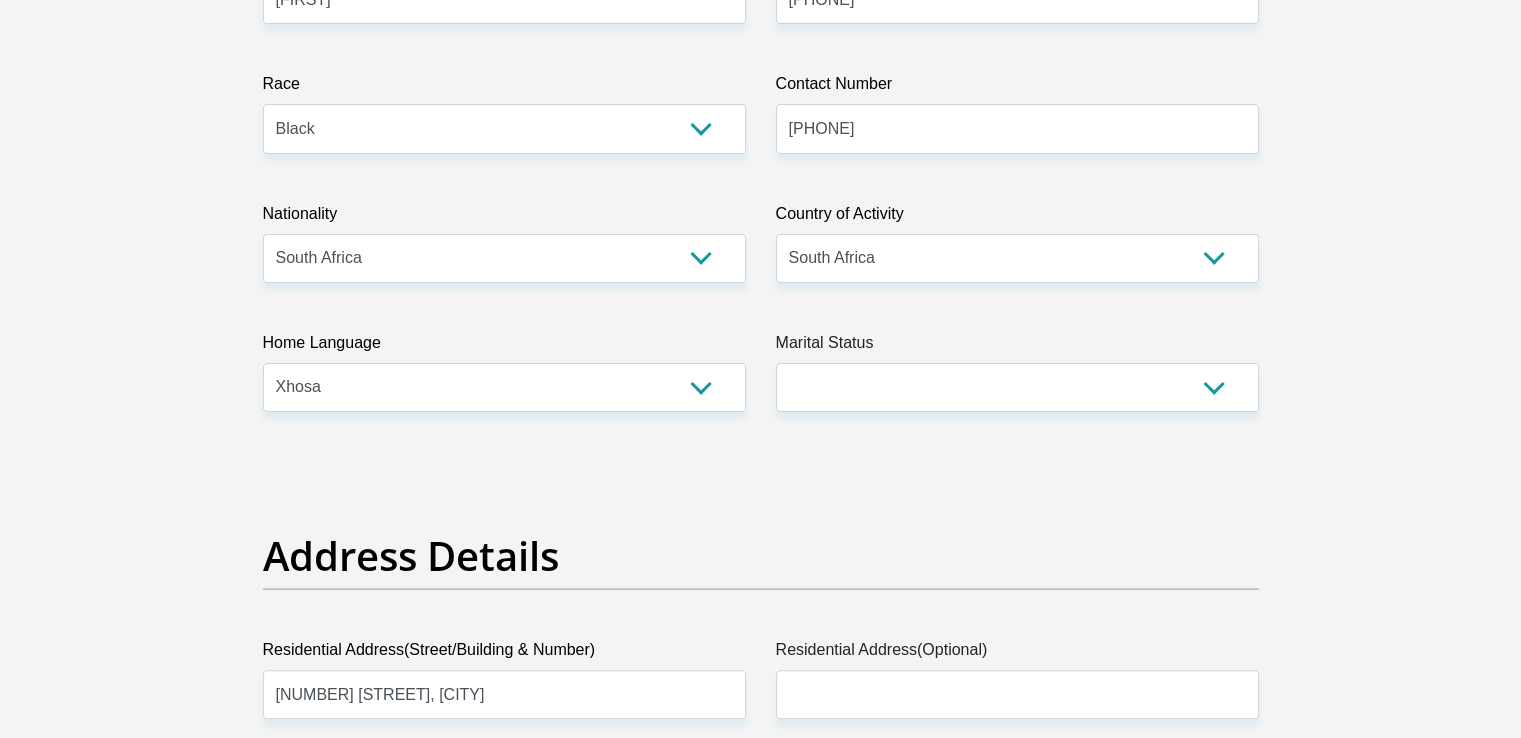 click on "Marital Status" at bounding box center (1017, 347) 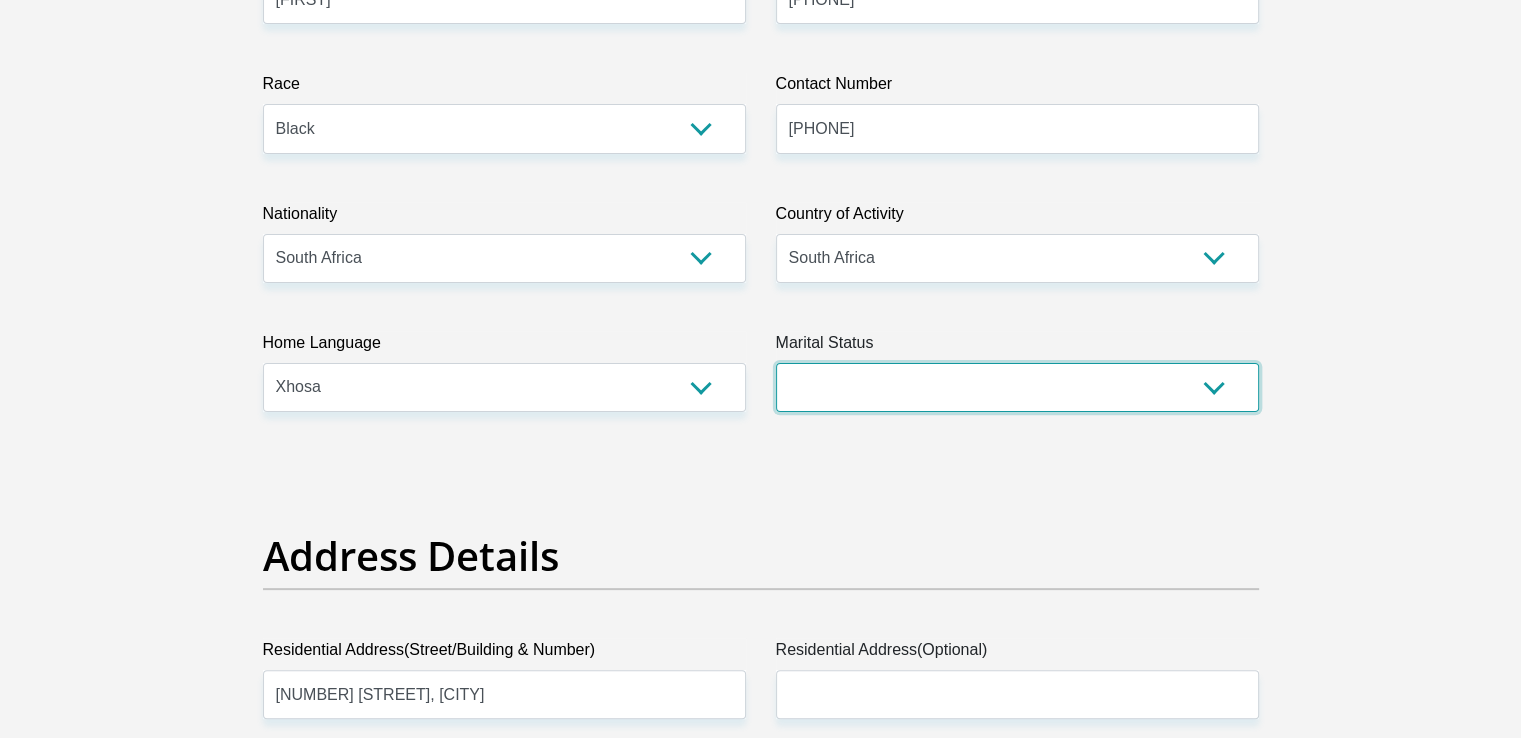click on "Married ANC
Single
Divorced
Widowed
Married COP or Customary Law" at bounding box center [1017, 387] 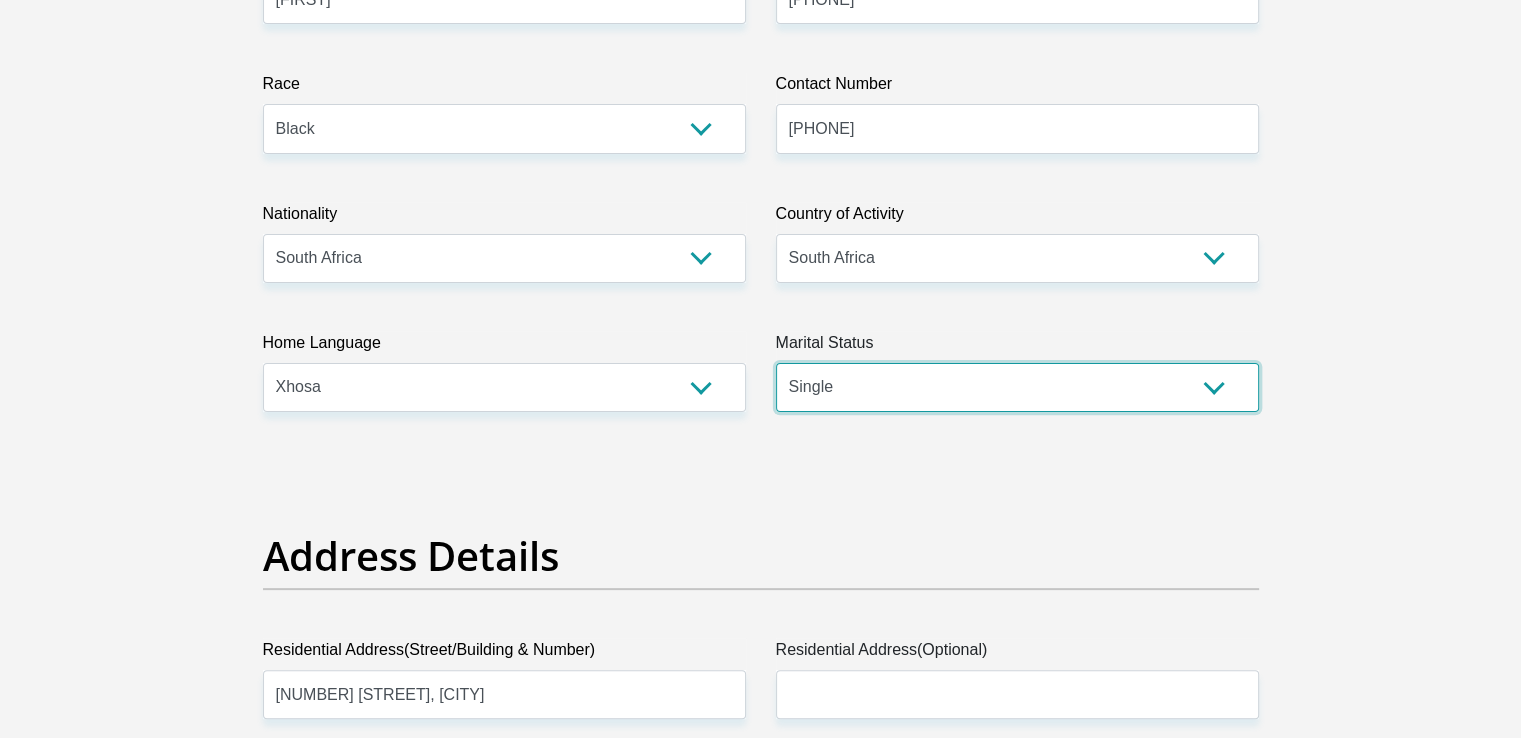 click on "Married ANC
Single
Divorced
Widowed
Married COP or Customary Law" at bounding box center [1017, 387] 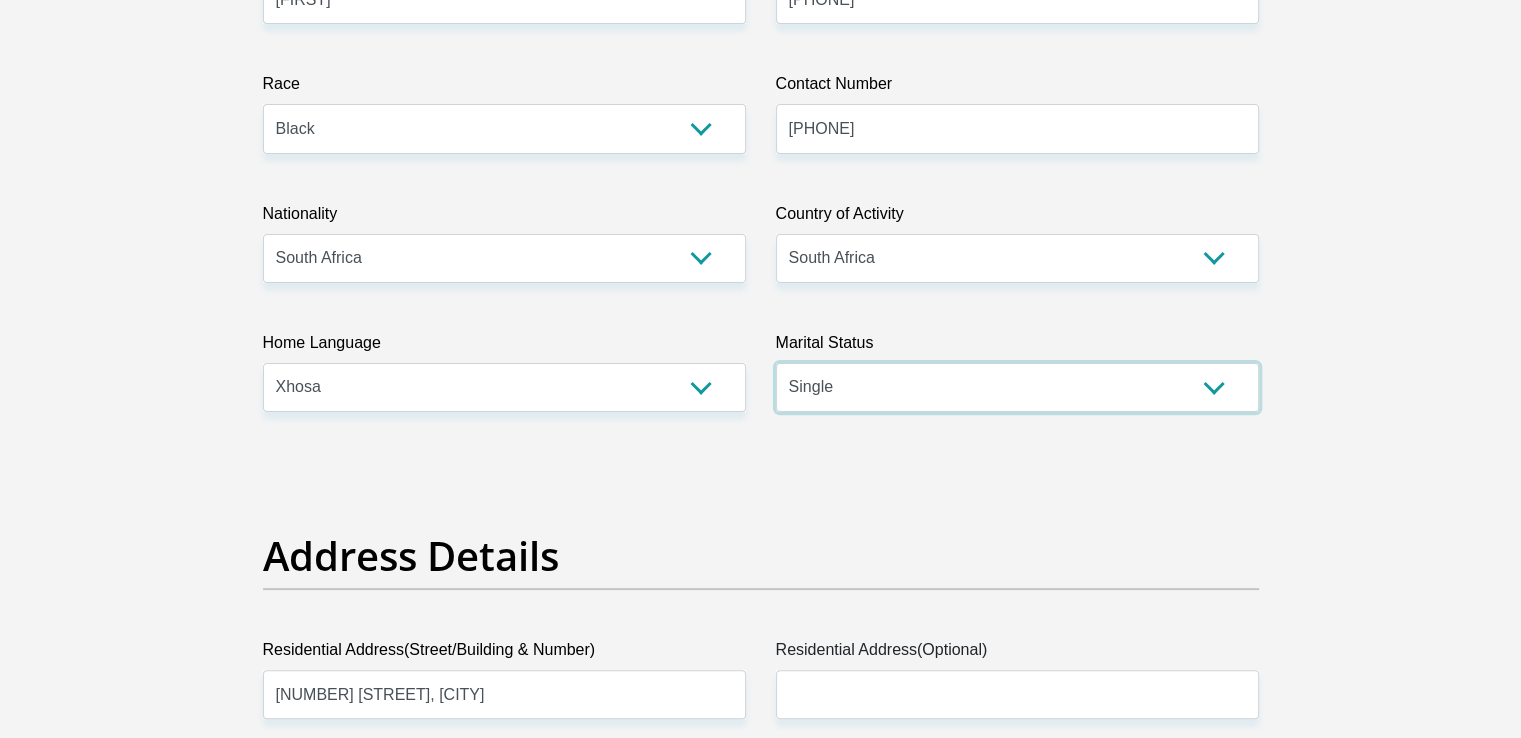 scroll, scrollTop: 800, scrollLeft: 0, axis: vertical 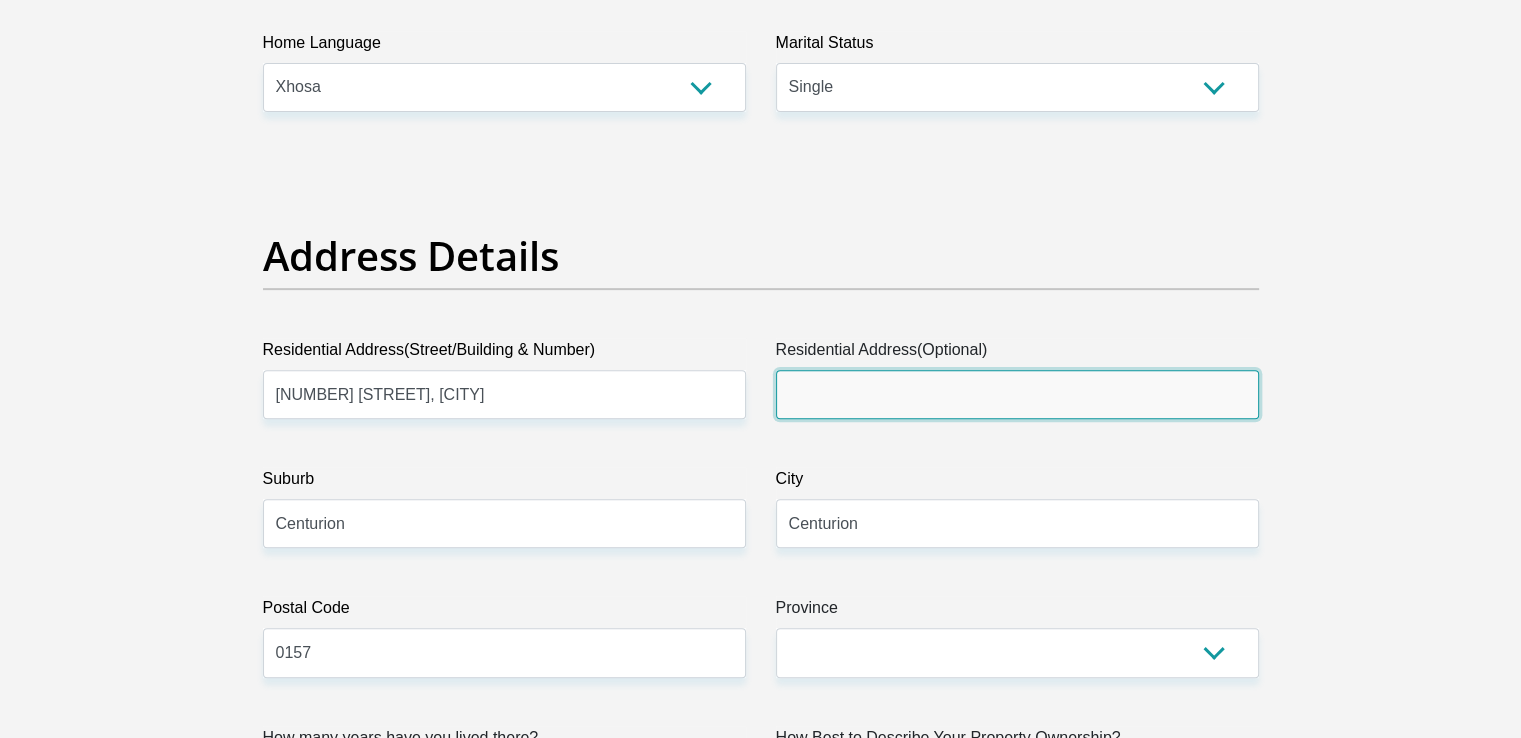 click on "Residential Address(Optional)" at bounding box center (1017, 394) 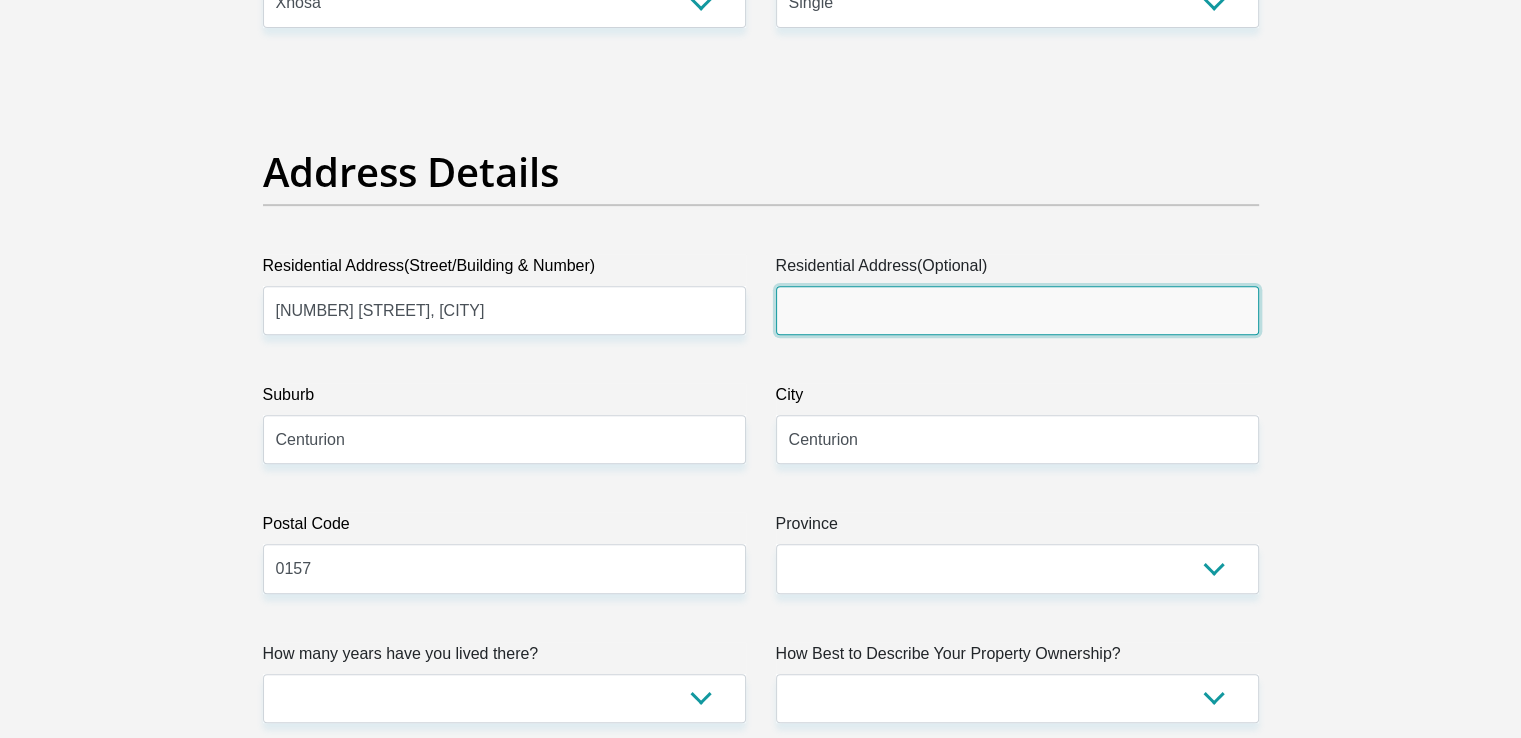 scroll, scrollTop: 1000, scrollLeft: 0, axis: vertical 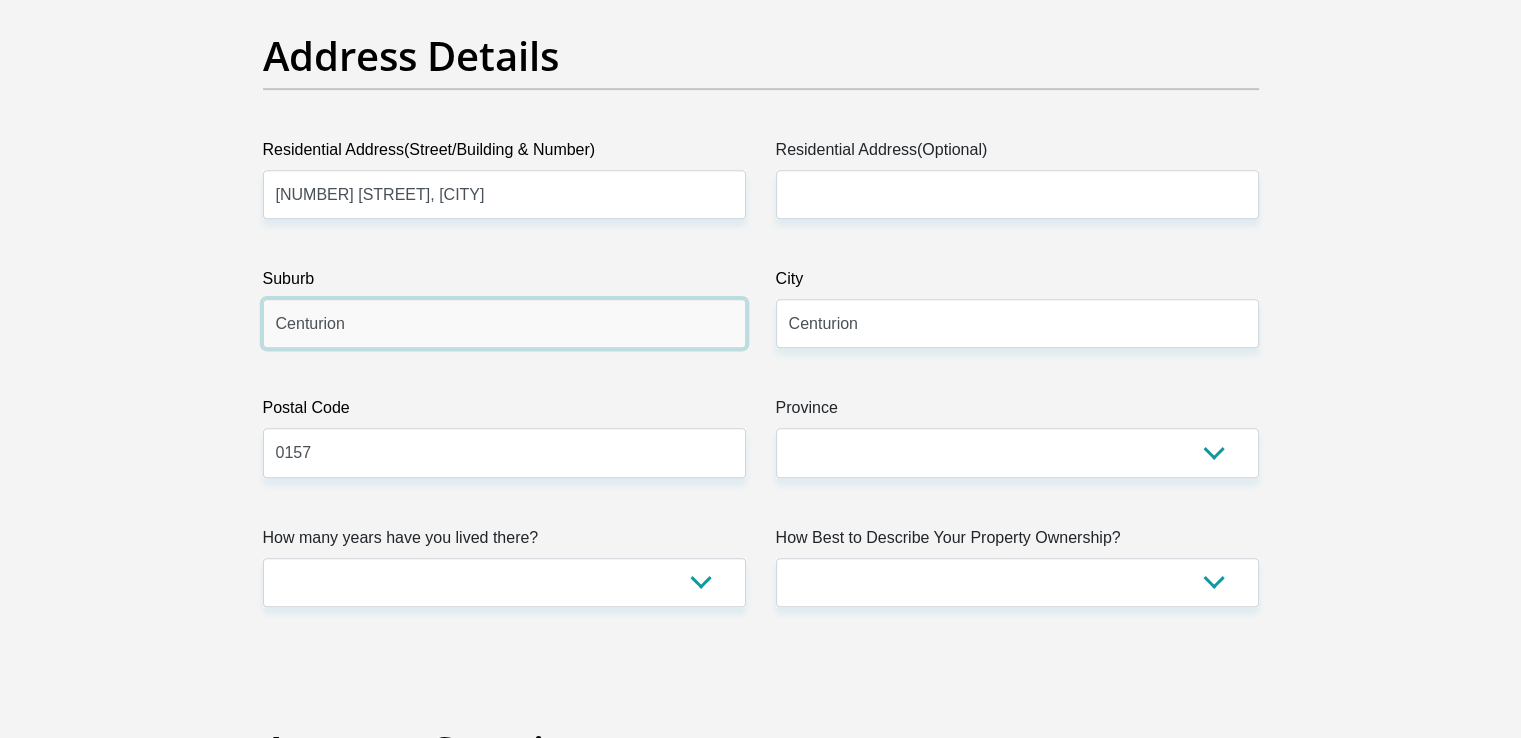 drag, startPoint x: 371, startPoint y: 324, endPoint x: 254, endPoint y: 317, distance: 117.20921 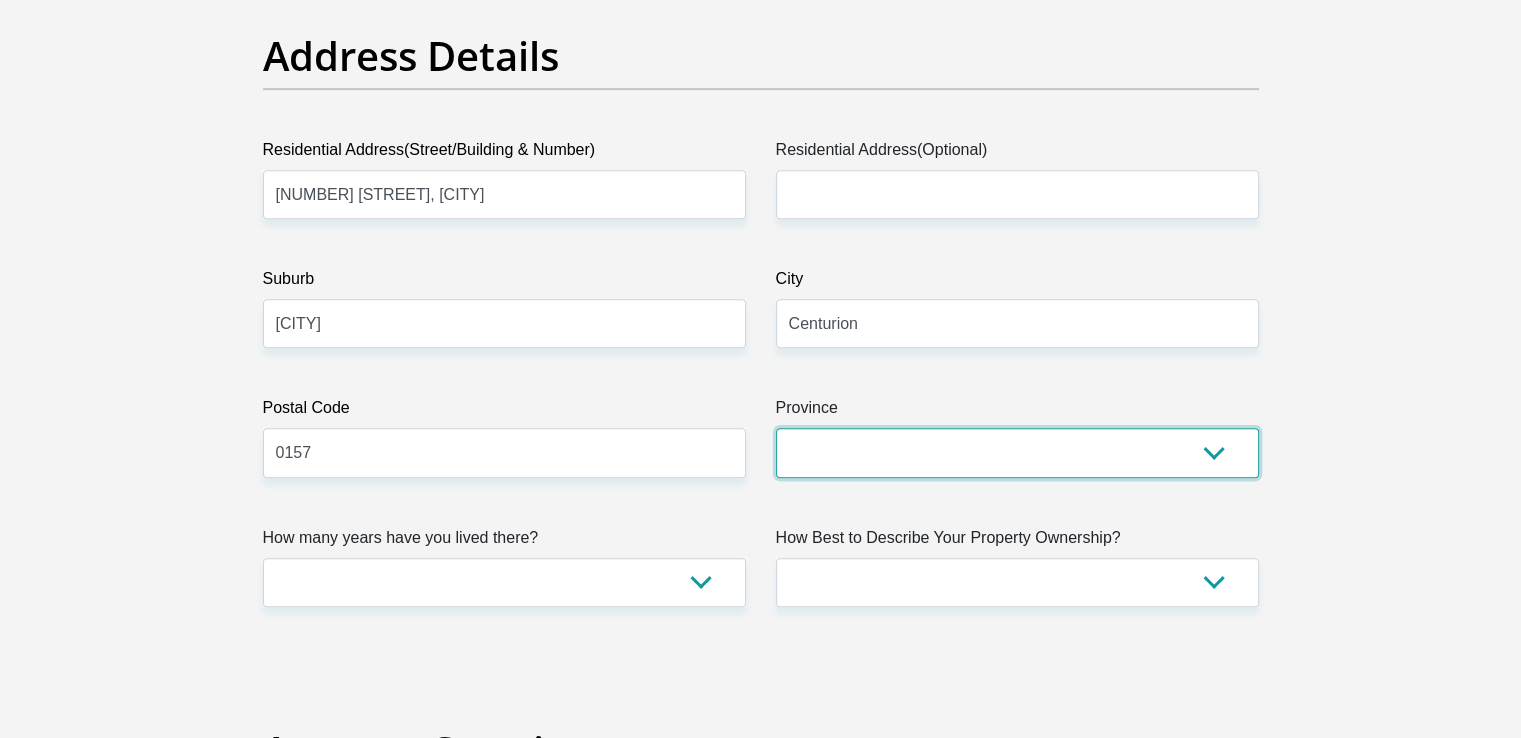 click on "Eastern Cape
Free State
Gauteng
KwaZulu-Natal
Limpopo
Mpumalanga
Northern Cape
North West
Western Cape" at bounding box center [1017, 452] 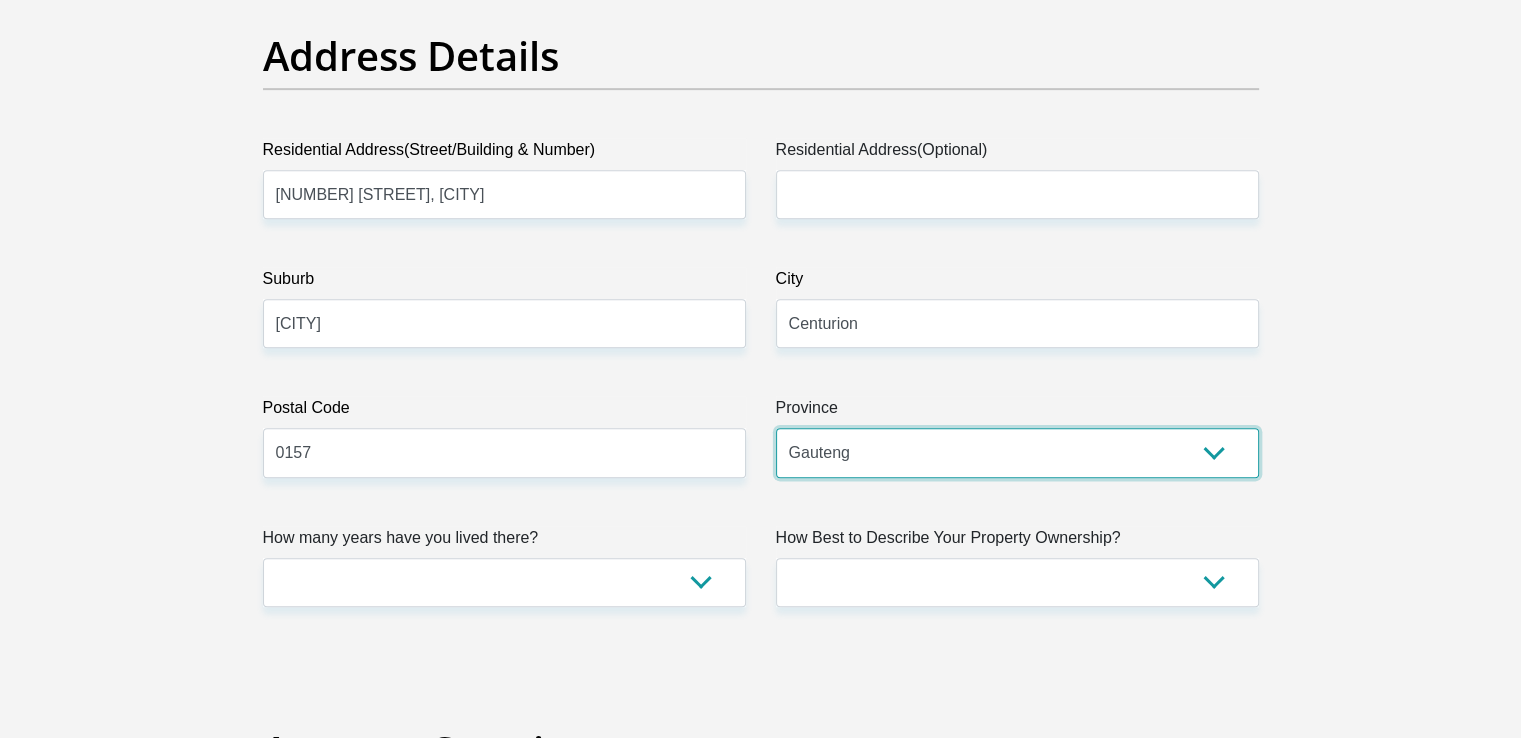 click on "Eastern Cape
Free State
Gauteng
KwaZulu-Natal
Limpopo
Mpumalanga
Northern Cape
North West
Western Cape" at bounding box center [1017, 452] 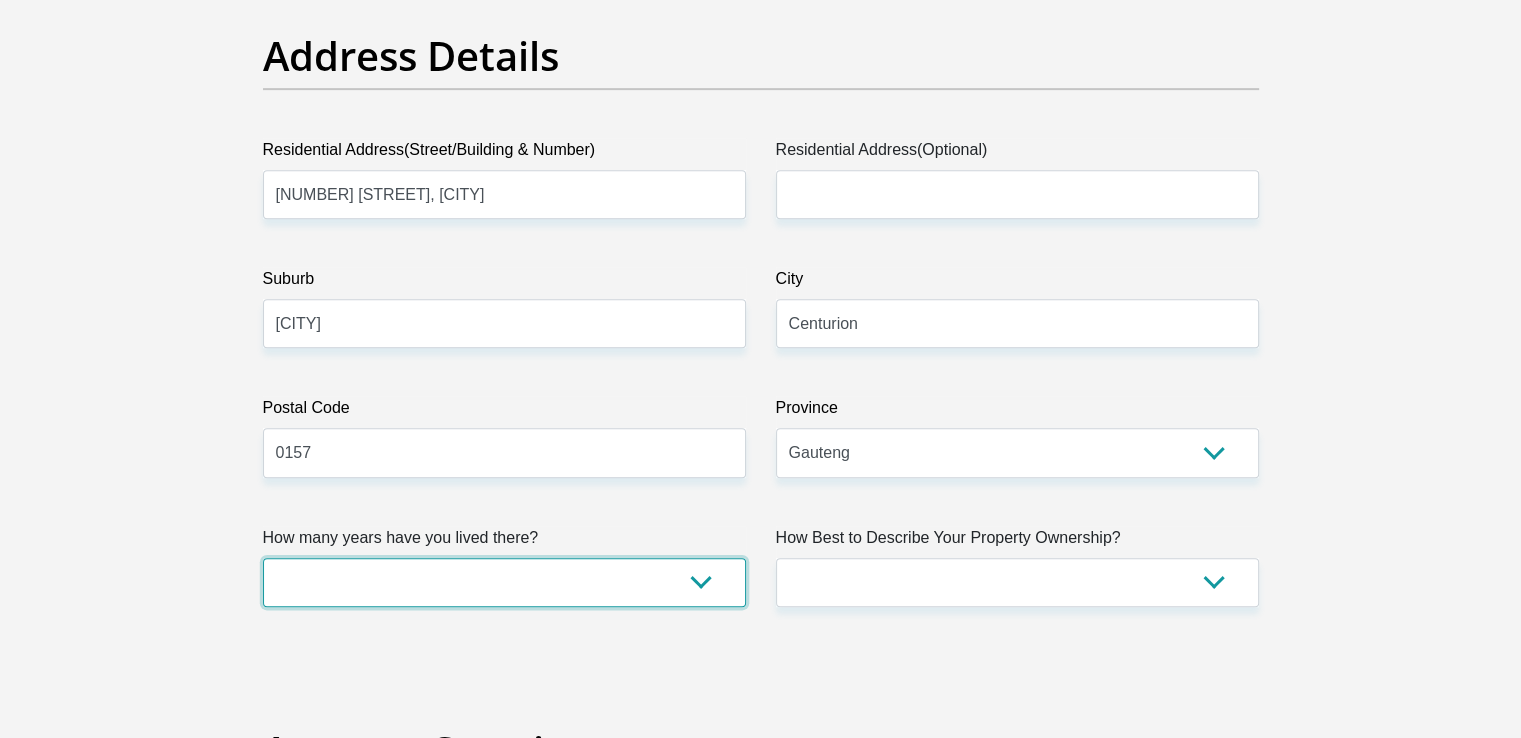 click on "less than 1 year
1-3 years
3-5 years
5+ years" at bounding box center (504, 582) 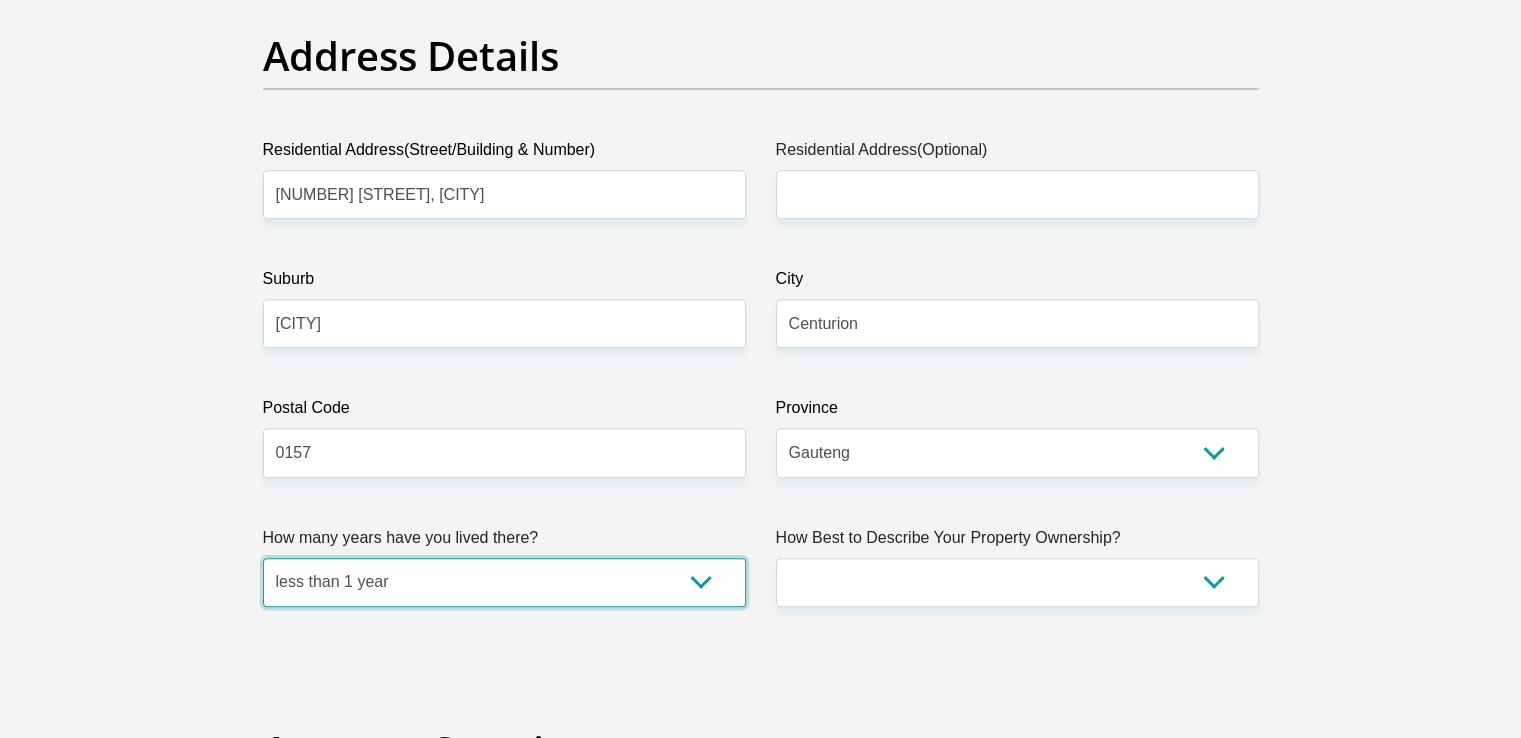 click on "less than 1 year
1-3 years
3-5 years
5+ years" at bounding box center [504, 582] 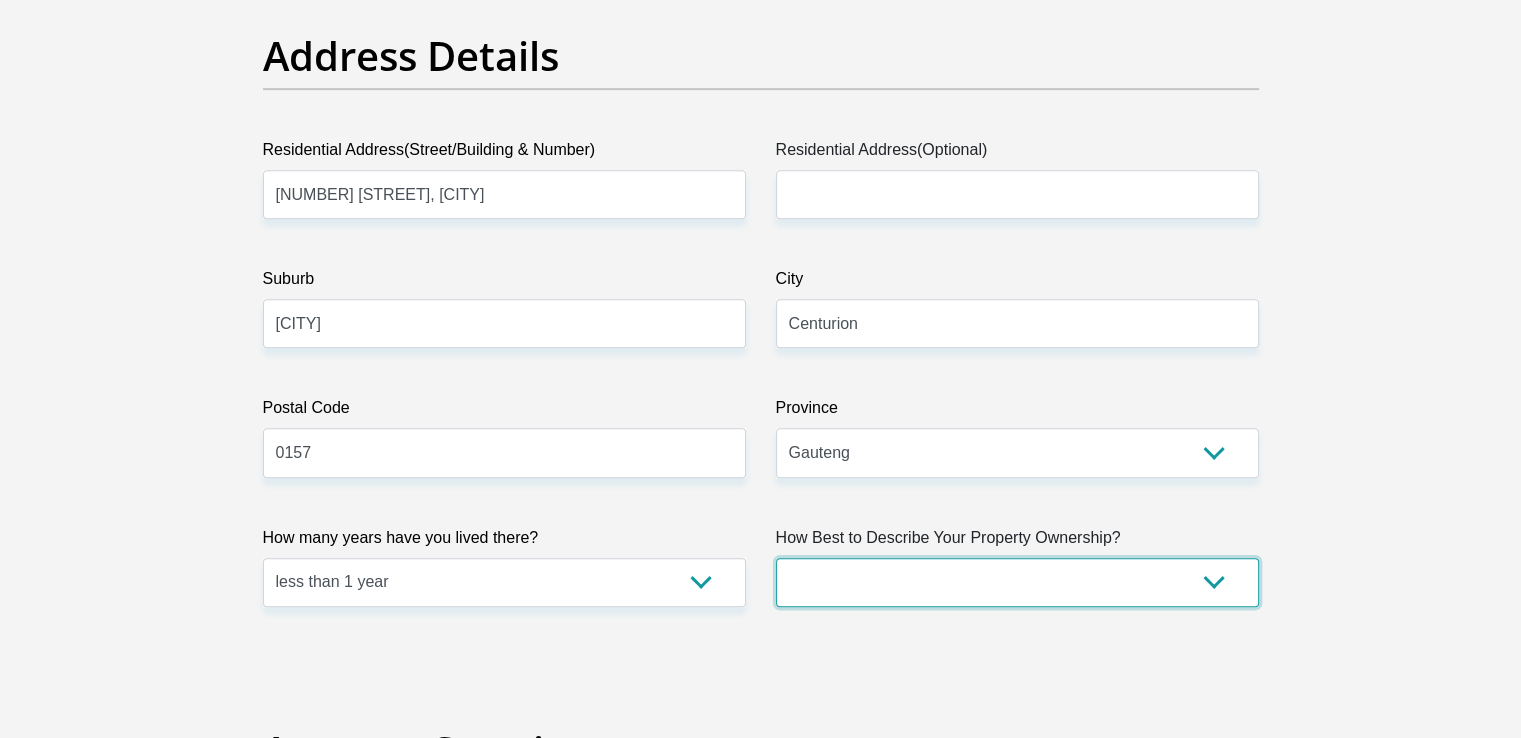 click on "Owned
Rented
Family Owned
Company Dwelling" at bounding box center [1017, 582] 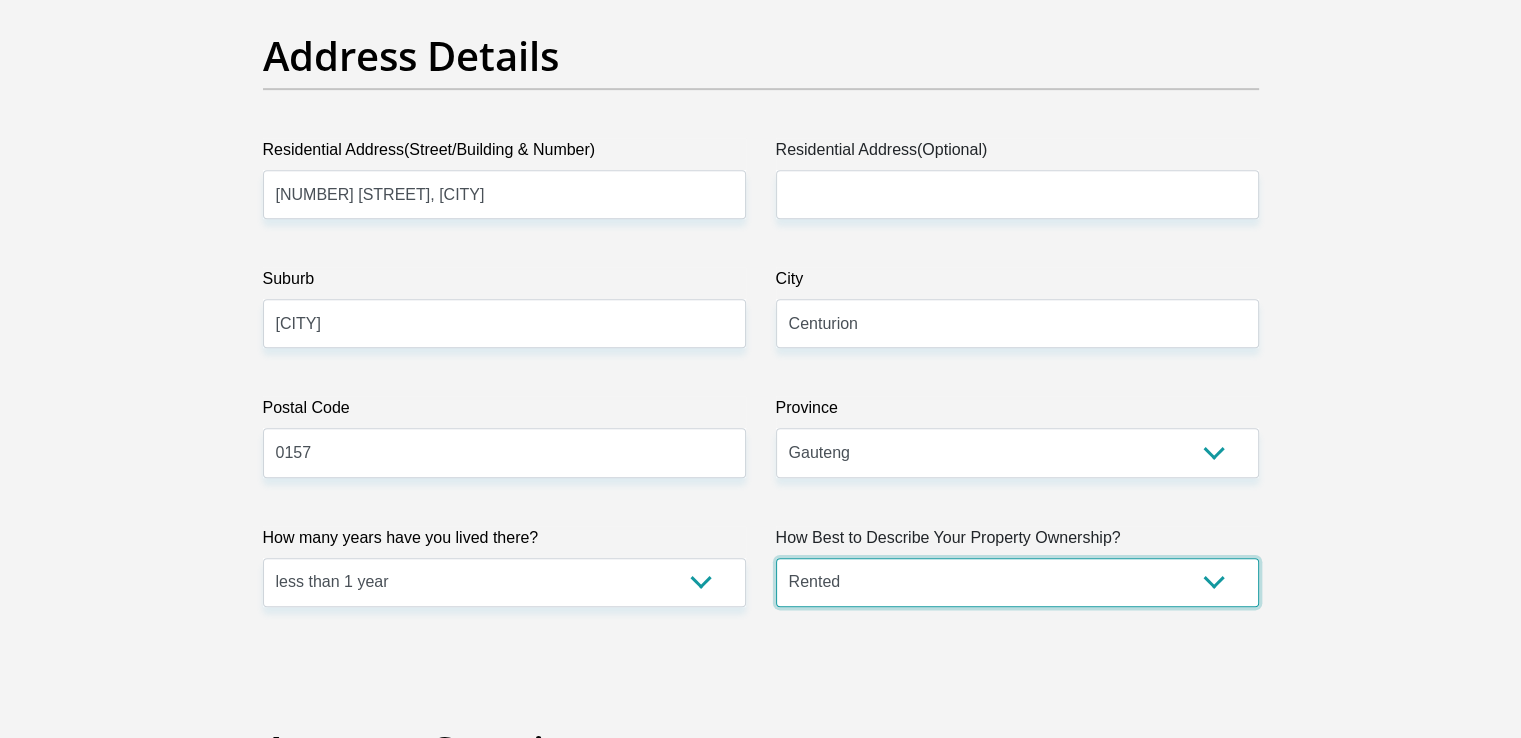 click on "Owned
Rented
Family Owned
Company Dwelling" at bounding box center [1017, 582] 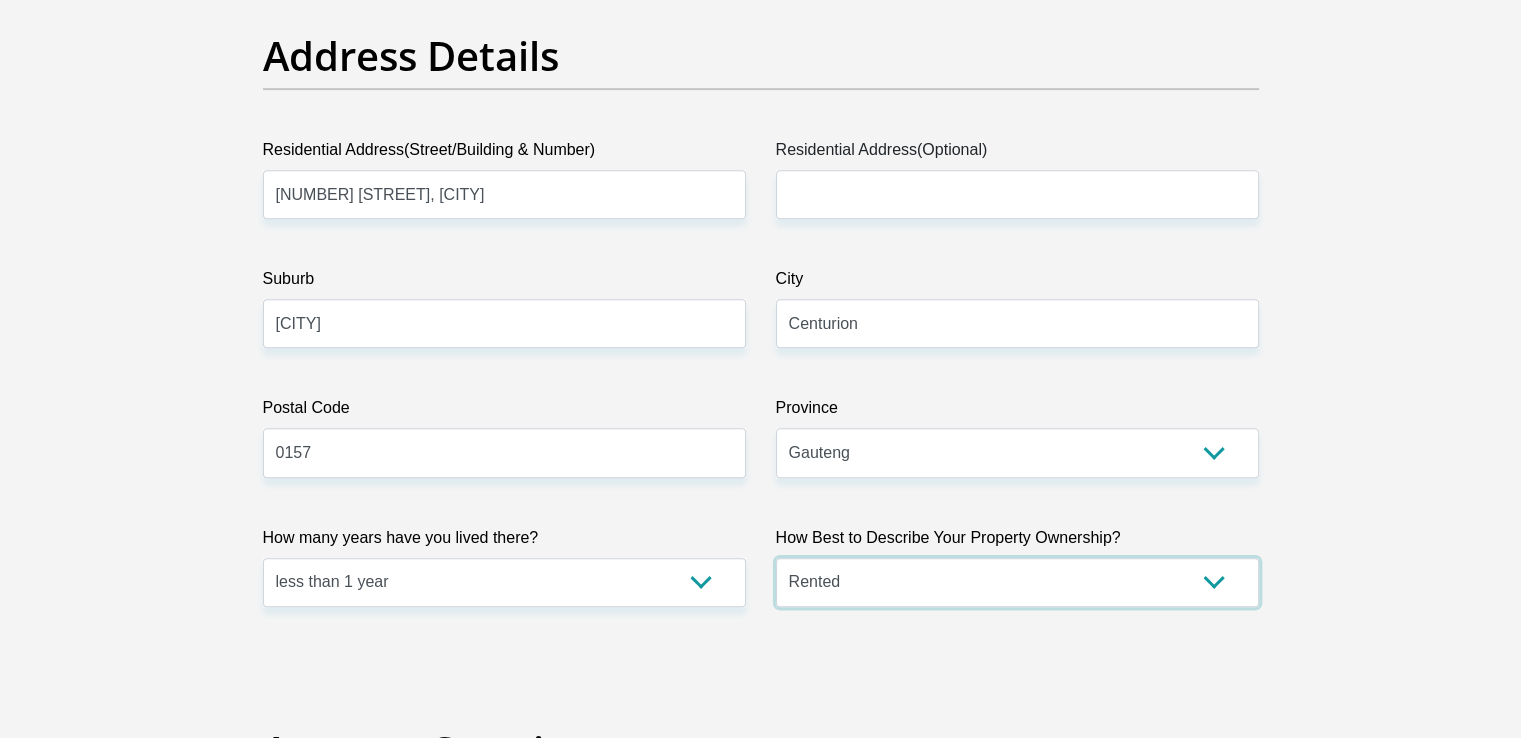 scroll, scrollTop: 1400, scrollLeft: 0, axis: vertical 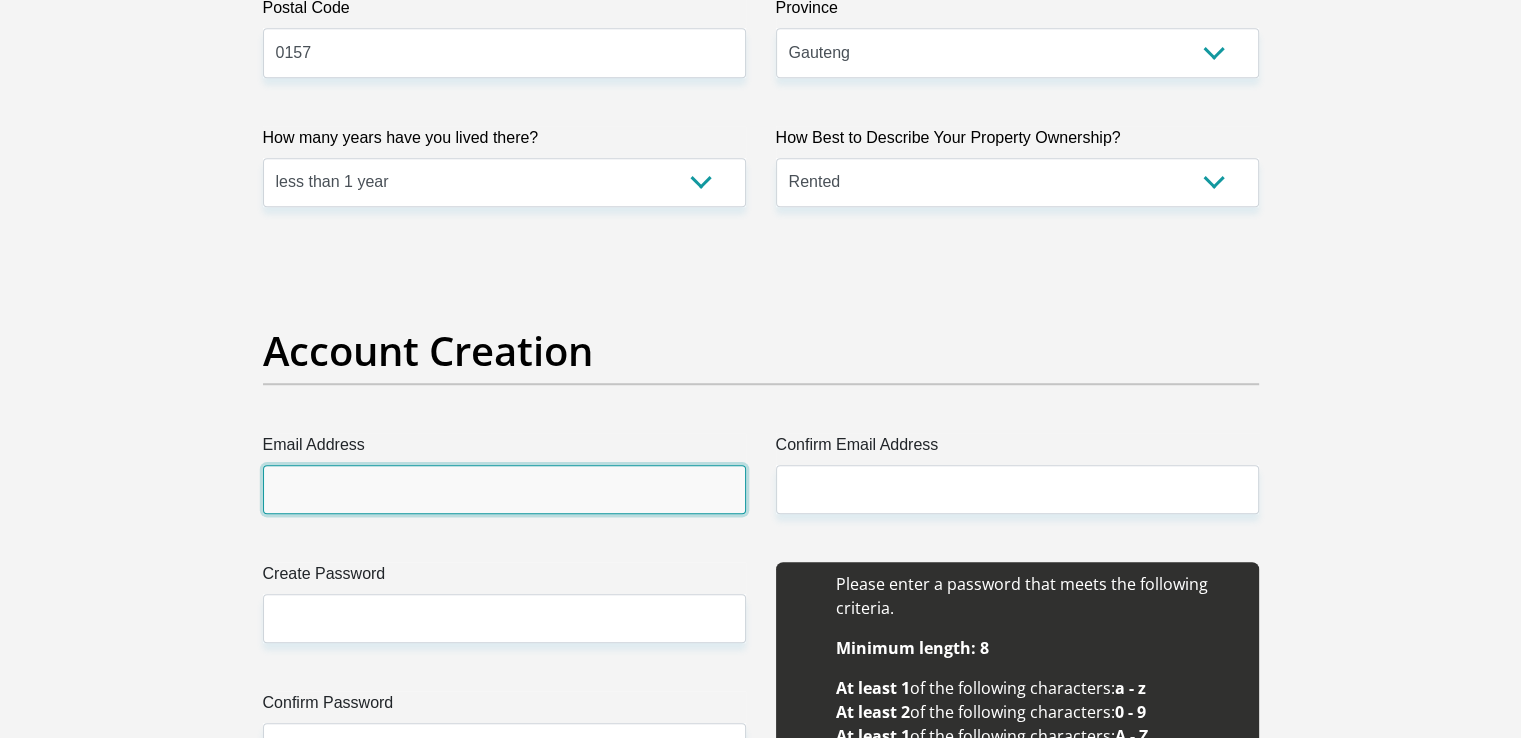 click on "Email Address" at bounding box center [504, 489] 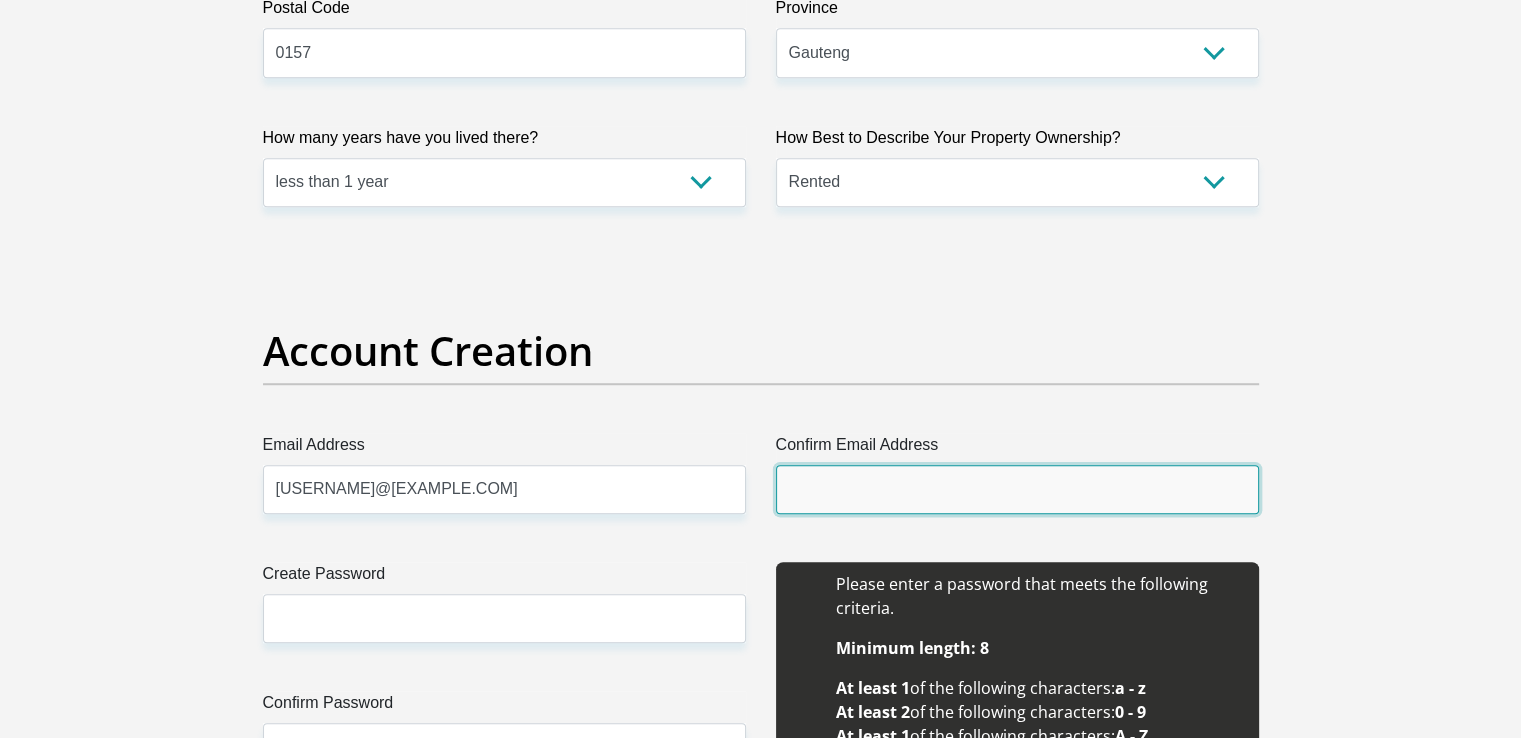 type on "[USERNAME]@[EXAMPLE.COM]" 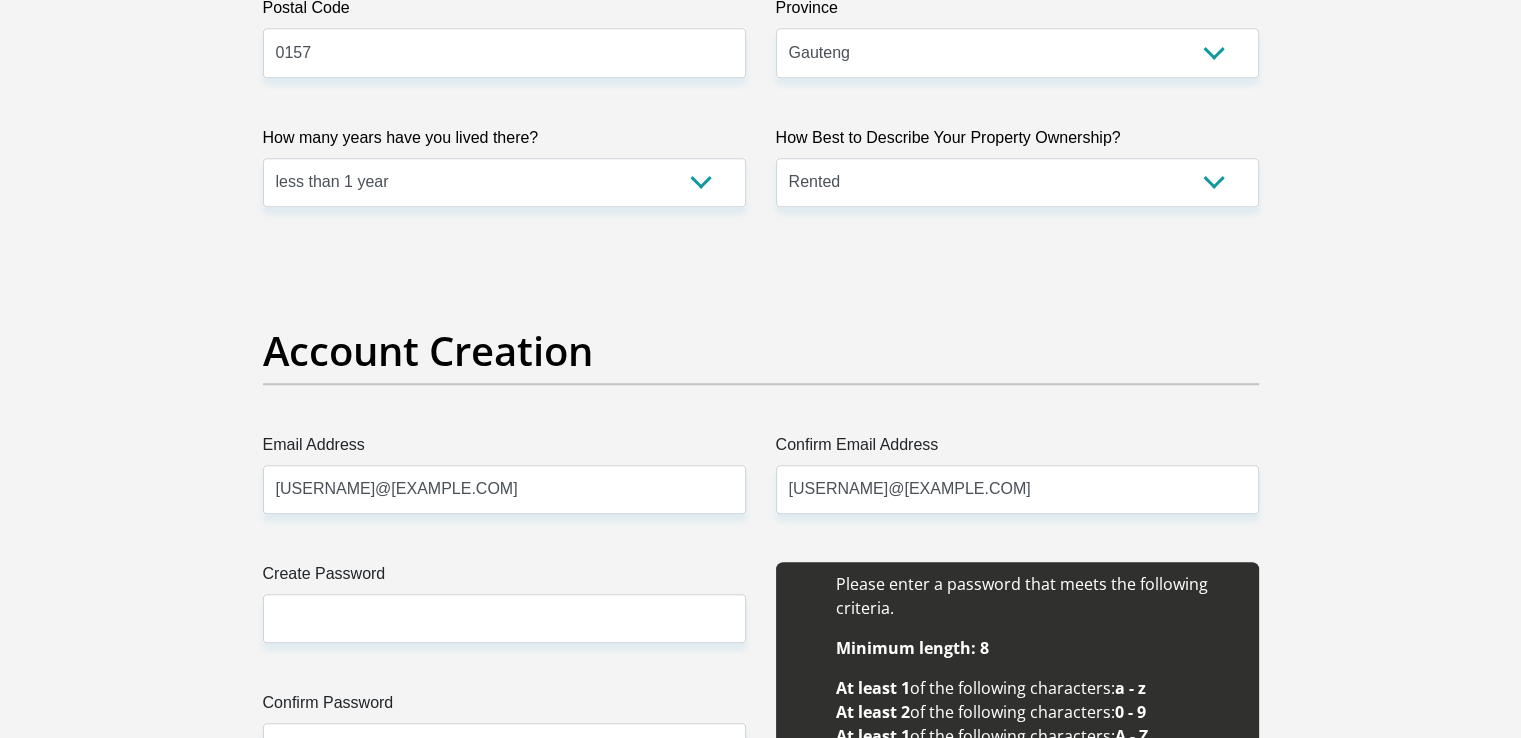 type 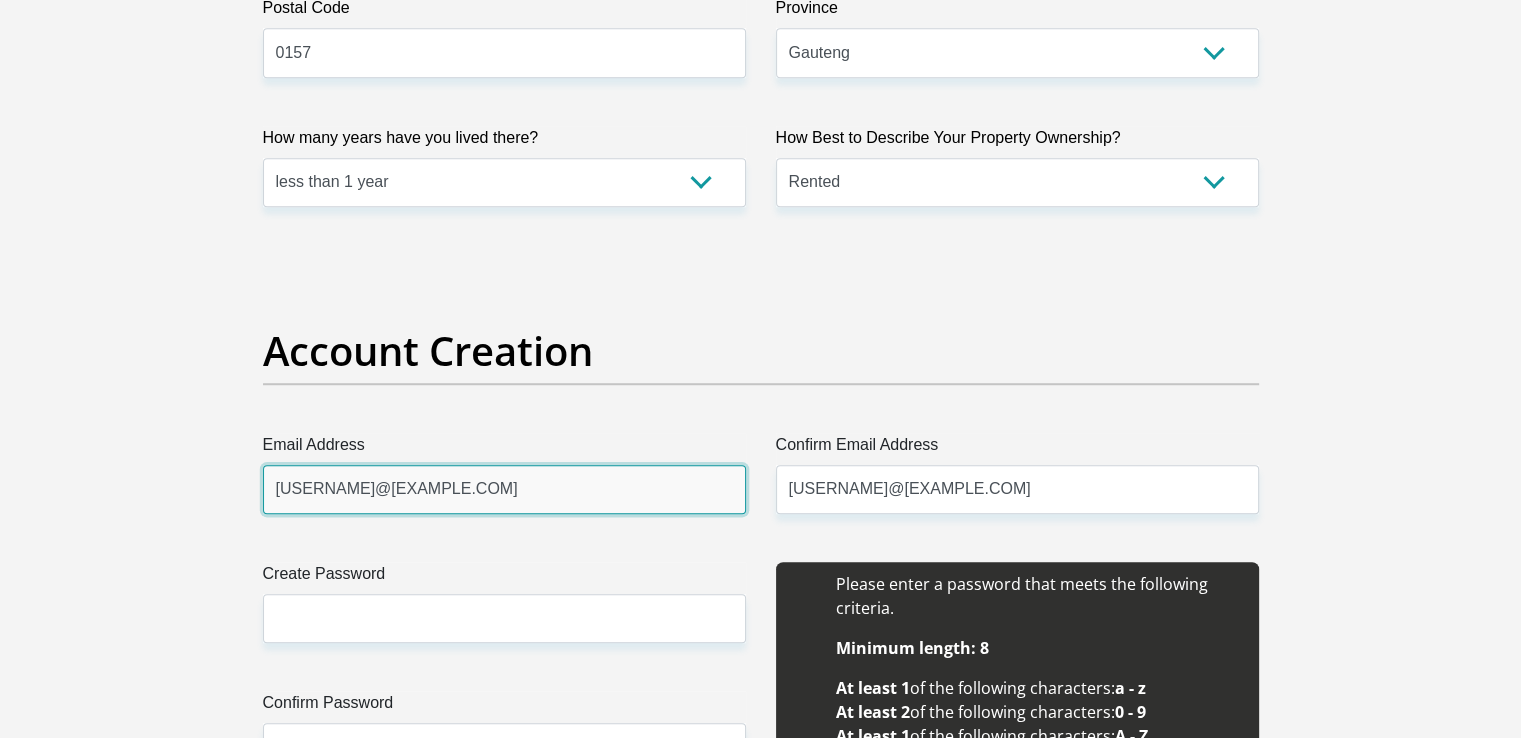 type 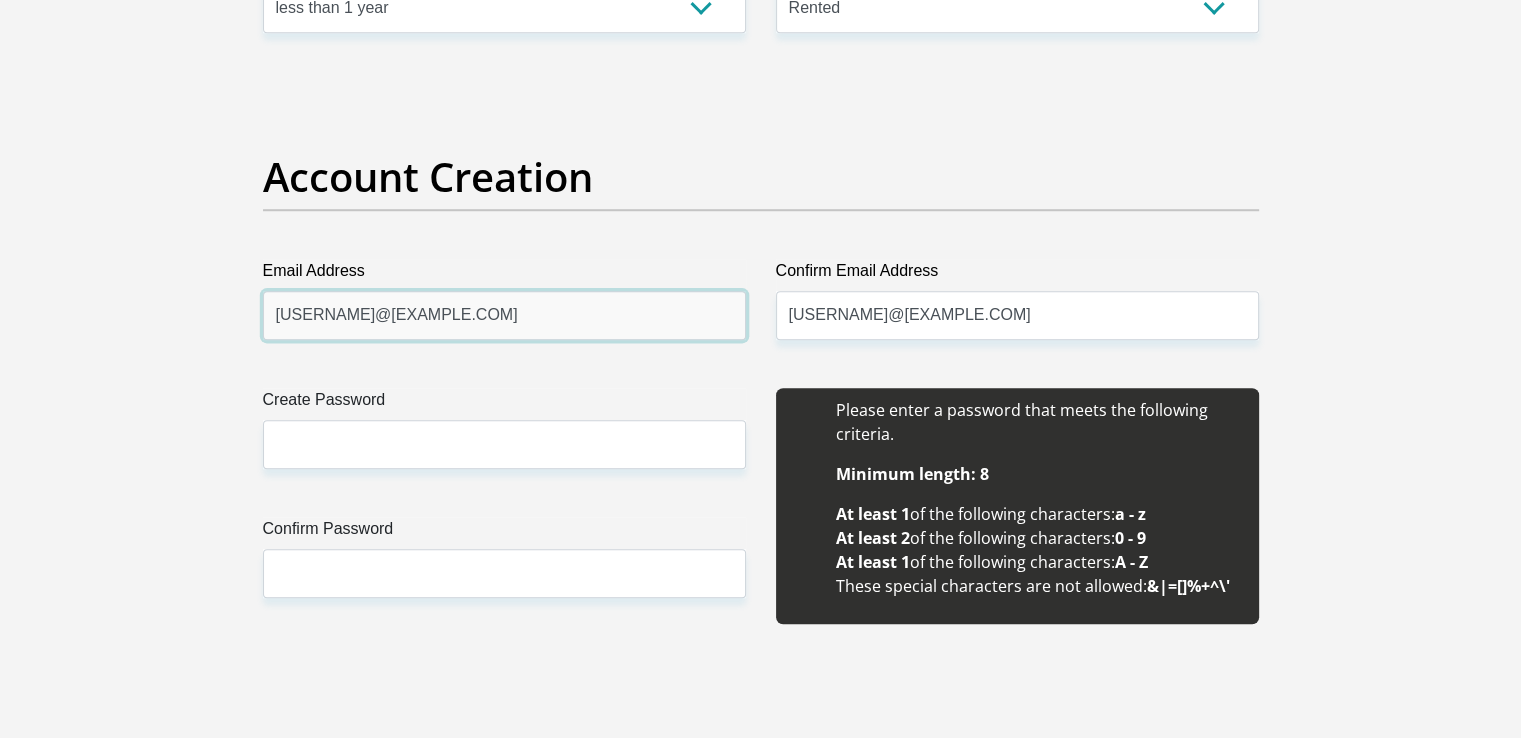 scroll, scrollTop: 1600, scrollLeft: 0, axis: vertical 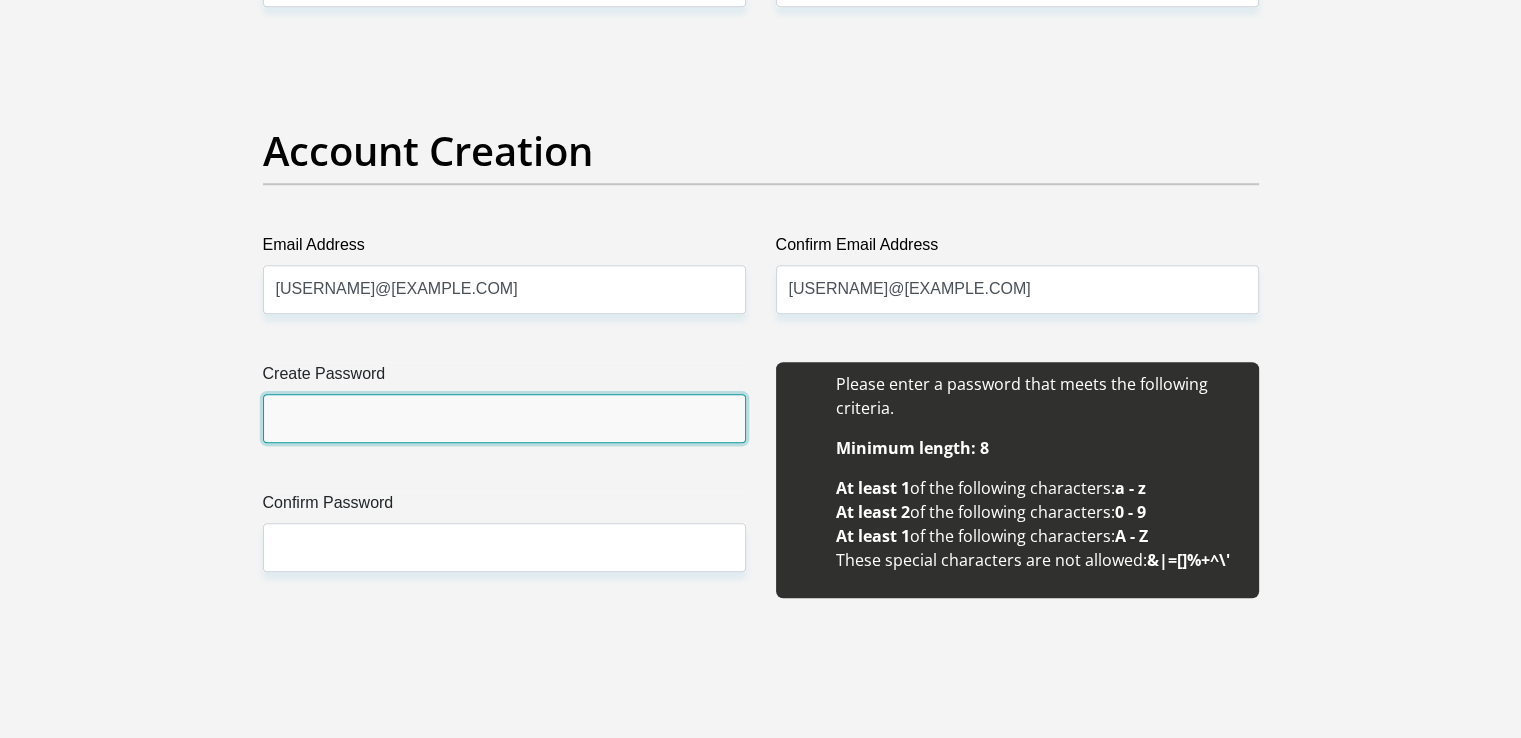 click on "Create Password" at bounding box center [504, 418] 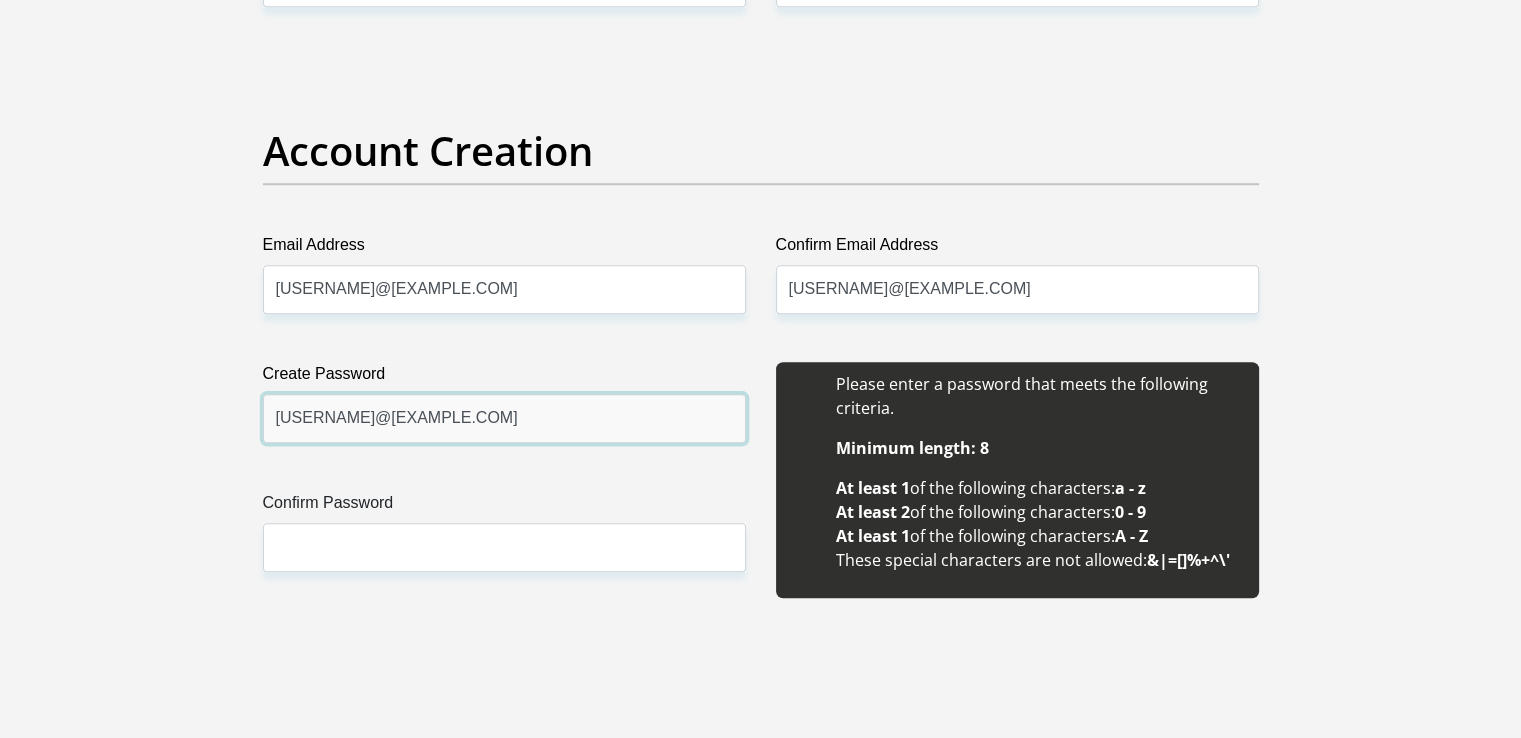 type on "[USERNAME]@[EXAMPLE.COM]" 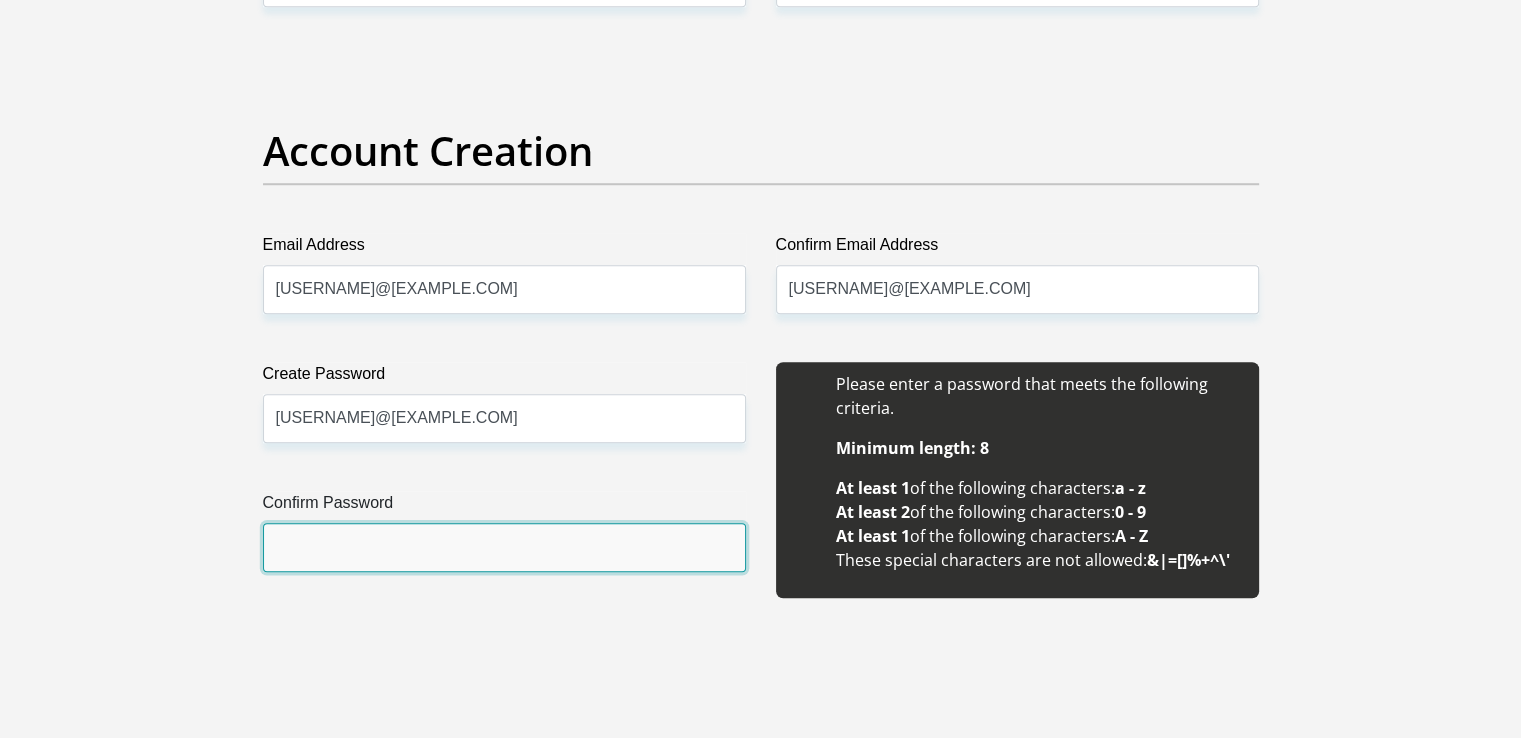 click on "Confirm Password" at bounding box center (504, 547) 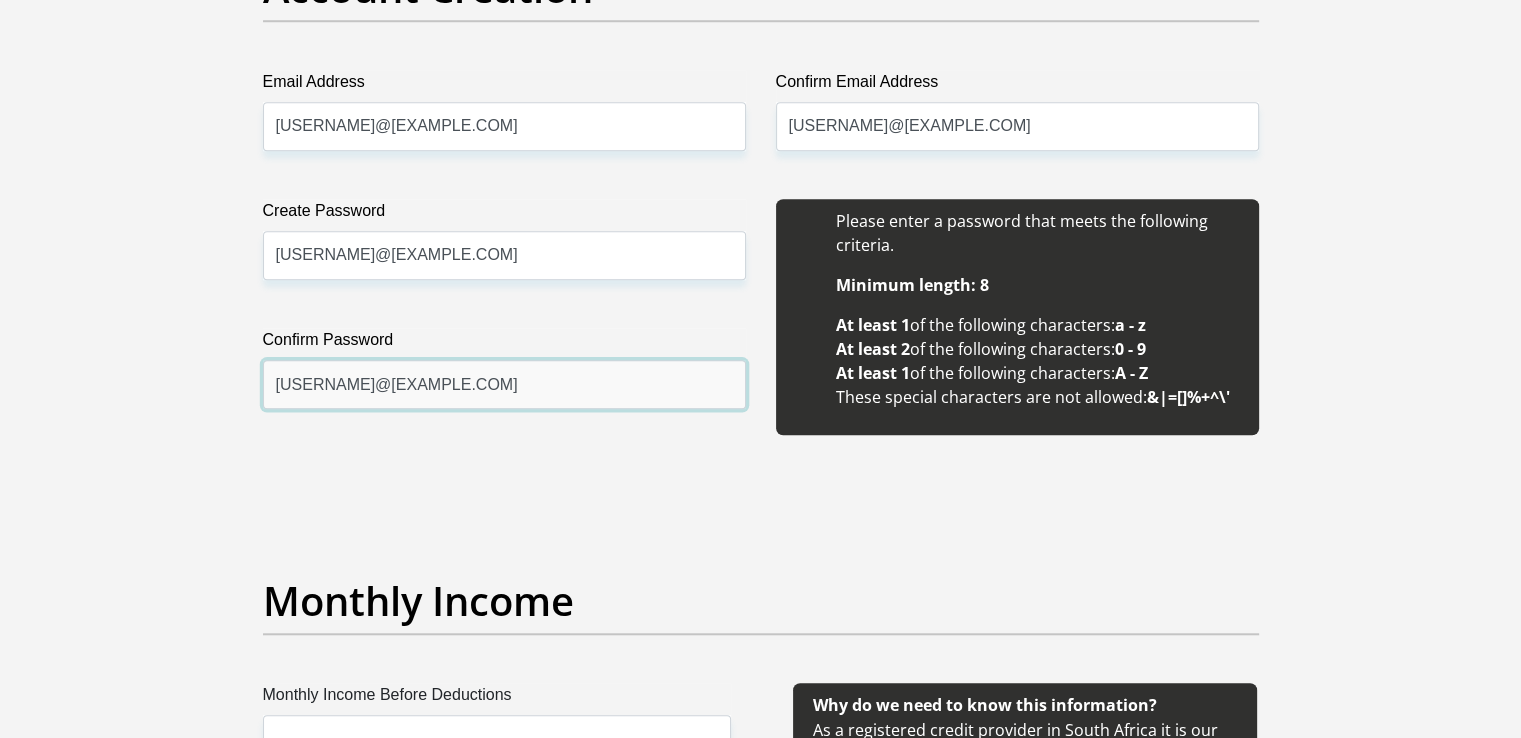 scroll, scrollTop: 1900, scrollLeft: 0, axis: vertical 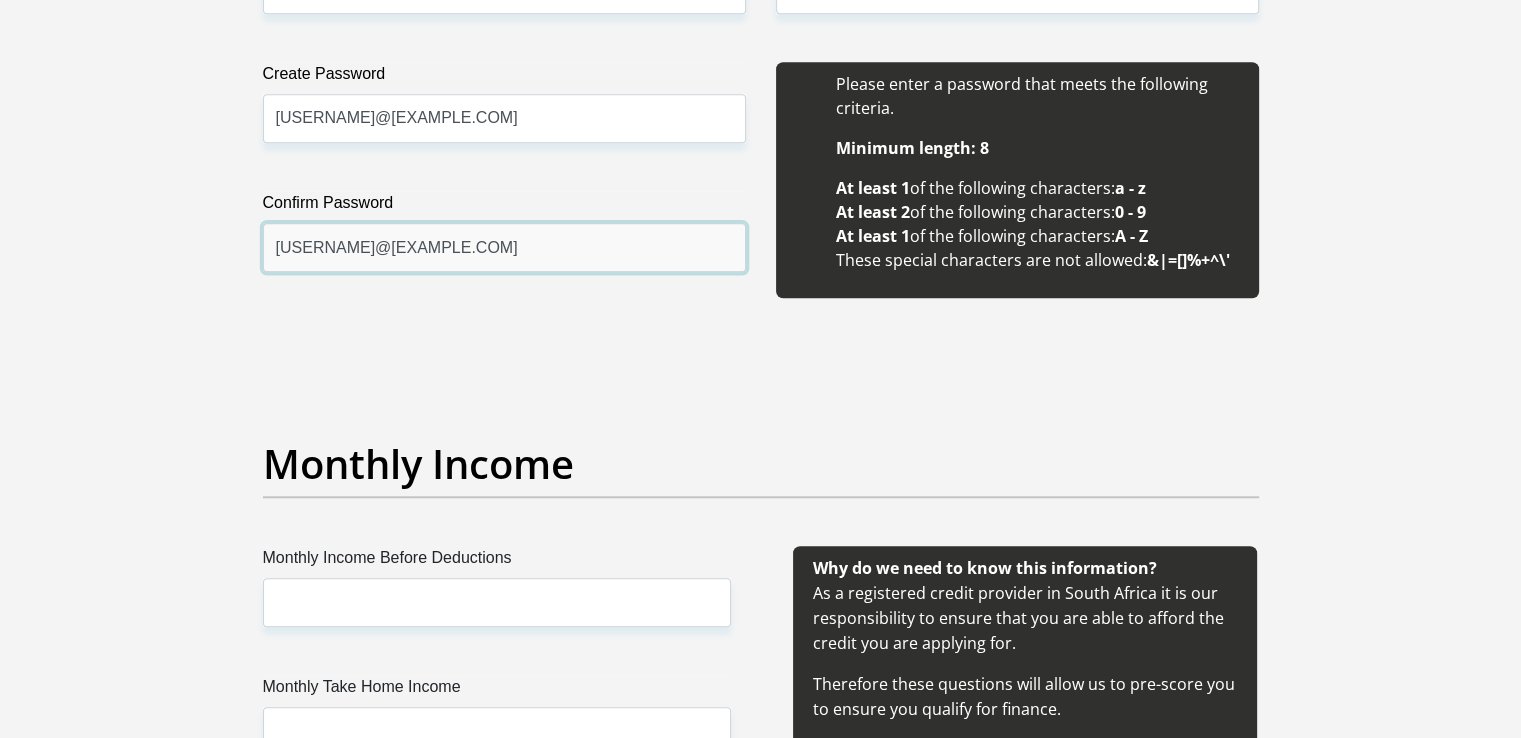 type on "[USERNAME]@[EXAMPLE.COM]" 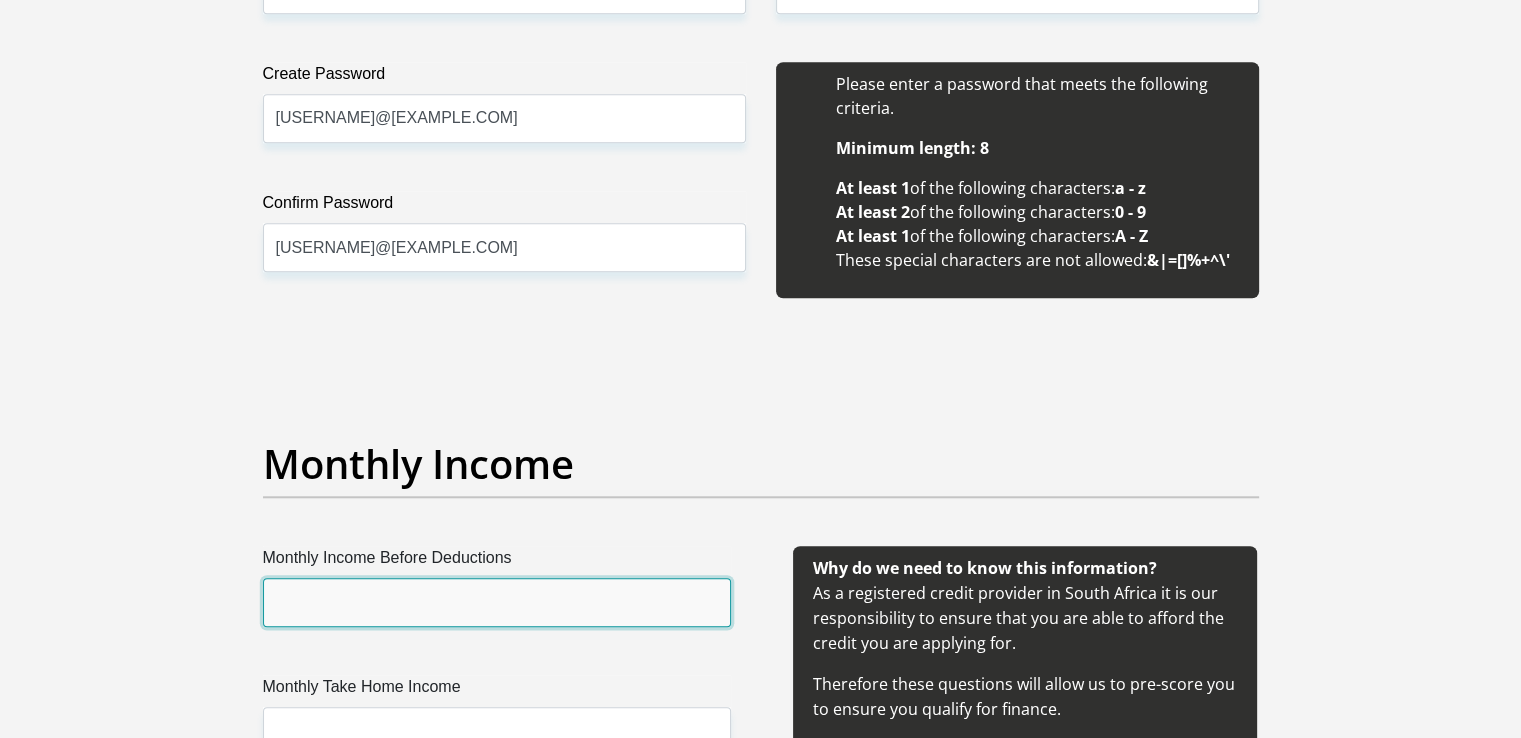 click on "Monthly Income Before Deductions" at bounding box center [497, 602] 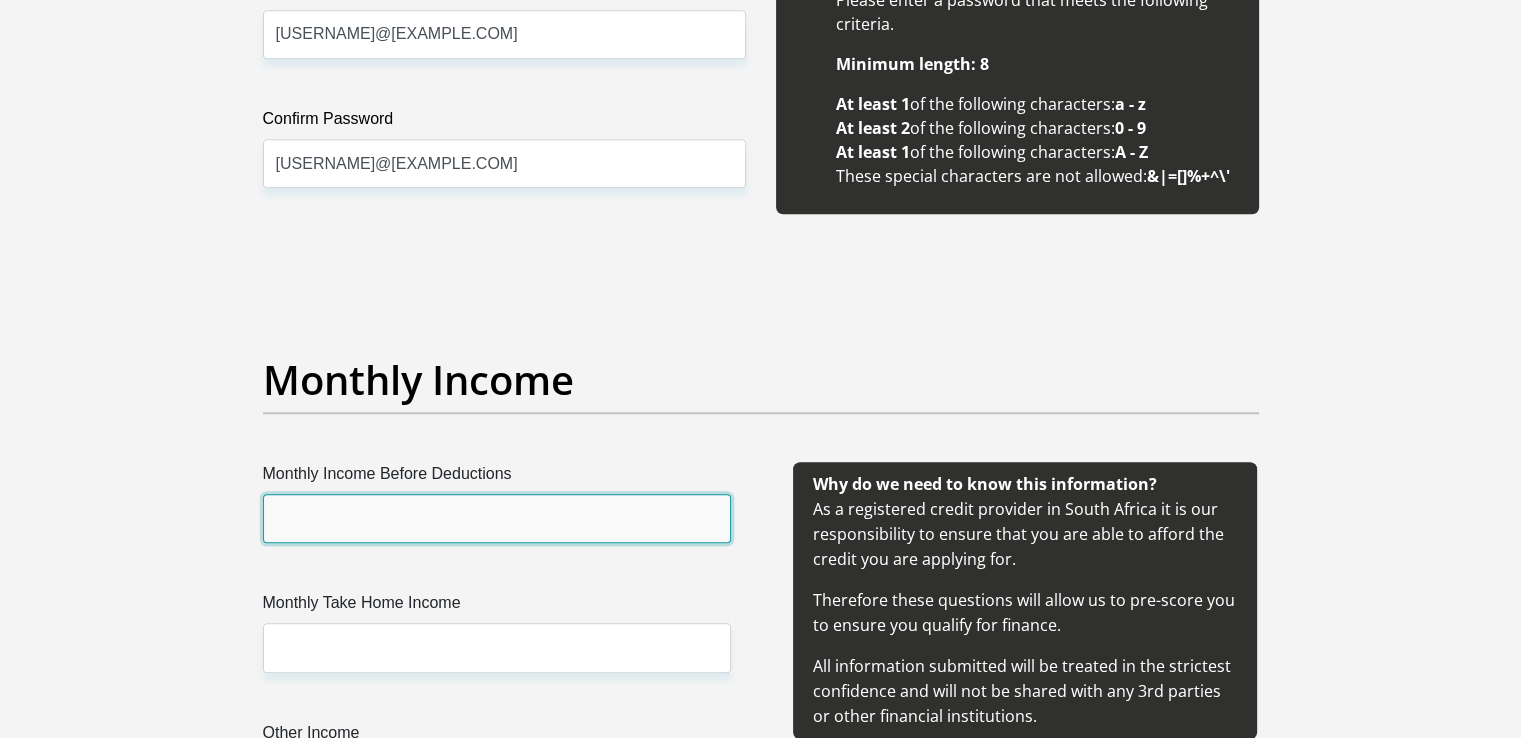 scroll, scrollTop: 2100, scrollLeft: 0, axis: vertical 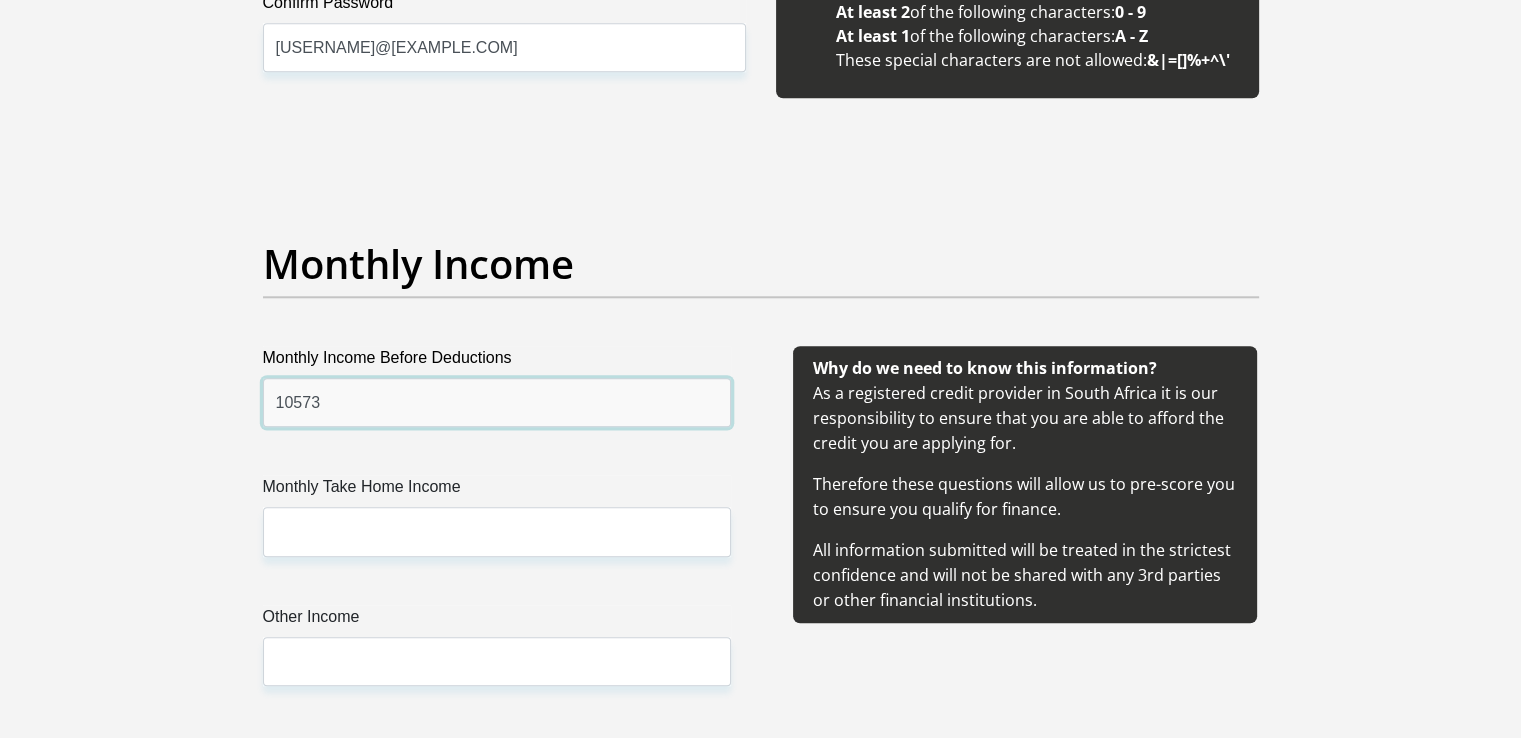 type on "10573" 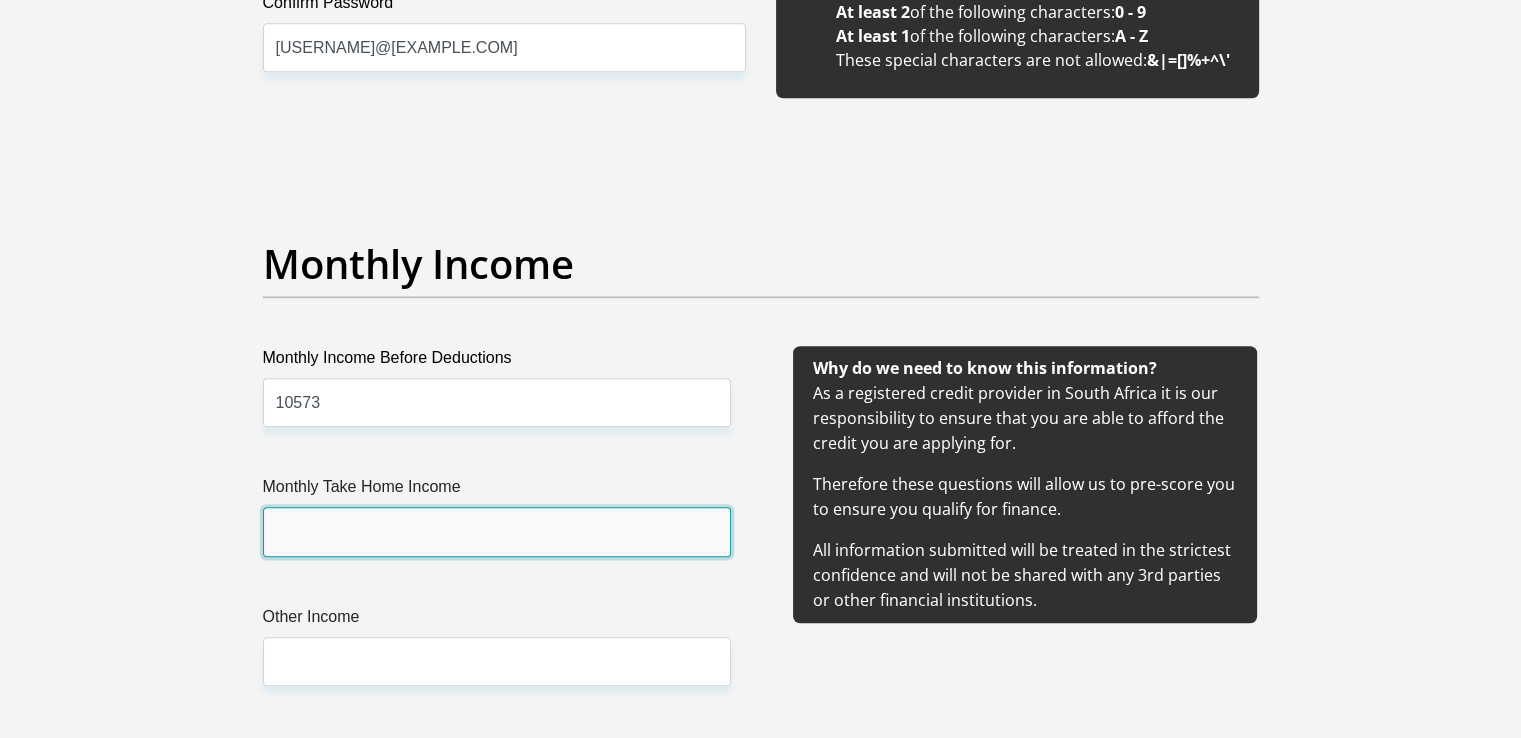 click on "Monthly Take Home Income" at bounding box center (497, 531) 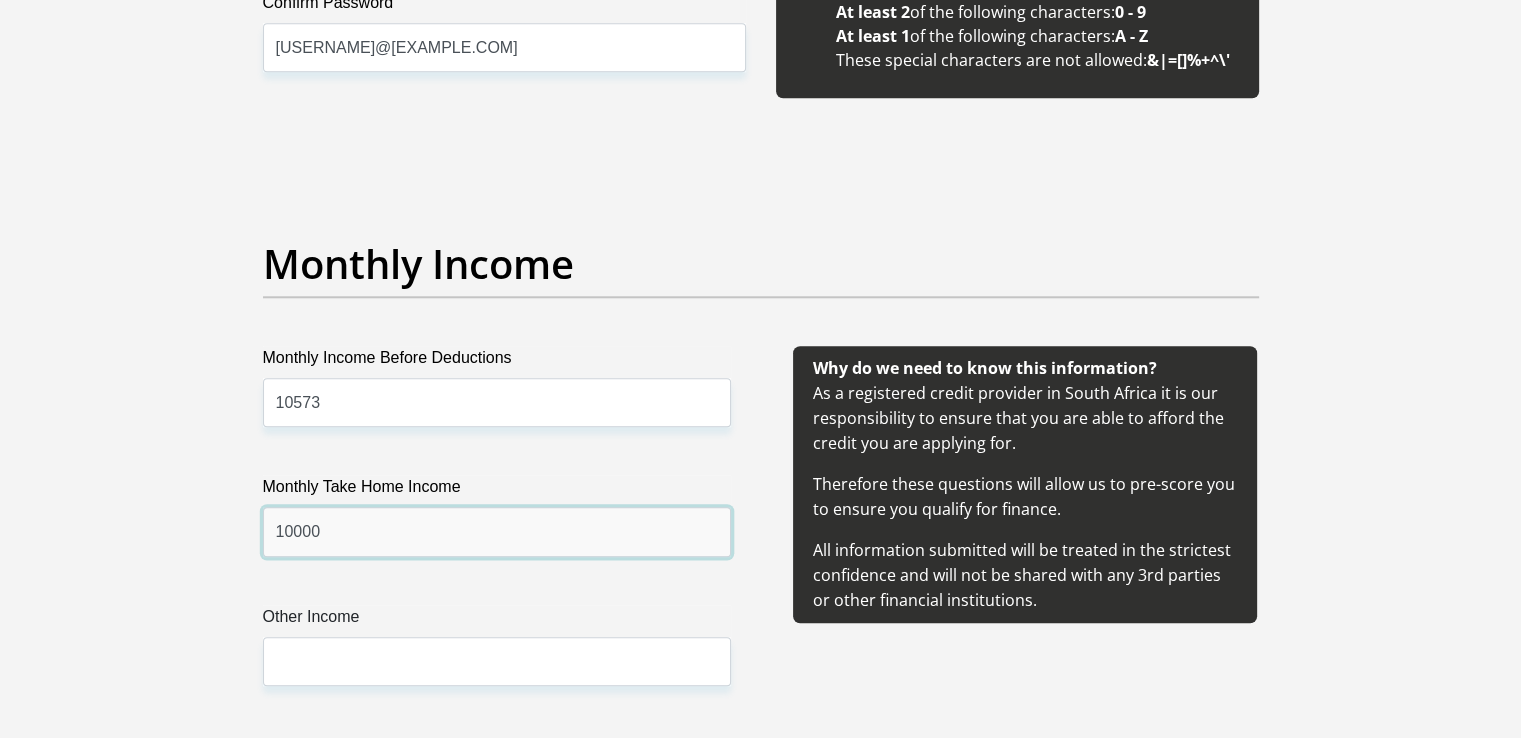 type on "10000" 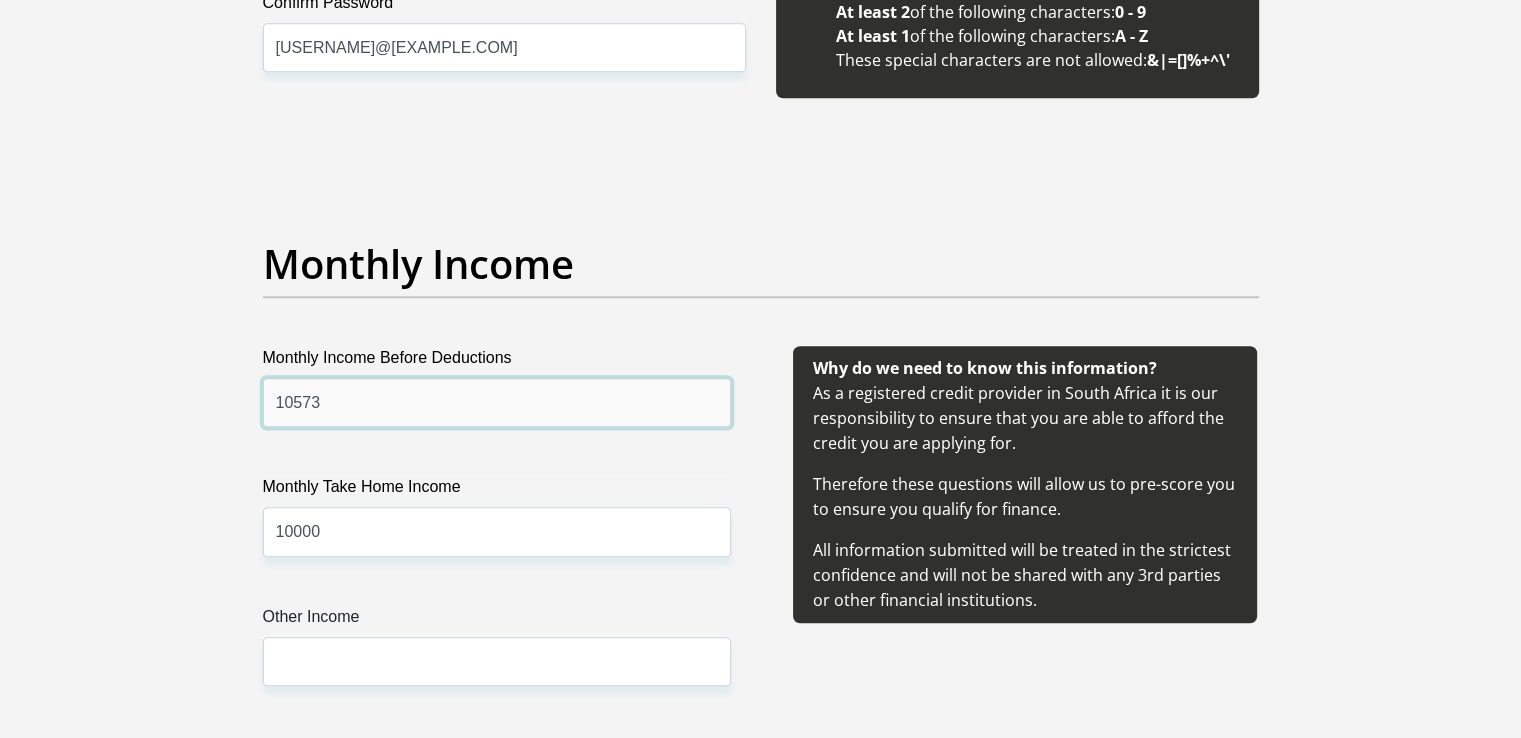 click on "10573" at bounding box center [497, 402] 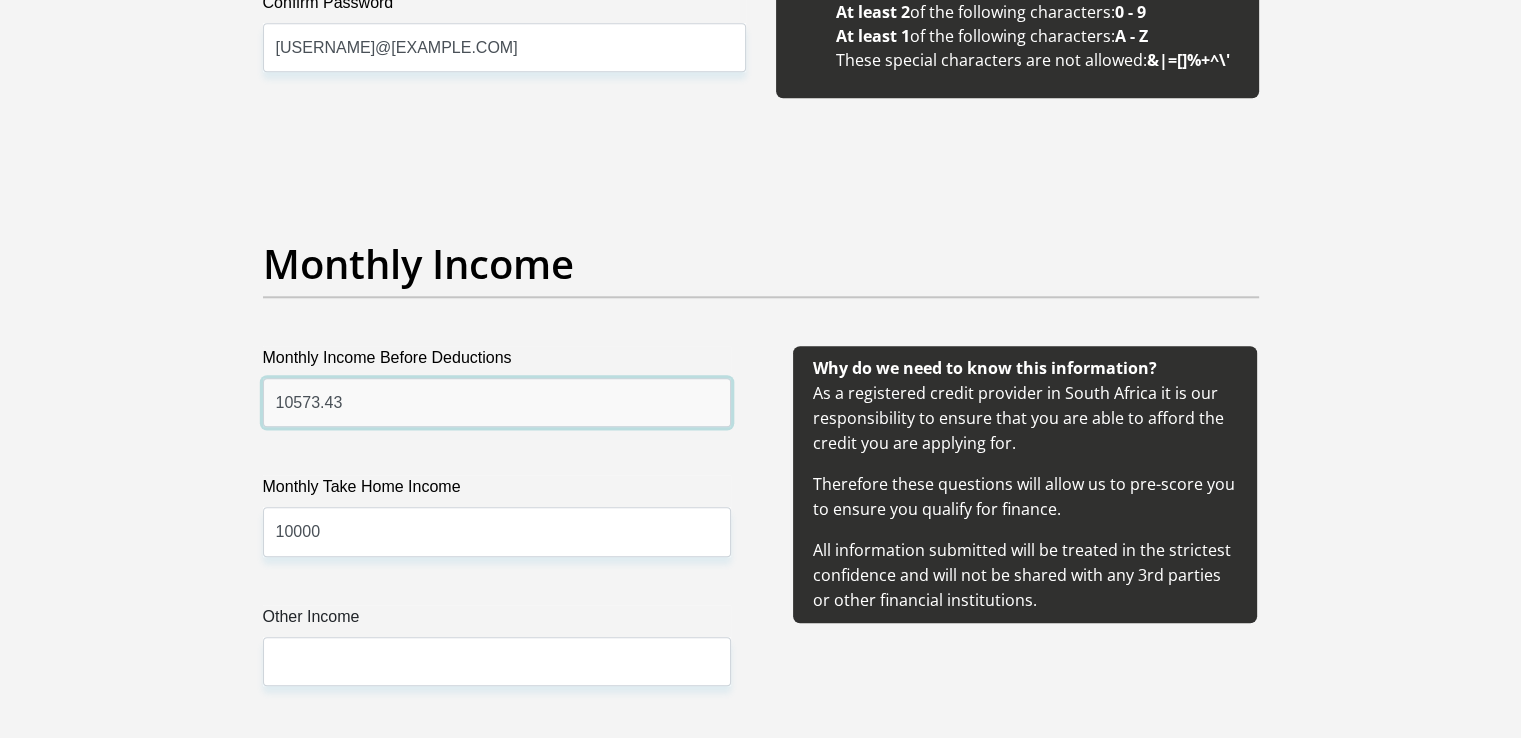 type on "10573.43" 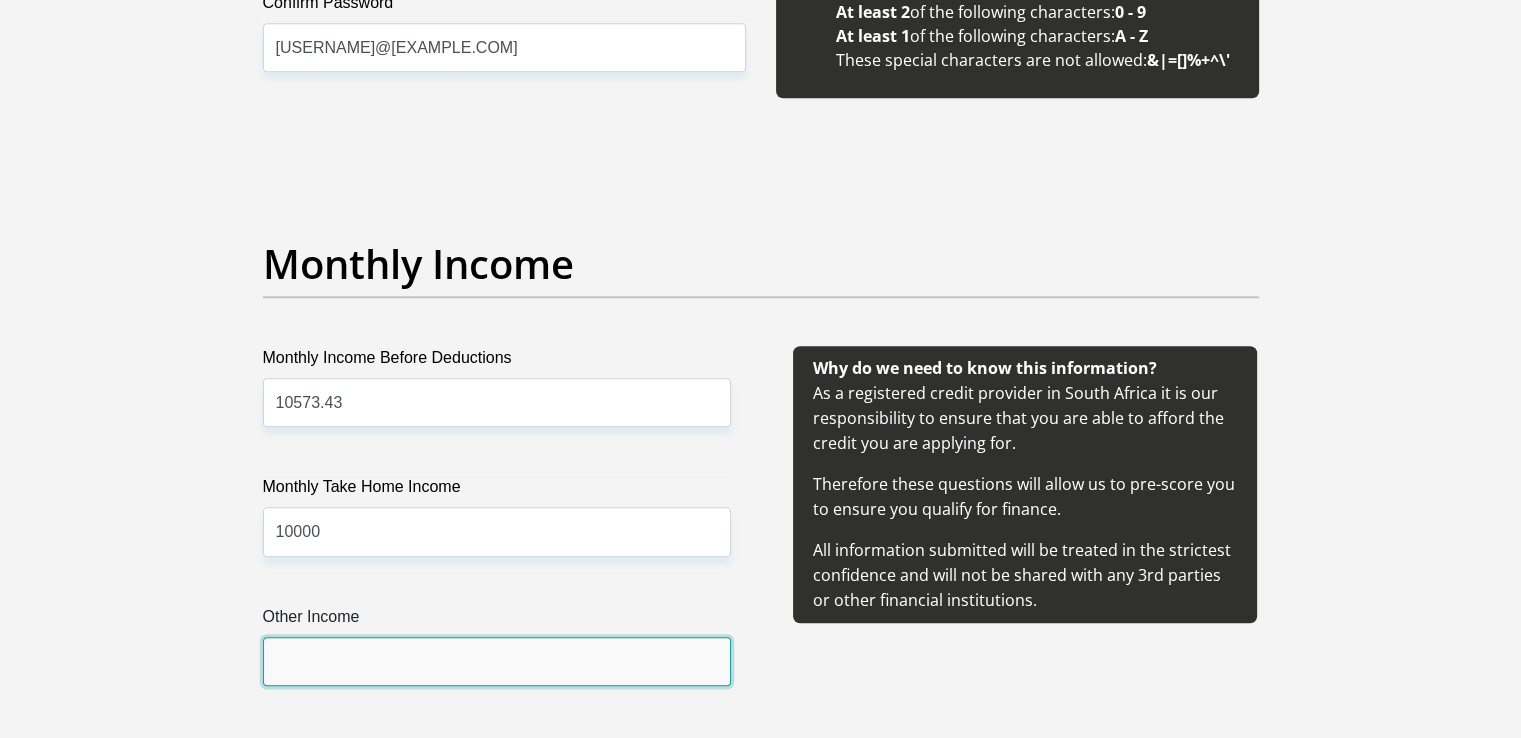 click on "Other Income" at bounding box center [497, 661] 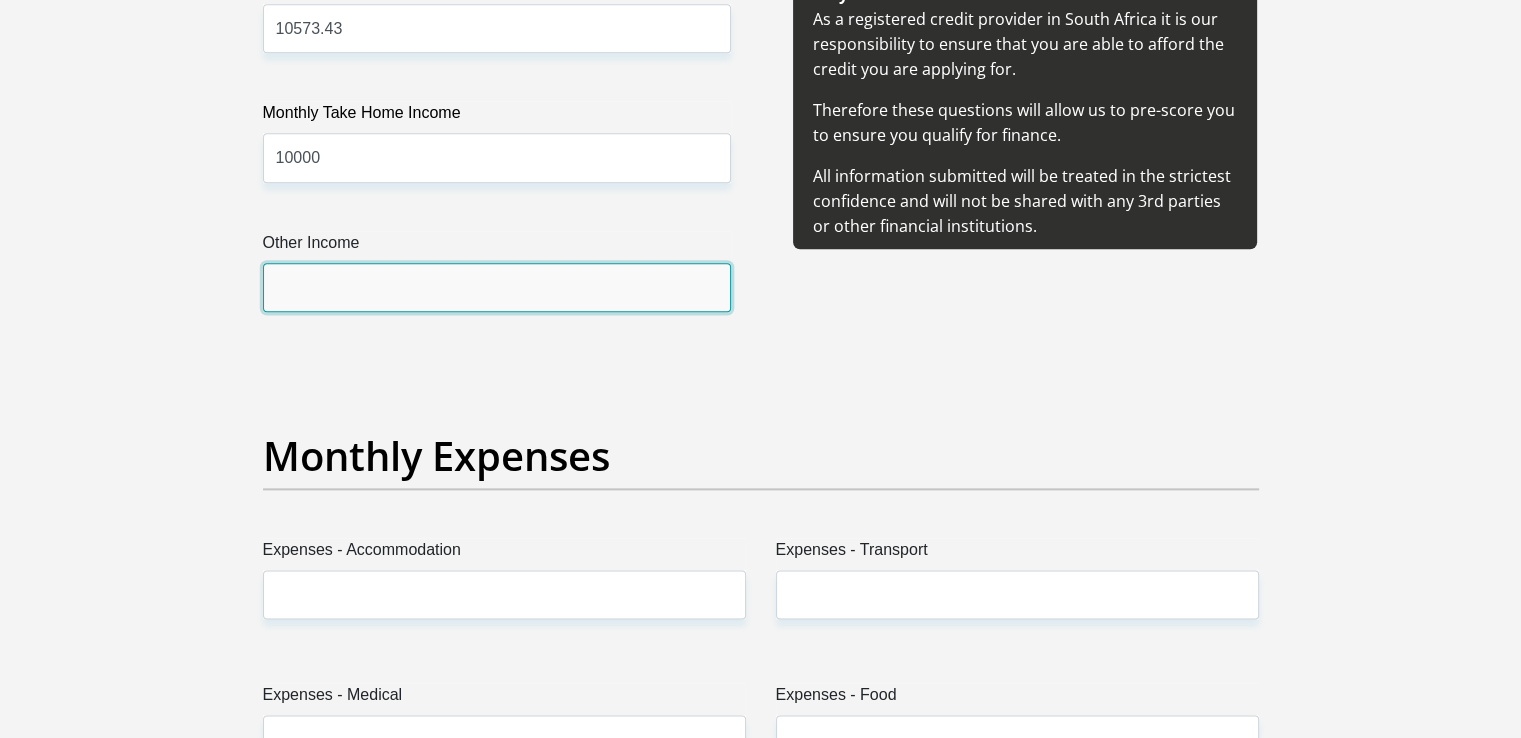 scroll, scrollTop: 2500, scrollLeft: 0, axis: vertical 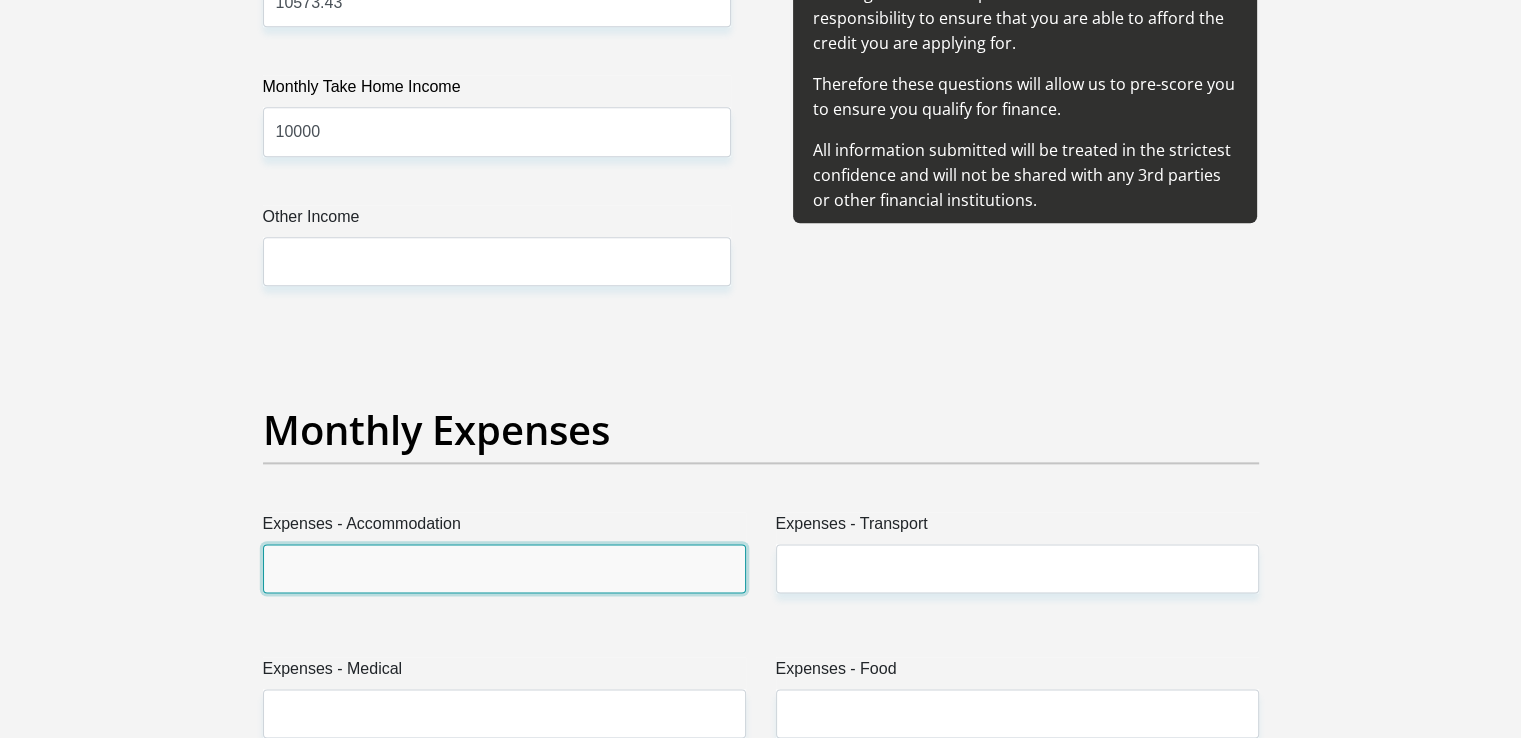 click on "Expenses - Accommodation" at bounding box center (504, 568) 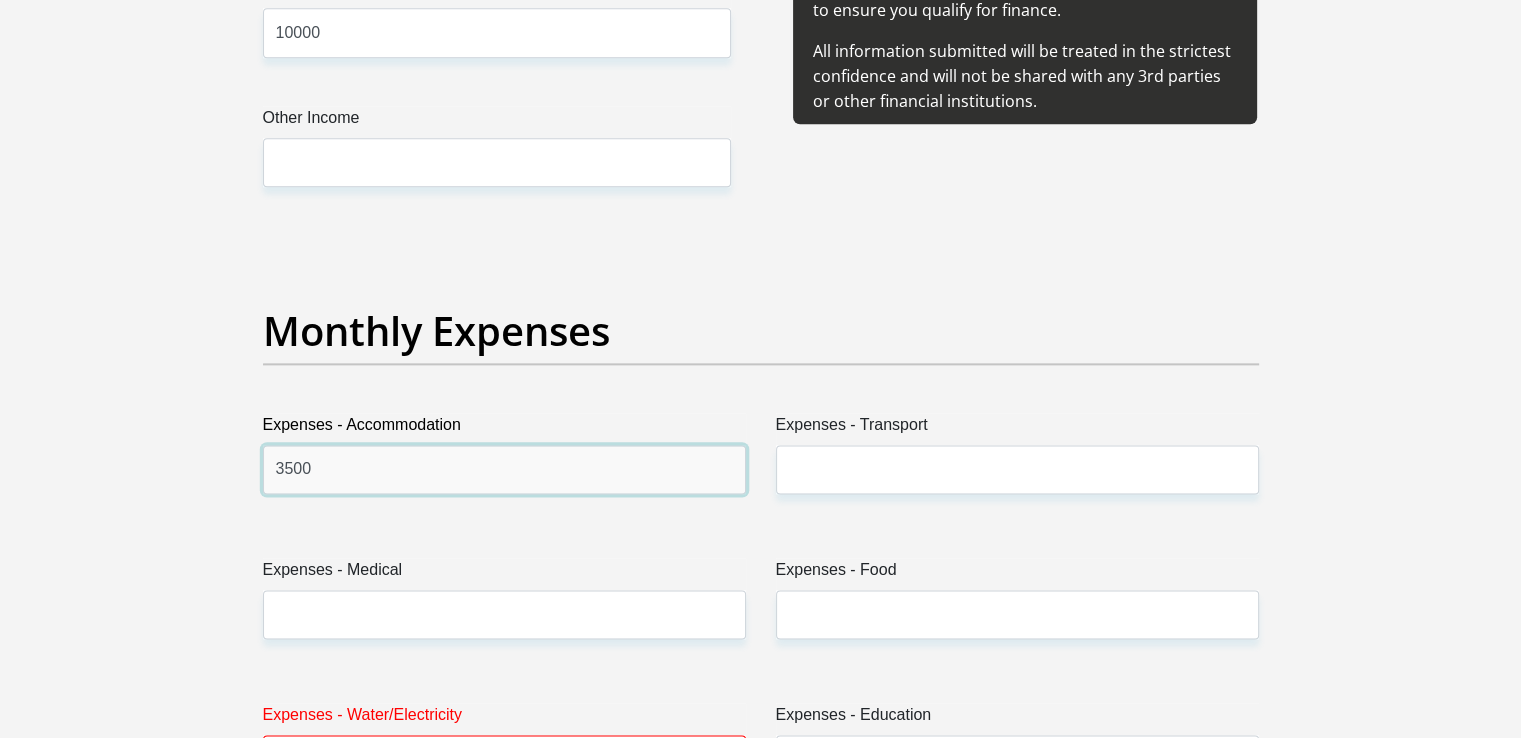 scroll, scrollTop: 2600, scrollLeft: 0, axis: vertical 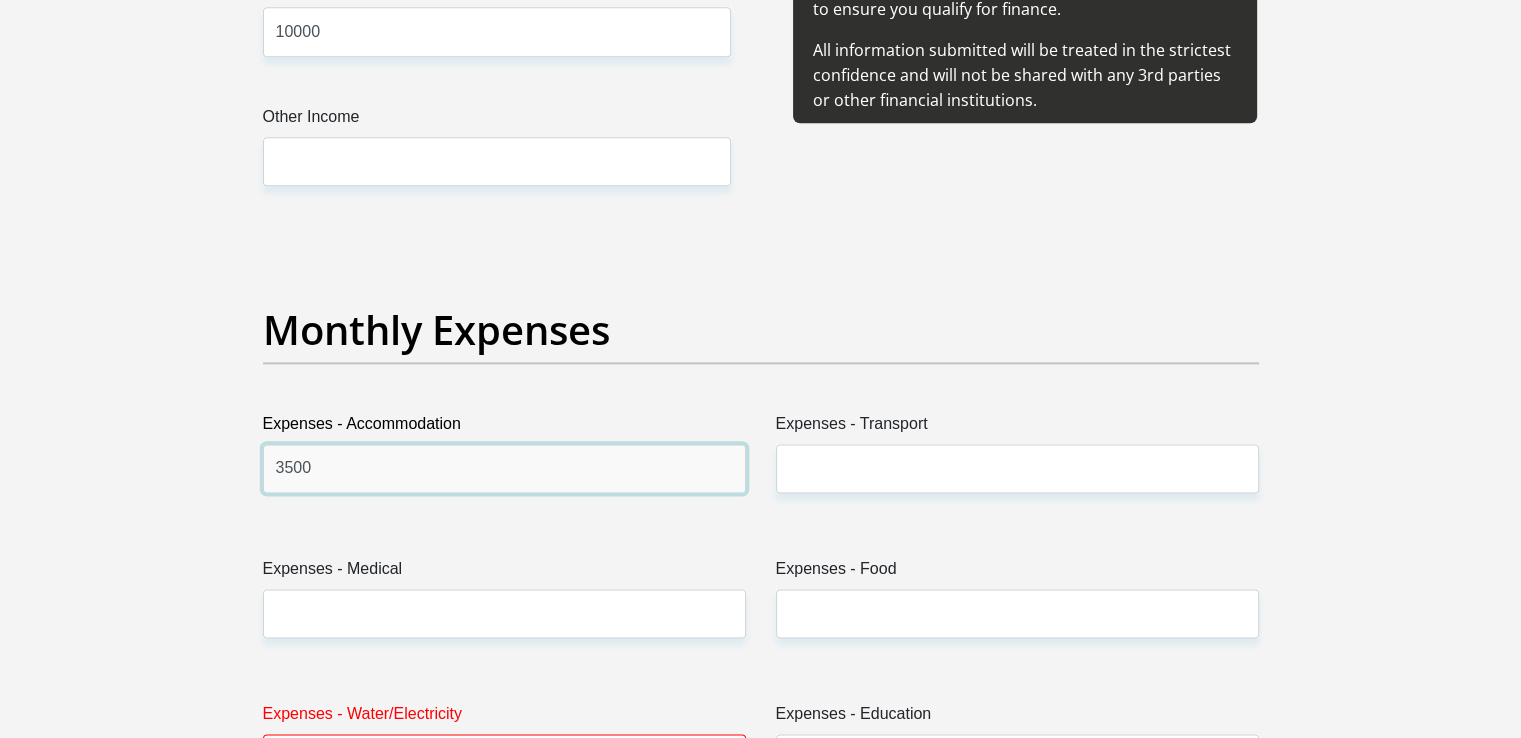 type on "3500" 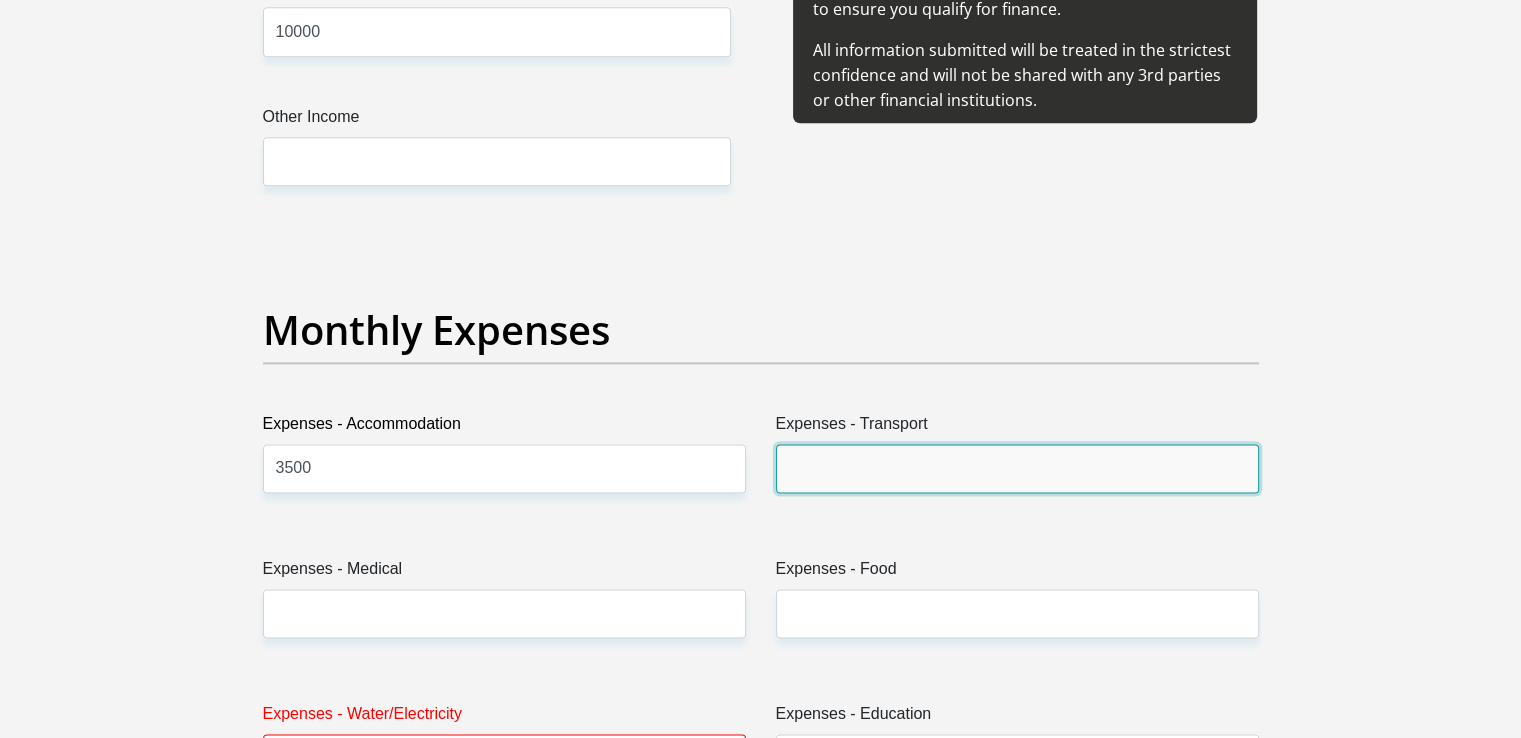 click on "Expenses - Transport" at bounding box center [1017, 468] 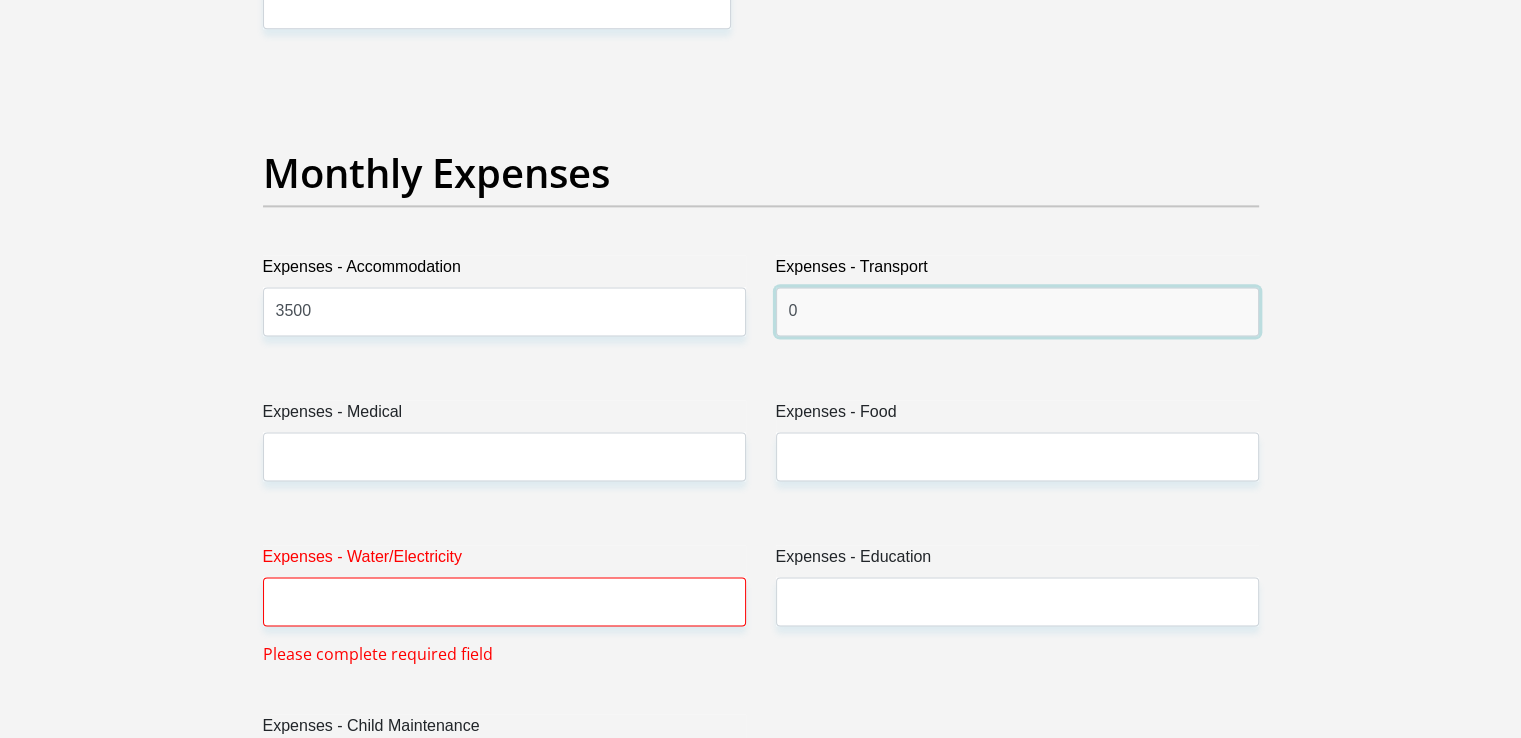 scroll, scrollTop: 2900, scrollLeft: 0, axis: vertical 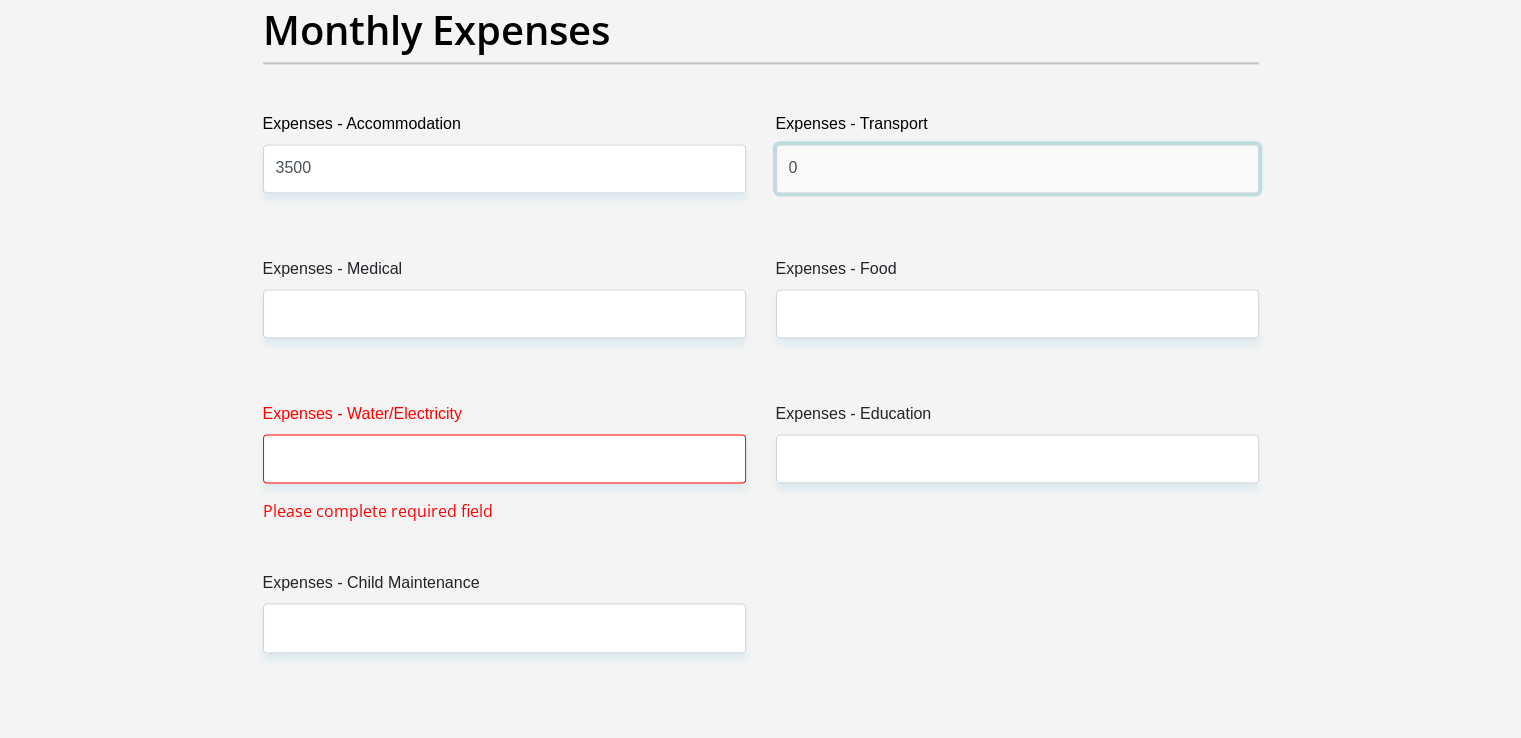 type on "0" 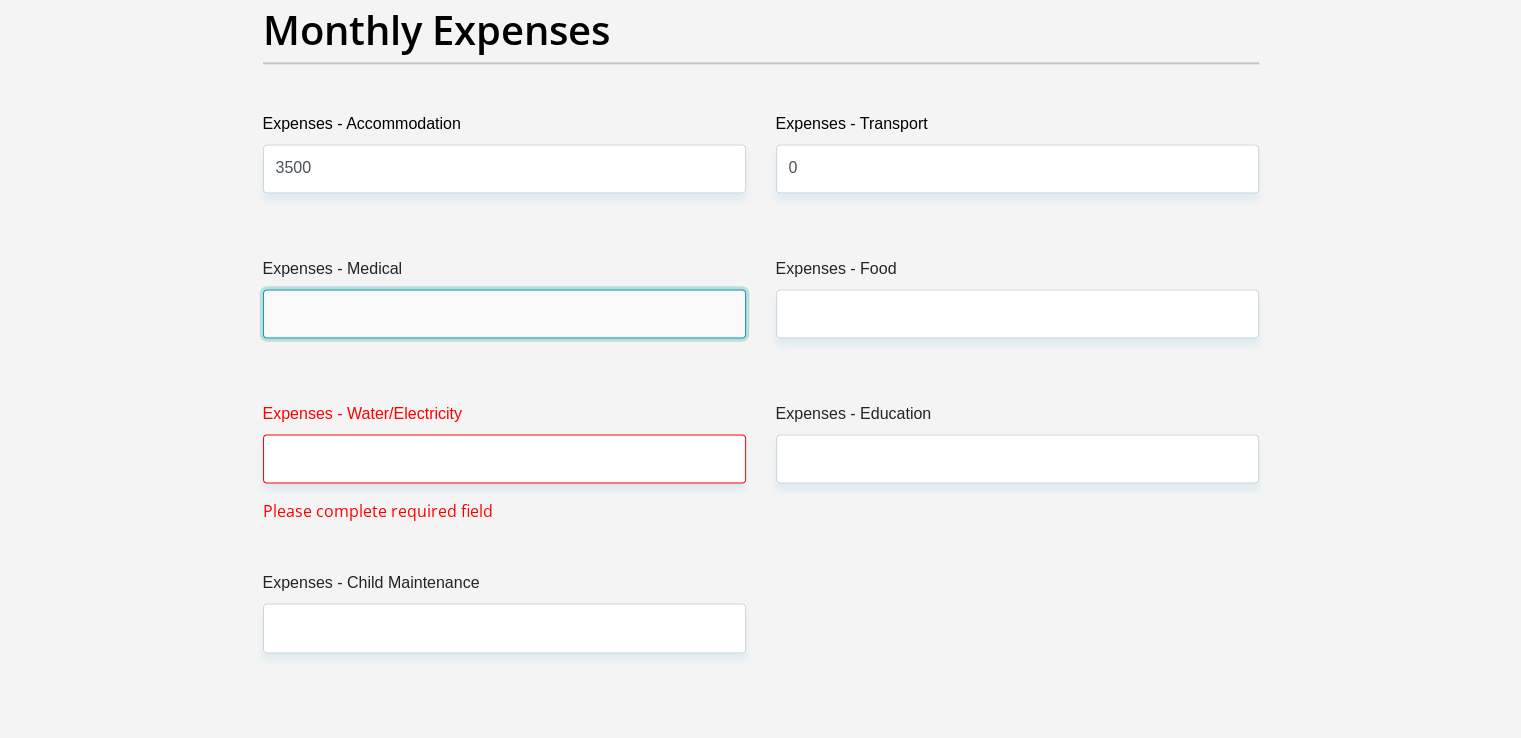 drag, startPoint x: 530, startPoint y: 293, endPoint x: 530, endPoint y: 310, distance: 17 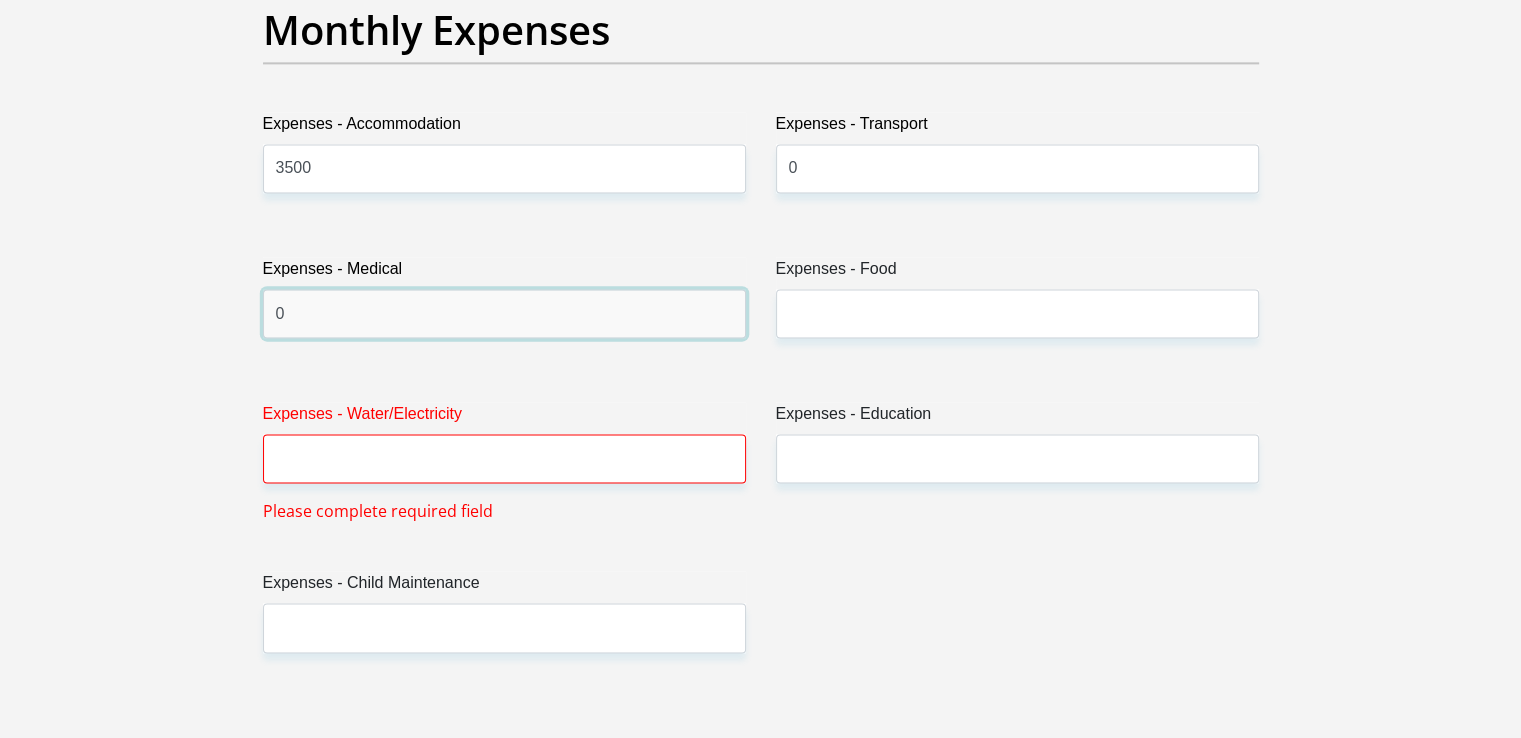 type on "0" 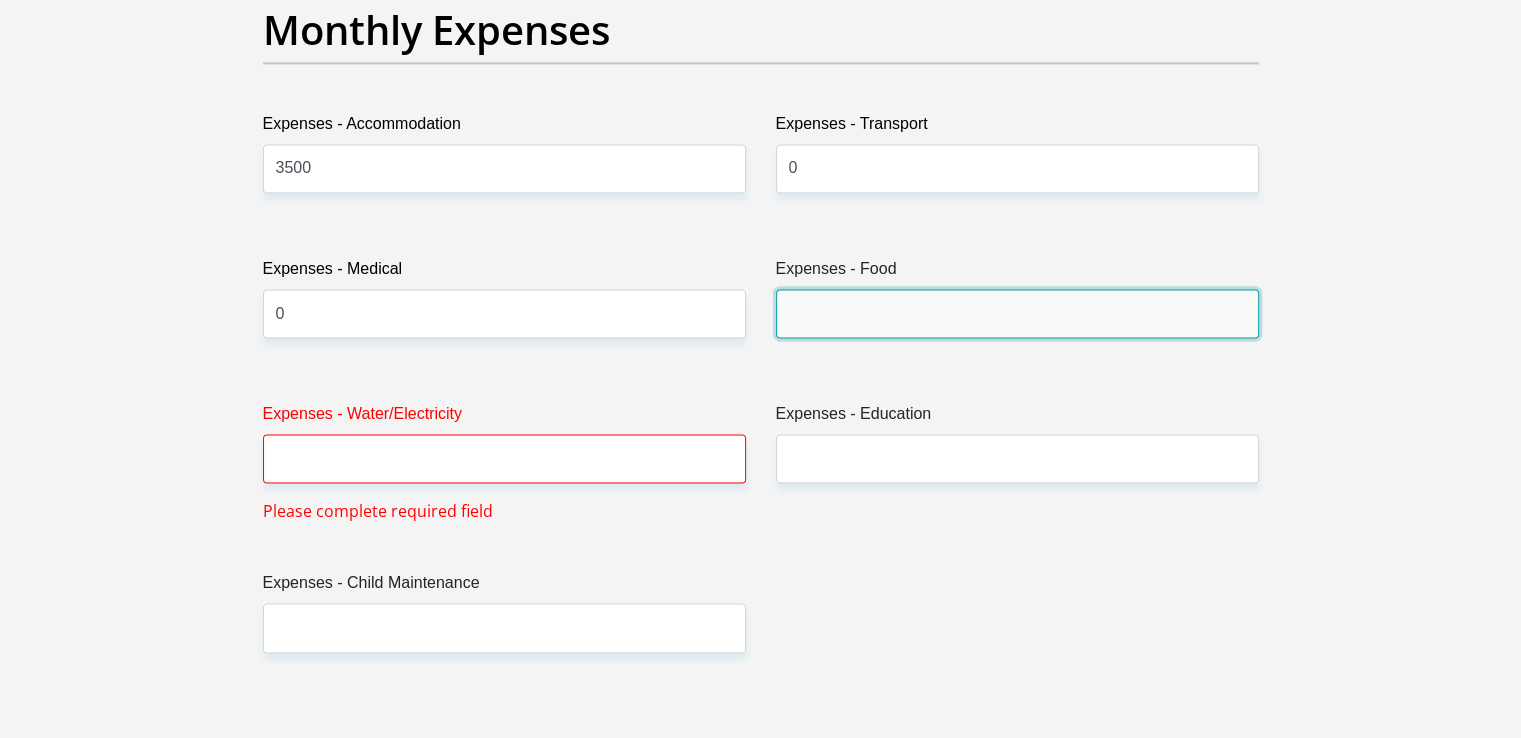 click on "Expenses - Food" at bounding box center [1017, 313] 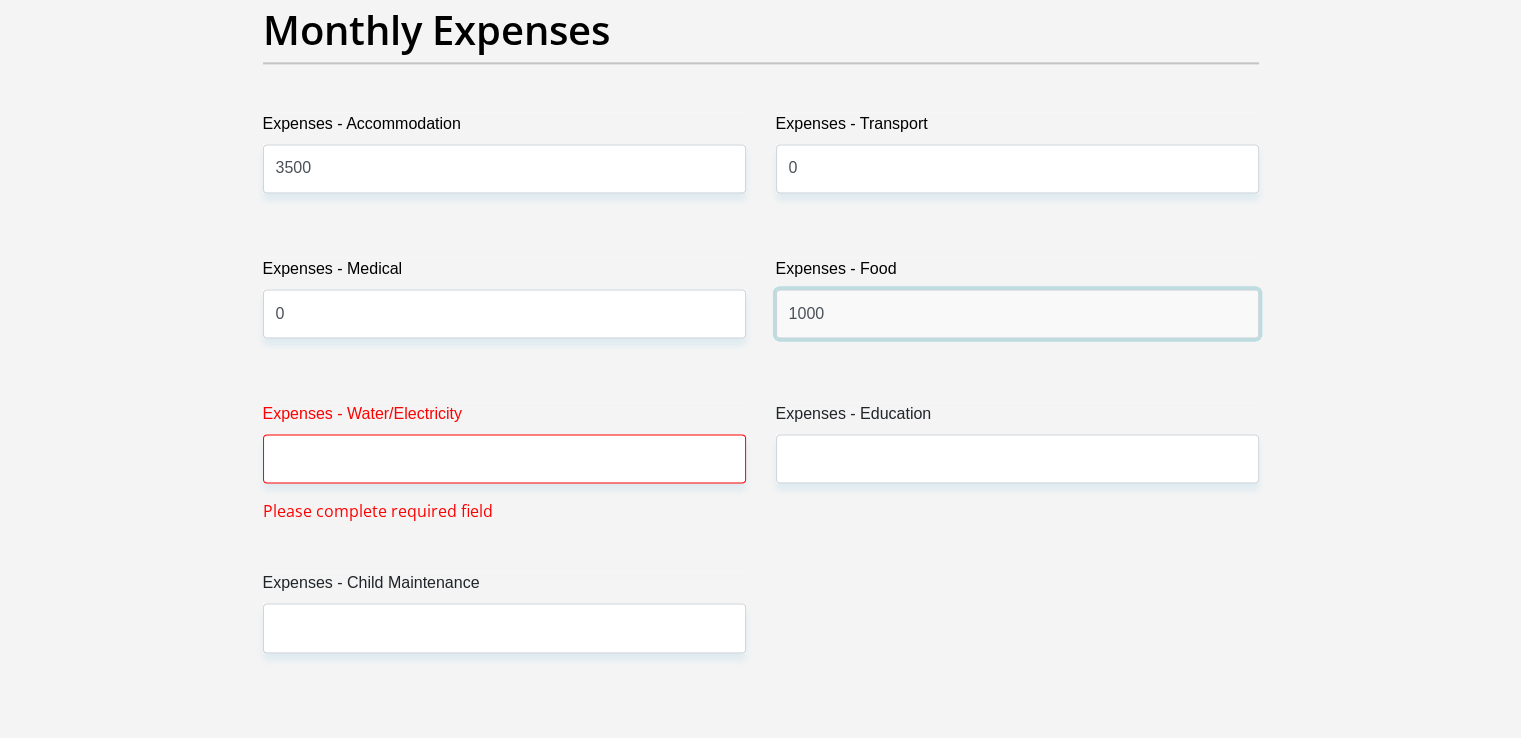 type on "1000" 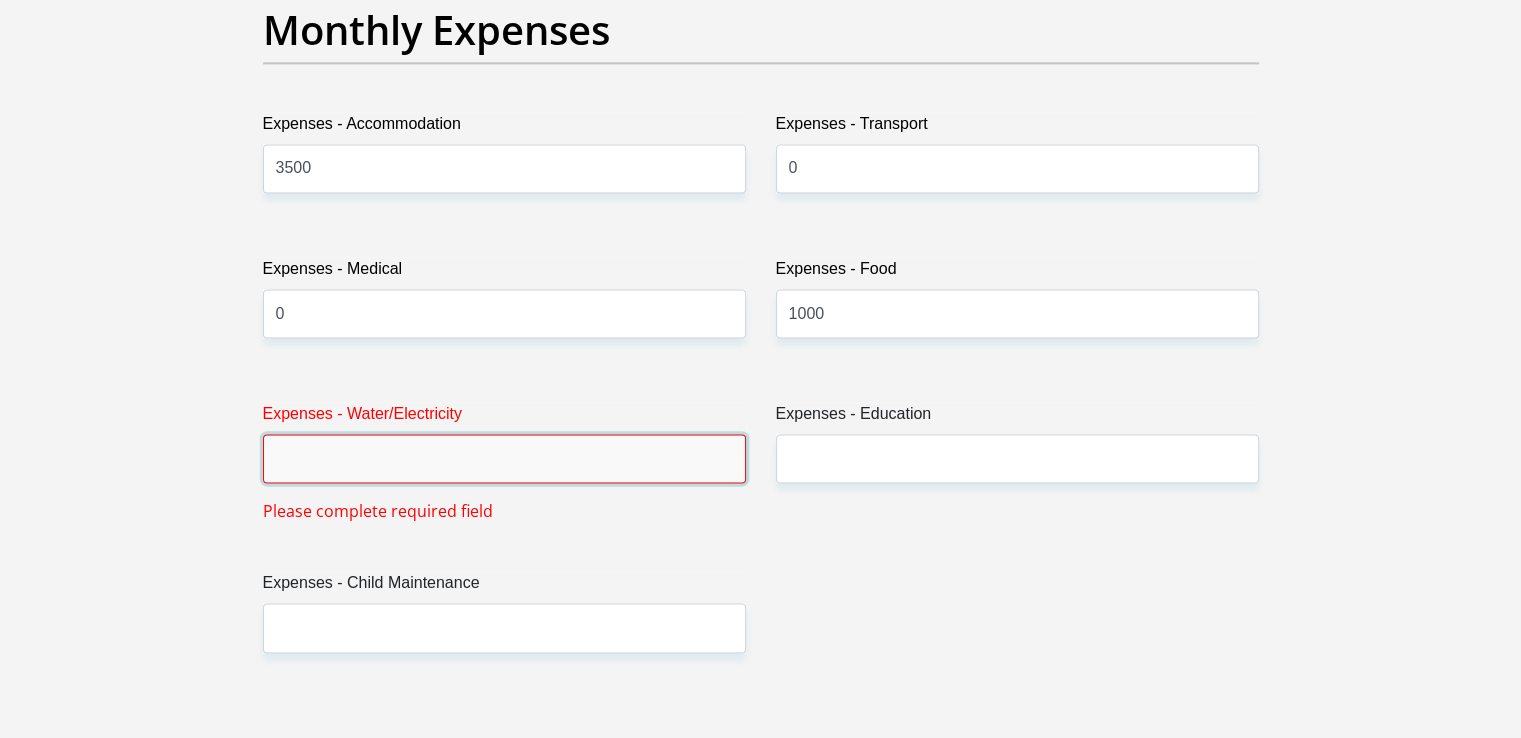 click on "Expenses - Water/Electricity" at bounding box center (504, 458) 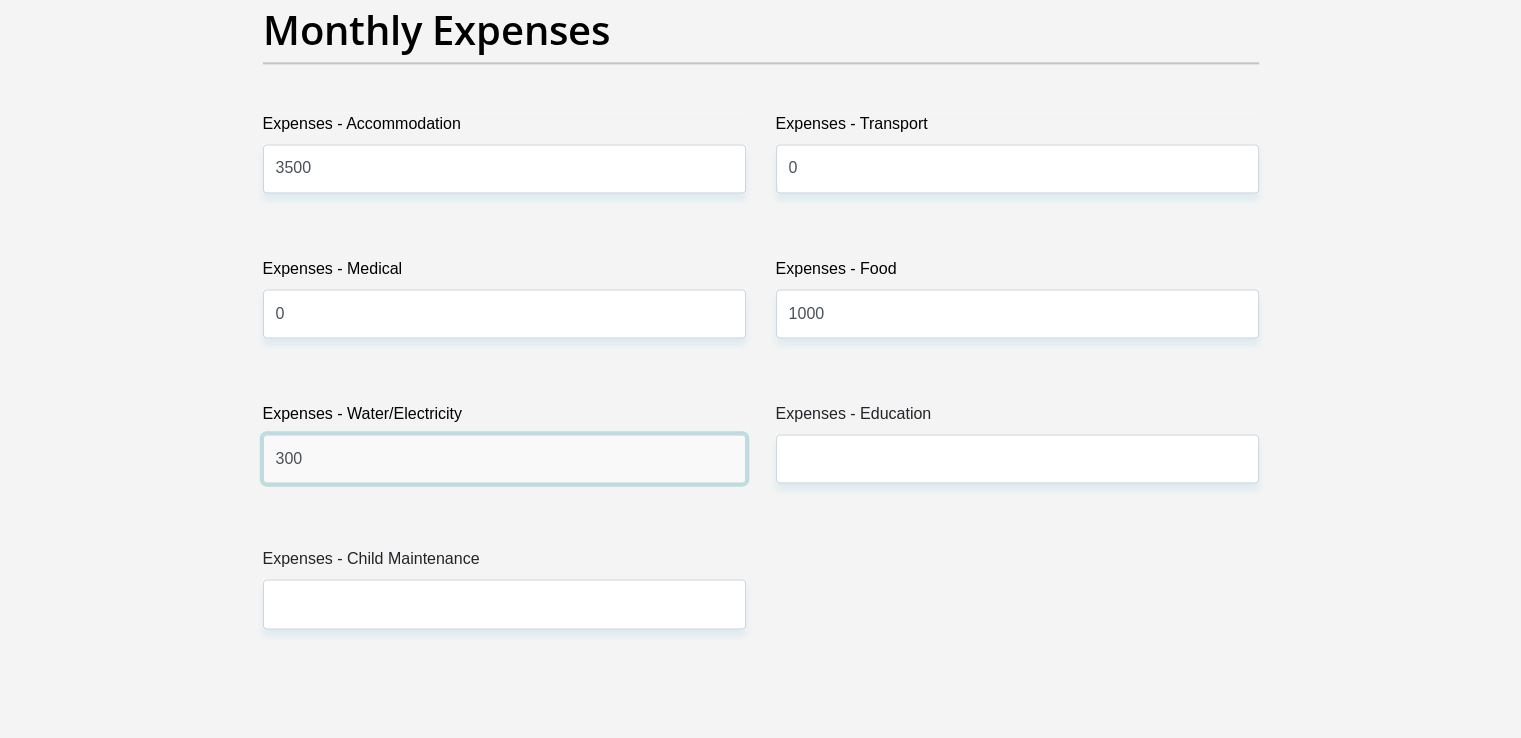 type on "300" 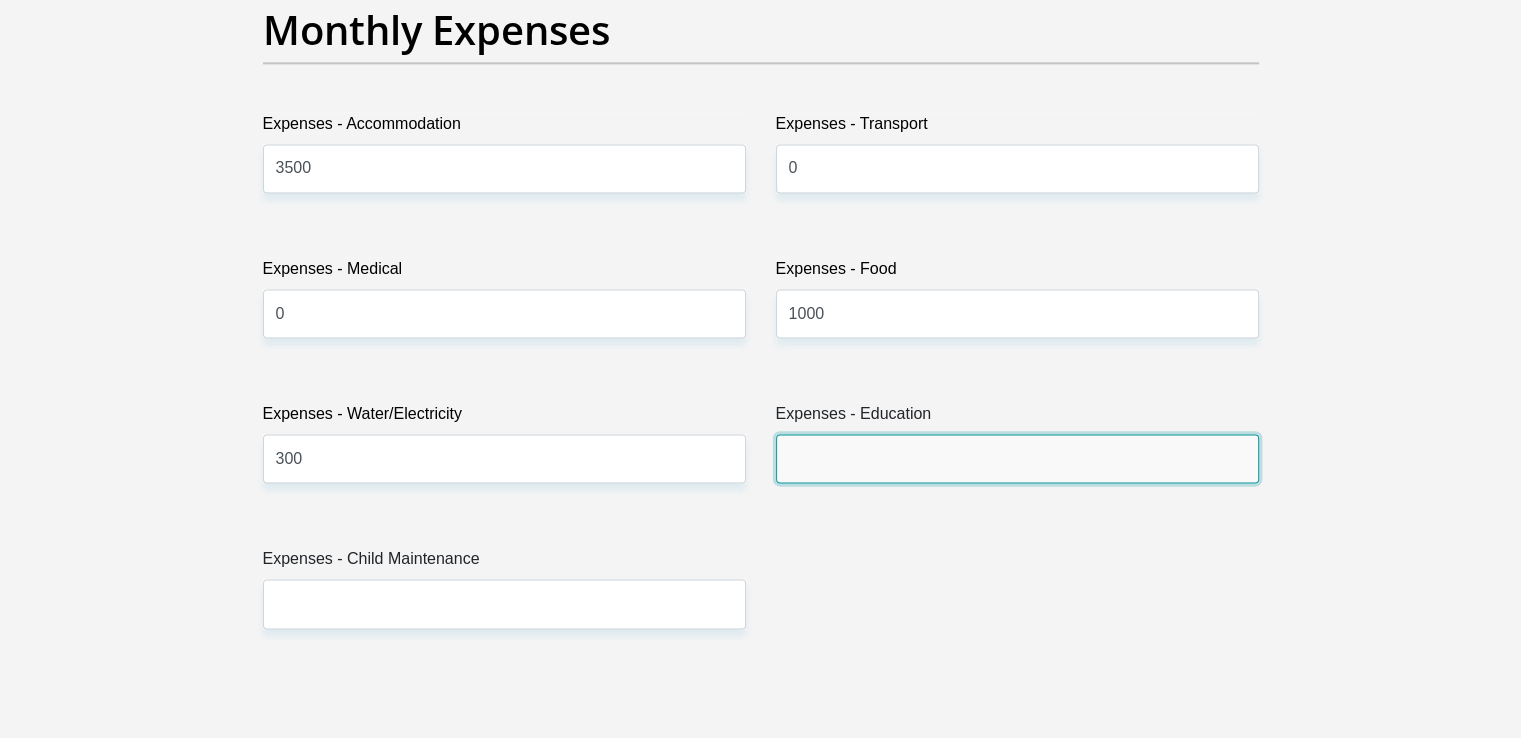 click on "Expenses - Education" at bounding box center (1017, 458) 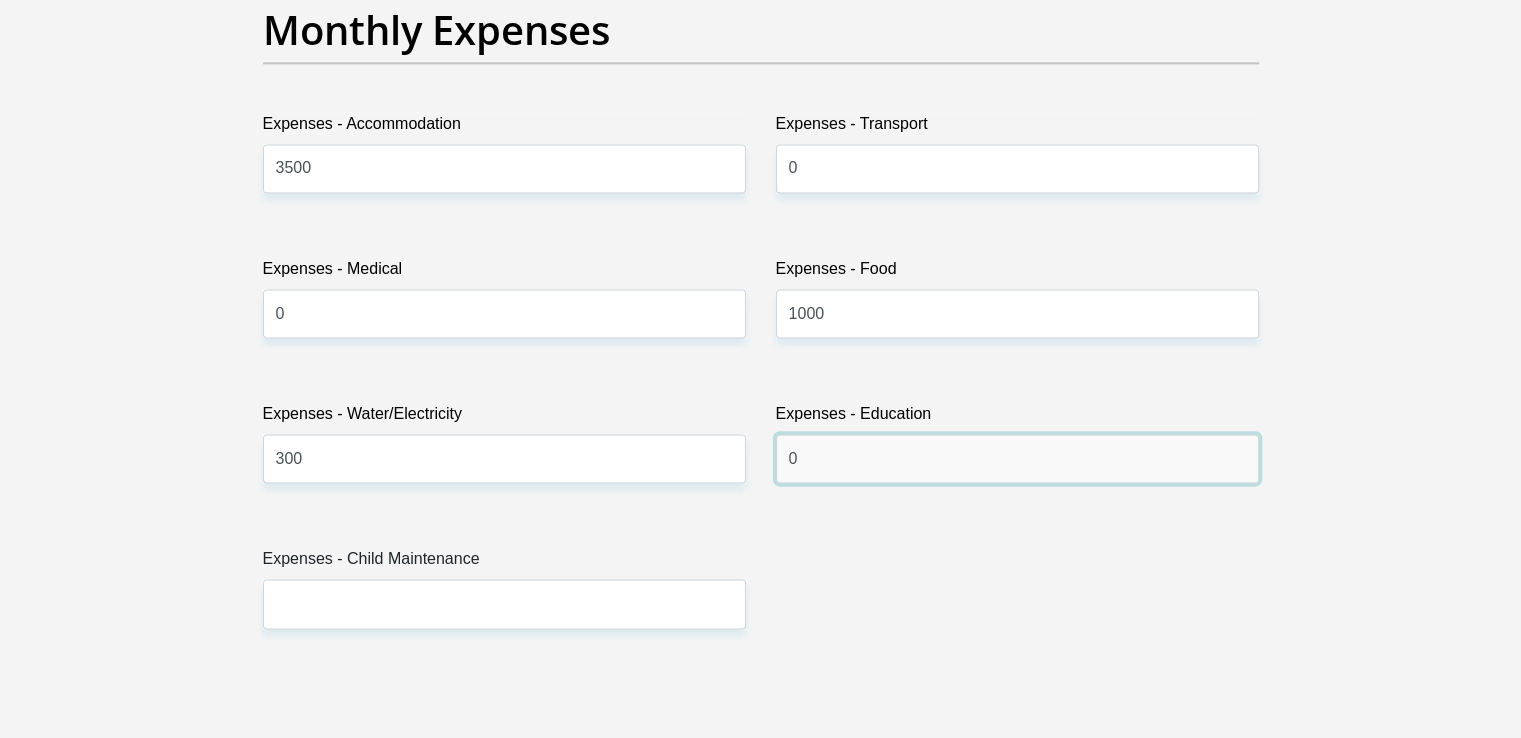 type on "0" 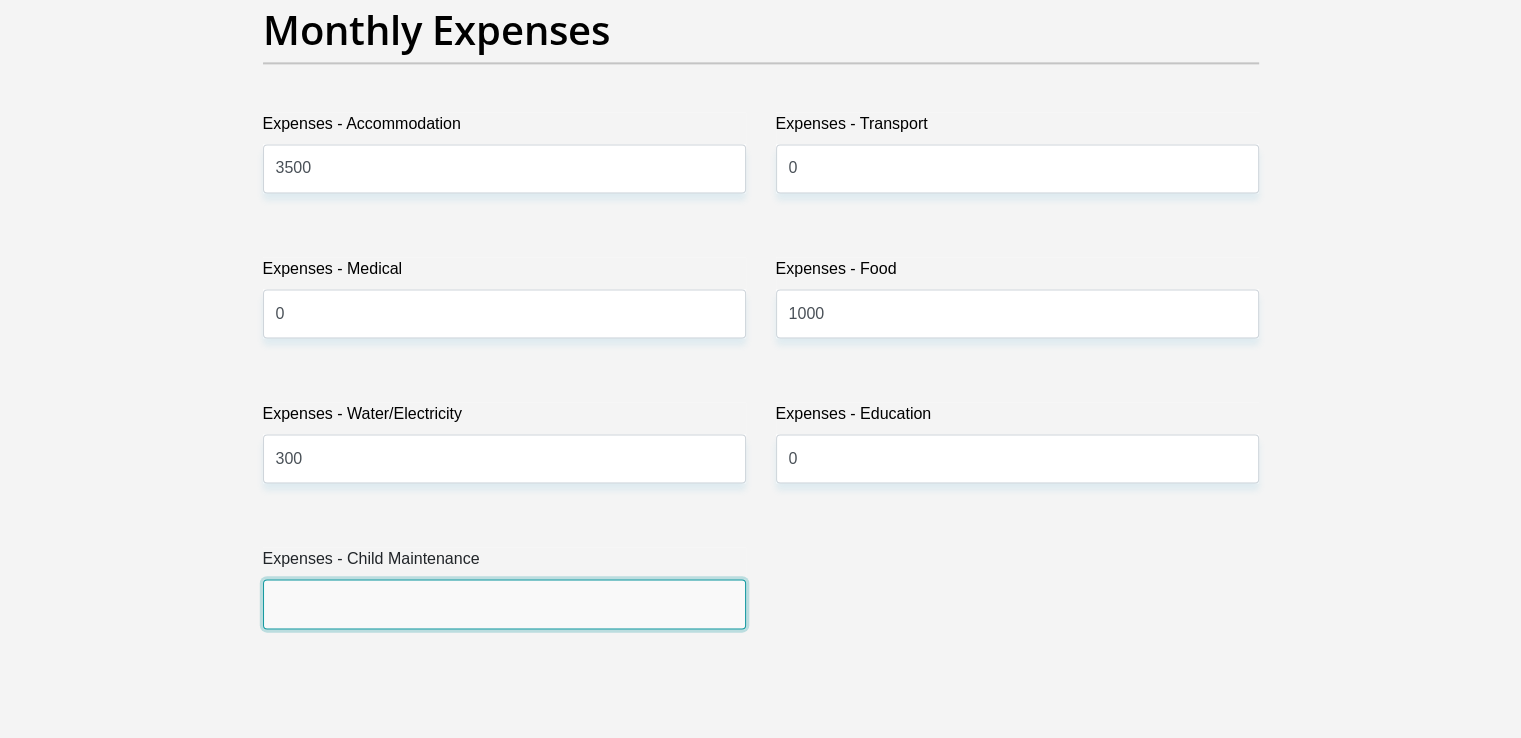 click on "Expenses - Child Maintenance" at bounding box center [504, 603] 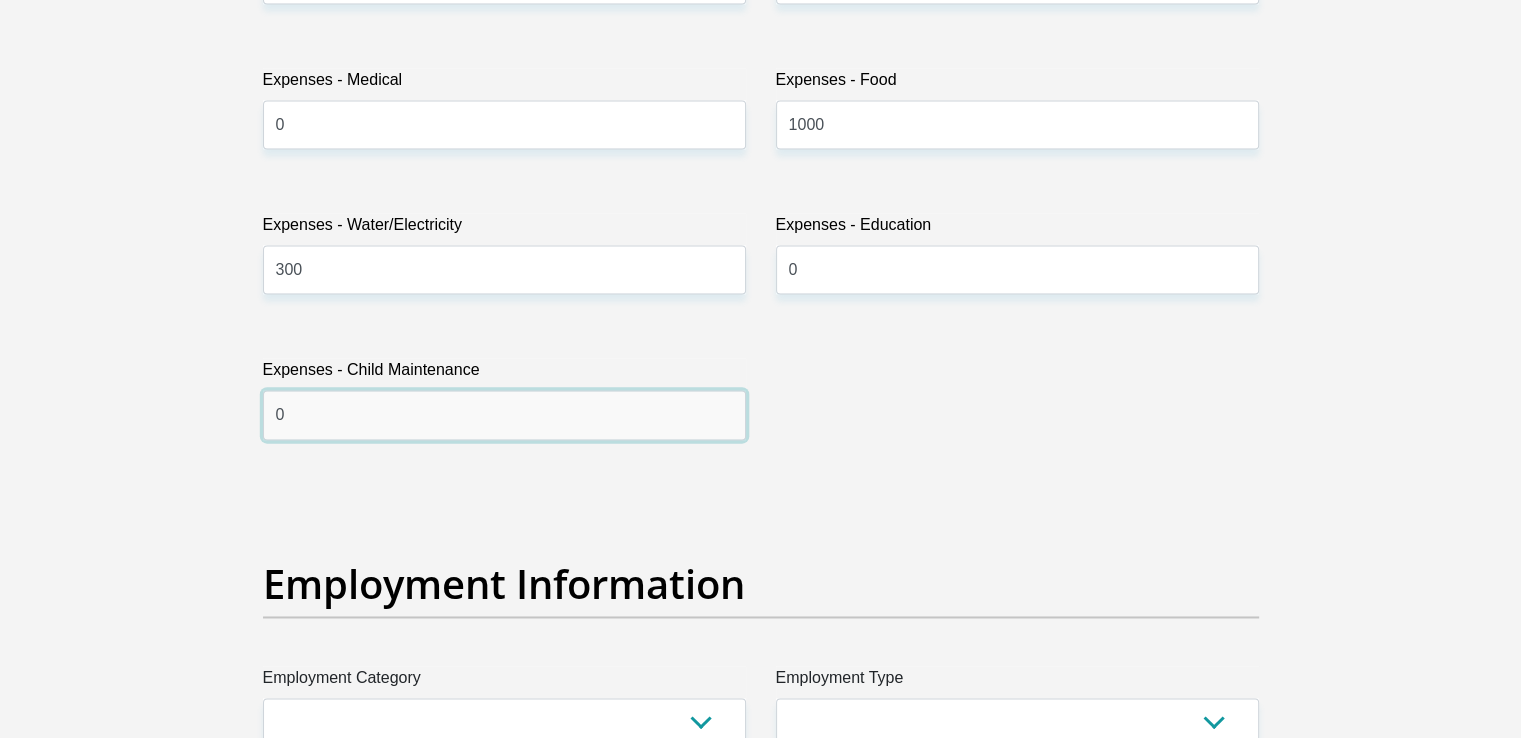 scroll, scrollTop: 3400, scrollLeft: 0, axis: vertical 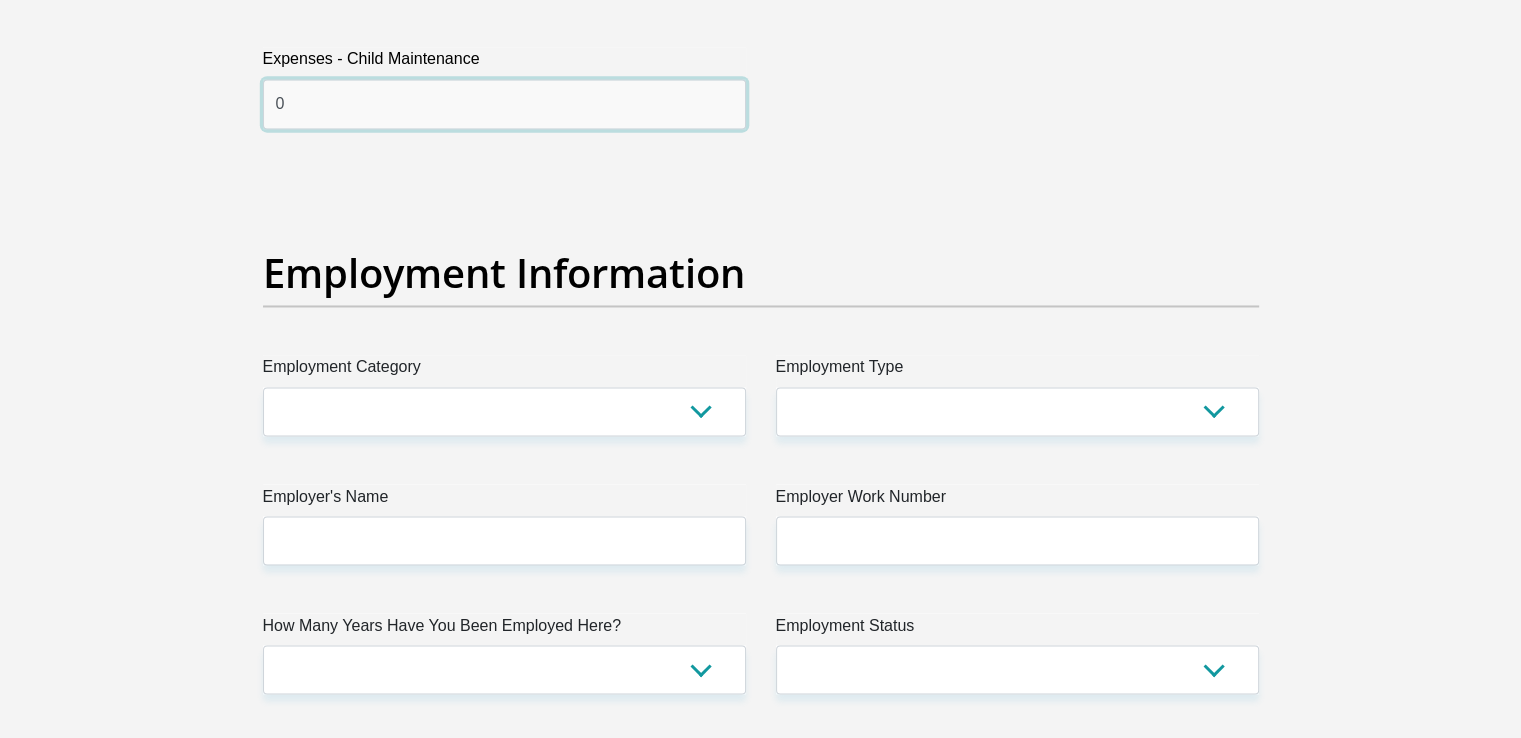 type on "0" 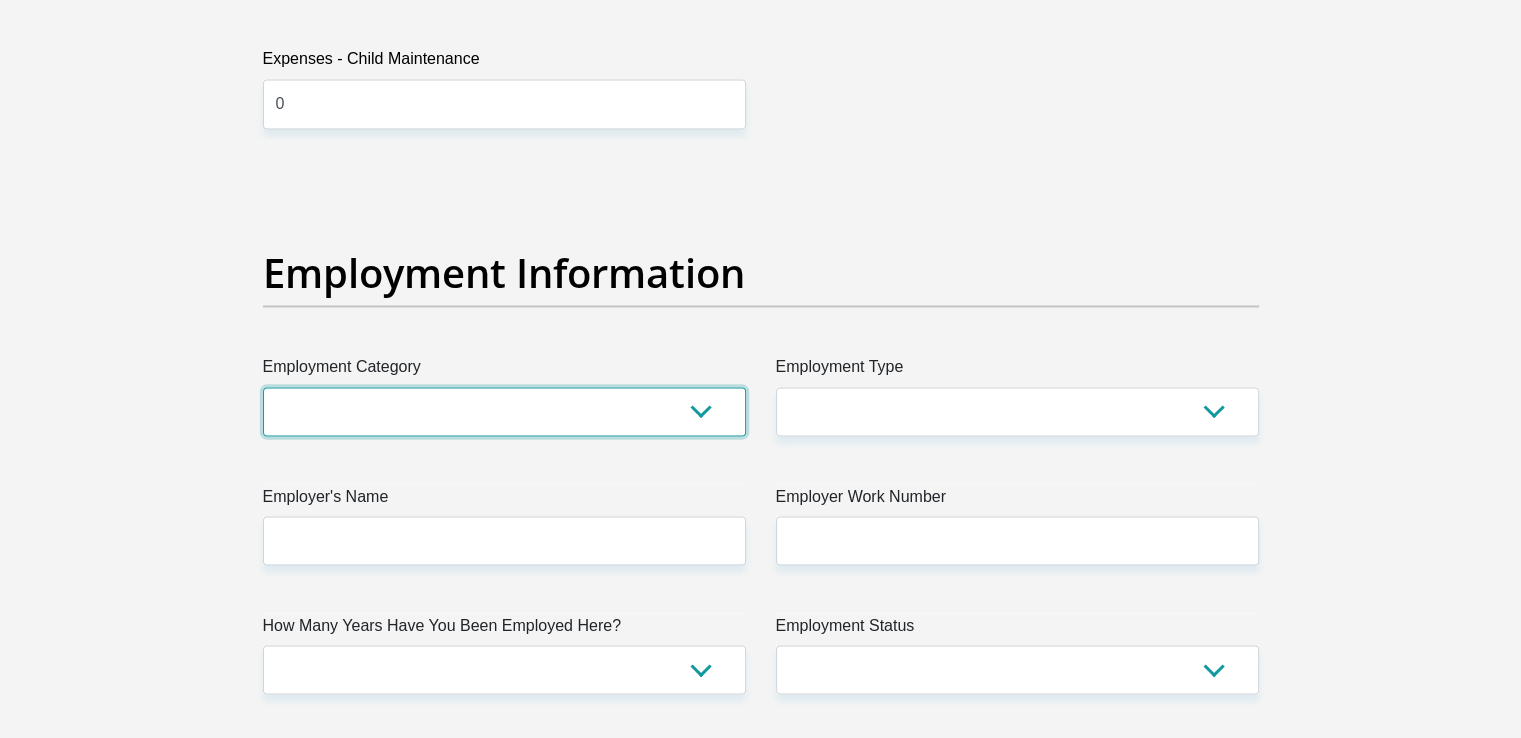 click on "AGRICULTURE
ALCOHOL & TOBACCO
CONSTRUCTION MATERIALS
METALLURGY
EQUIPMENT FOR RENEWABLE ENERGY
SPECIALIZED CONTRACTORS
CAR
GAMING (INCL. INTERNET
OTHER WHOLESALE
UNLICENSED PHARMACEUTICALS
CURRENCY EXCHANGE HOUSES
OTHER FINANCIAL INSTITUTIONS & INSURANCE
REAL ESTATE AGENTS
OIL & GAS
OTHER MATERIALS (E.G. IRON ORE)
PRECIOUS STONES & PRECIOUS METALS
POLITICAL ORGANIZATIONS
RELIGIOUS ORGANIZATIONS(NOT SECTS)
ACTI. HAVING BUSINESS DEAL WITH PUBLIC ADMINISTRATION
LAUNDROMATS" at bounding box center (504, 411) 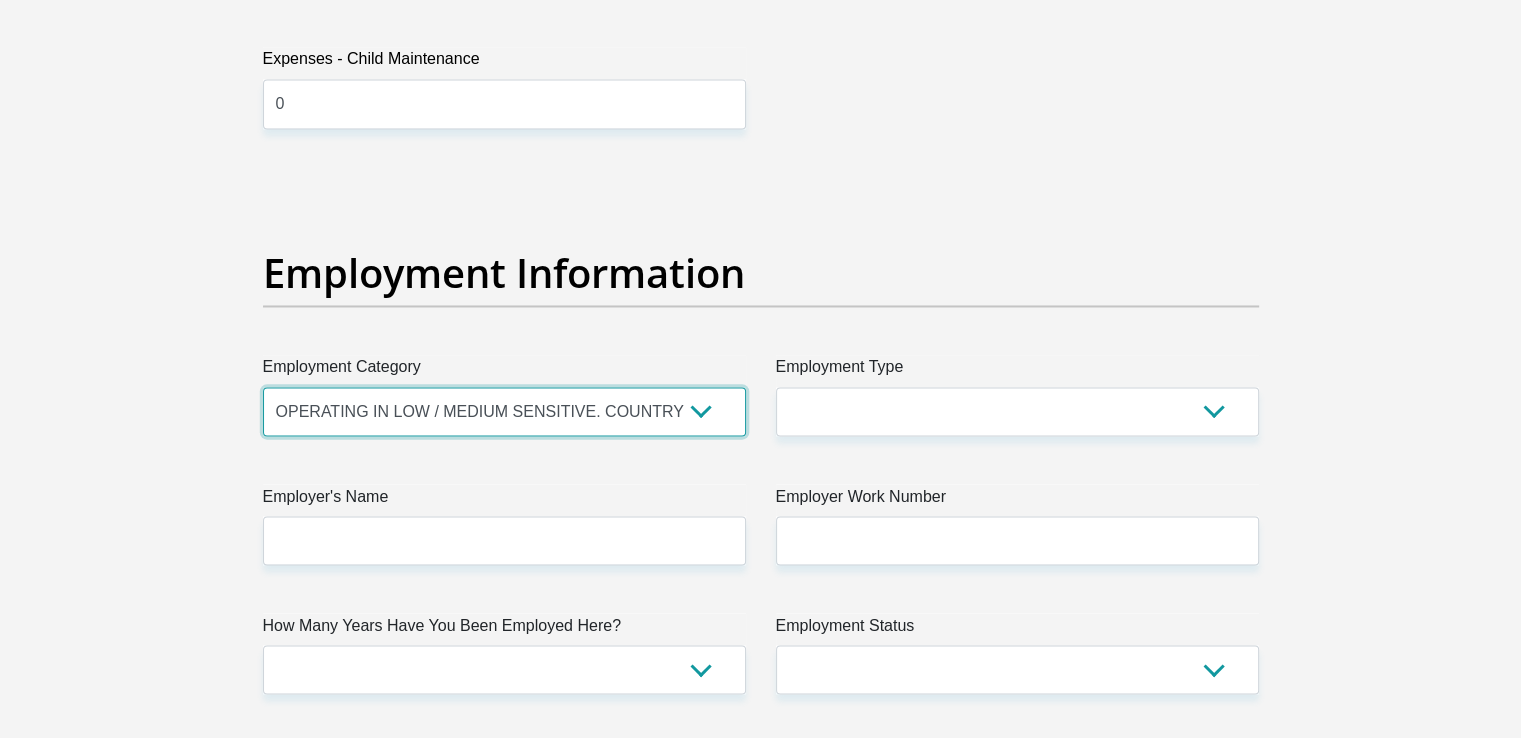 click on "AGRICULTURE
ALCOHOL & TOBACCO
CONSTRUCTION MATERIALS
METALLURGY
EQUIPMENT FOR RENEWABLE ENERGY
SPECIALIZED CONTRACTORS
CAR
GAMING (INCL. INTERNET
OTHER WHOLESALE
UNLICENSED PHARMACEUTICALS
CURRENCY EXCHANGE HOUSES
OTHER FINANCIAL INSTITUTIONS & INSURANCE
REAL ESTATE AGENTS
OIL & GAS
OTHER MATERIALS (E.G. IRON ORE)
PRECIOUS STONES & PRECIOUS METALS
POLITICAL ORGANIZATIONS
RELIGIOUS ORGANIZATIONS(NOT SECTS)
ACTI. HAVING BUSINESS DEAL WITH PUBLIC ADMINISTRATION
LAUNDROMATS" at bounding box center [504, 411] 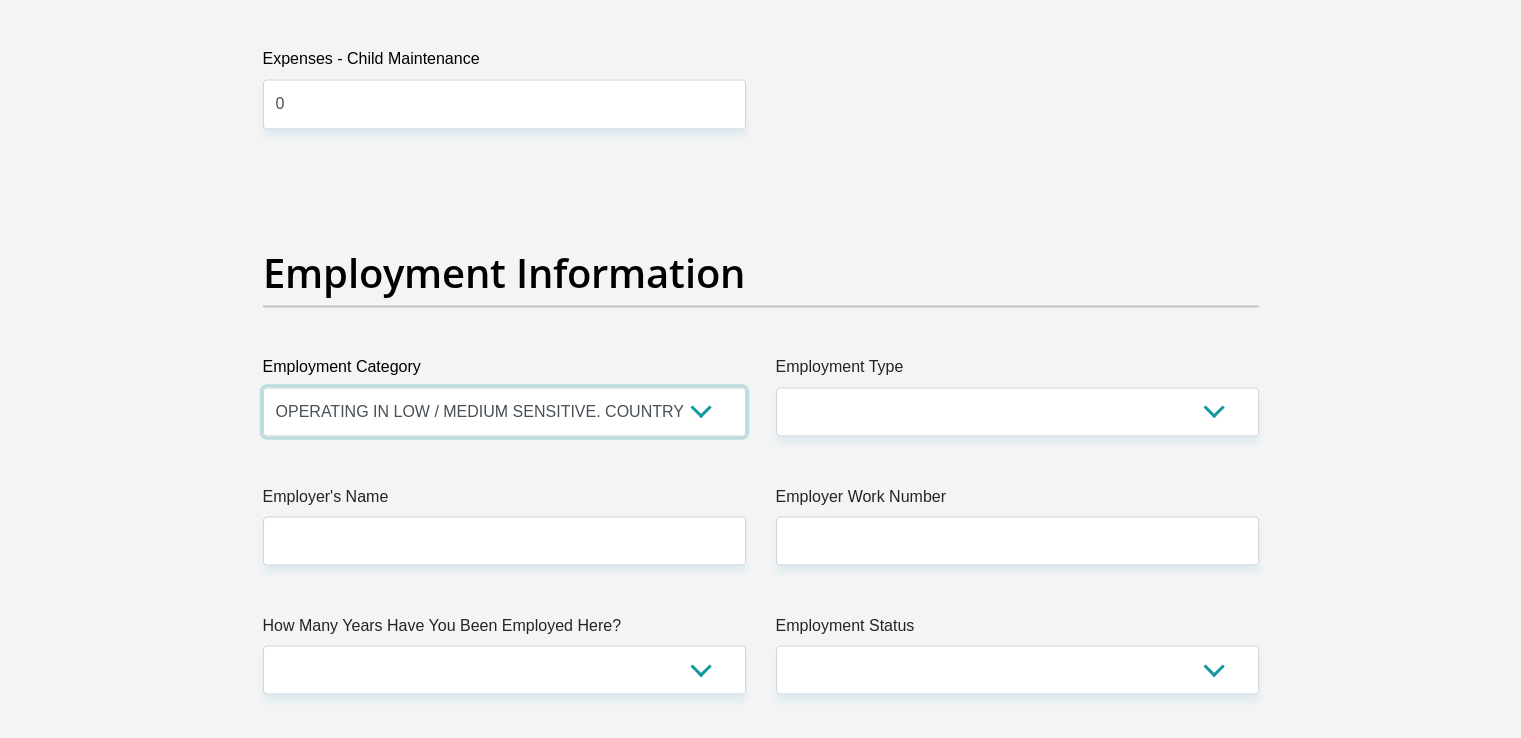 click on "AGRICULTURE
ALCOHOL & TOBACCO
CONSTRUCTION MATERIALS
METALLURGY
EQUIPMENT FOR RENEWABLE ENERGY
SPECIALIZED CONTRACTORS
CAR
GAMING (INCL. INTERNET
OTHER WHOLESALE
UNLICENSED PHARMACEUTICALS
CURRENCY EXCHANGE HOUSES
OTHER FINANCIAL INSTITUTIONS & INSURANCE
REAL ESTATE AGENTS
OIL & GAS
OTHER MATERIALS (E.G. IRON ORE)
PRECIOUS STONES & PRECIOUS METALS
POLITICAL ORGANIZATIONS
RELIGIOUS ORGANIZATIONS(NOT SECTS)
ACTI. HAVING BUSINESS DEAL WITH PUBLIC ADMINISTRATION
LAUNDROMATS" at bounding box center (504, 411) 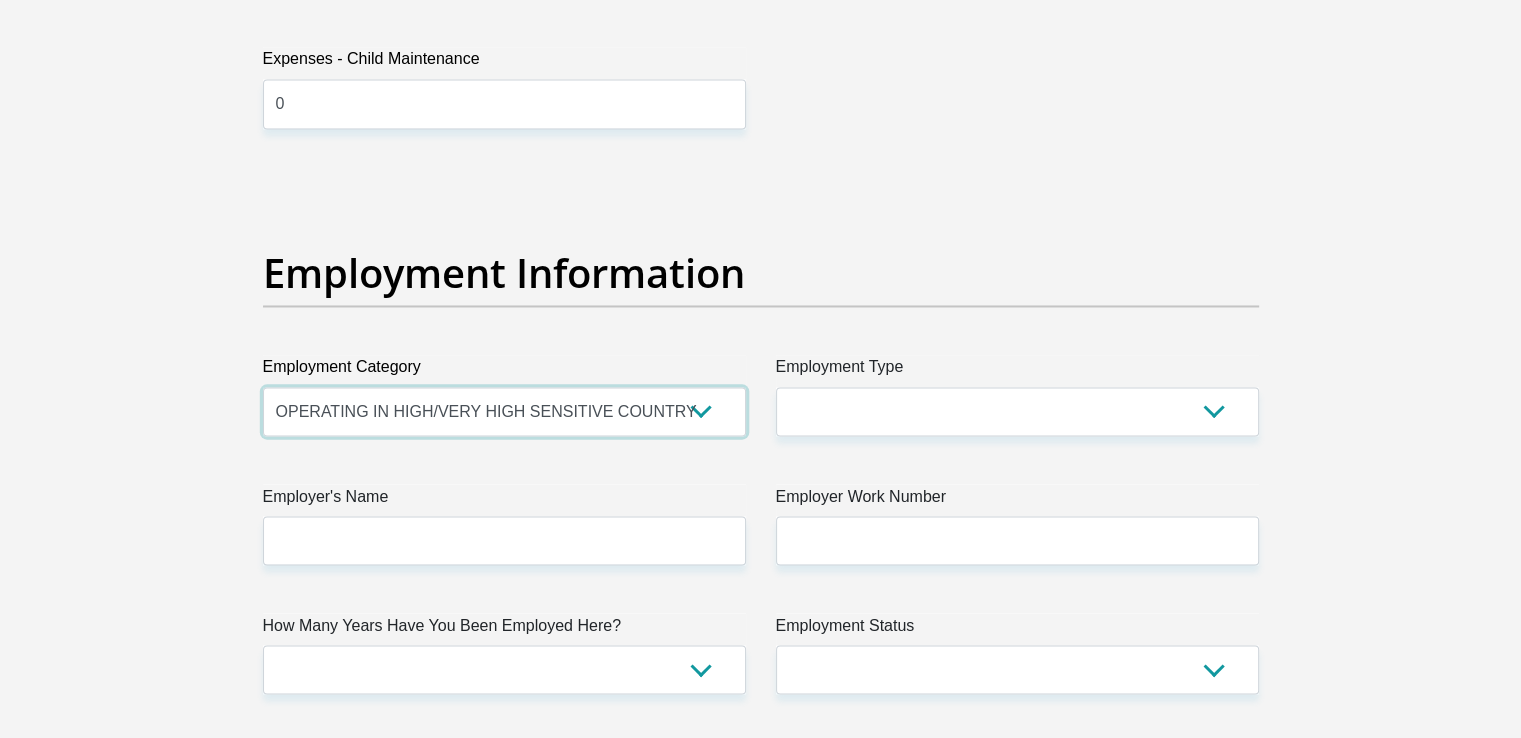 click on "AGRICULTURE
ALCOHOL & TOBACCO
CONSTRUCTION MATERIALS
METALLURGY
EQUIPMENT FOR RENEWABLE ENERGY
SPECIALIZED CONTRACTORS
CAR
GAMING (INCL. INTERNET
OTHER WHOLESALE
UNLICENSED PHARMACEUTICALS
CURRENCY EXCHANGE HOUSES
OTHER FINANCIAL INSTITUTIONS & INSURANCE
REAL ESTATE AGENTS
OIL & GAS
OTHER MATERIALS (E.G. IRON ORE)
PRECIOUS STONES & PRECIOUS METALS
POLITICAL ORGANIZATIONS
RELIGIOUS ORGANIZATIONS(NOT SECTS)
ACTI. HAVING BUSINESS DEAL WITH PUBLIC ADMINISTRATION
LAUNDROMATS" at bounding box center [504, 411] 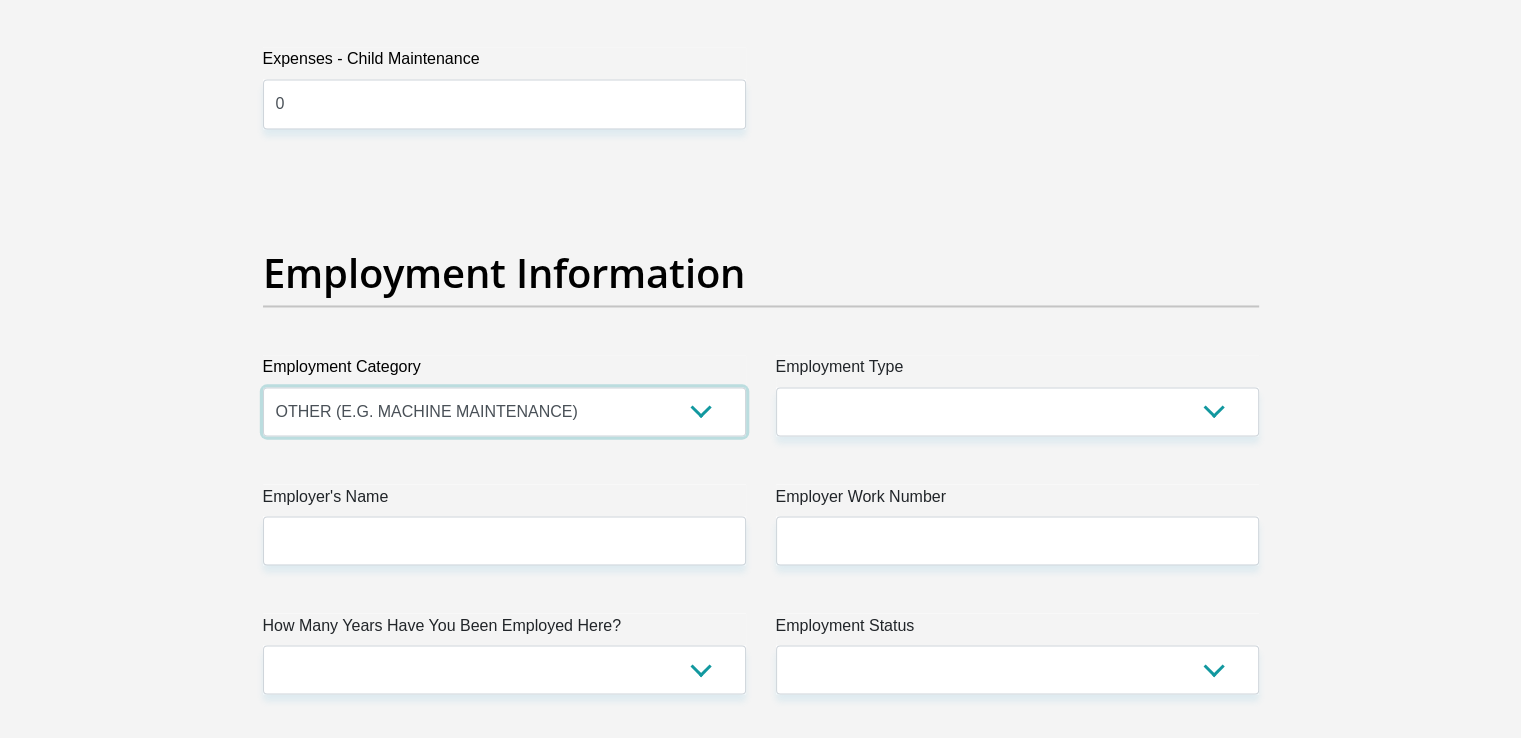 click on "AGRICULTURE
ALCOHOL & TOBACCO
CONSTRUCTION MATERIALS
METALLURGY
EQUIPMENT FOR RENEWABLE ENERGY
SPECIALIZED CONTRACTORS
CAR
GAMING (INCL. INTERNET
OTHER WHOLESALE
UNLICENSED PHARMACEUTICALS
CURRENCY EXCHANGE HOUSES
OTHER FINANCIAL INSTITUTIONS & INSURANCE
REAL ESTATE AGENTS
OIL & GAS
OTHER MATERIALS (E.G. IRON ORE)
PRECIOUS STONES & PRECIOUS METALS
POLITICAL ORGANIZATIONS
RELIGIOUS ORGANIZATIONS(NOT SECTS)
ACTI. HAVING BUSINESS DEAL WITH PUBLIC ADMINISTRATION
LAUNDROMATS" at bounding box center [504, 411] 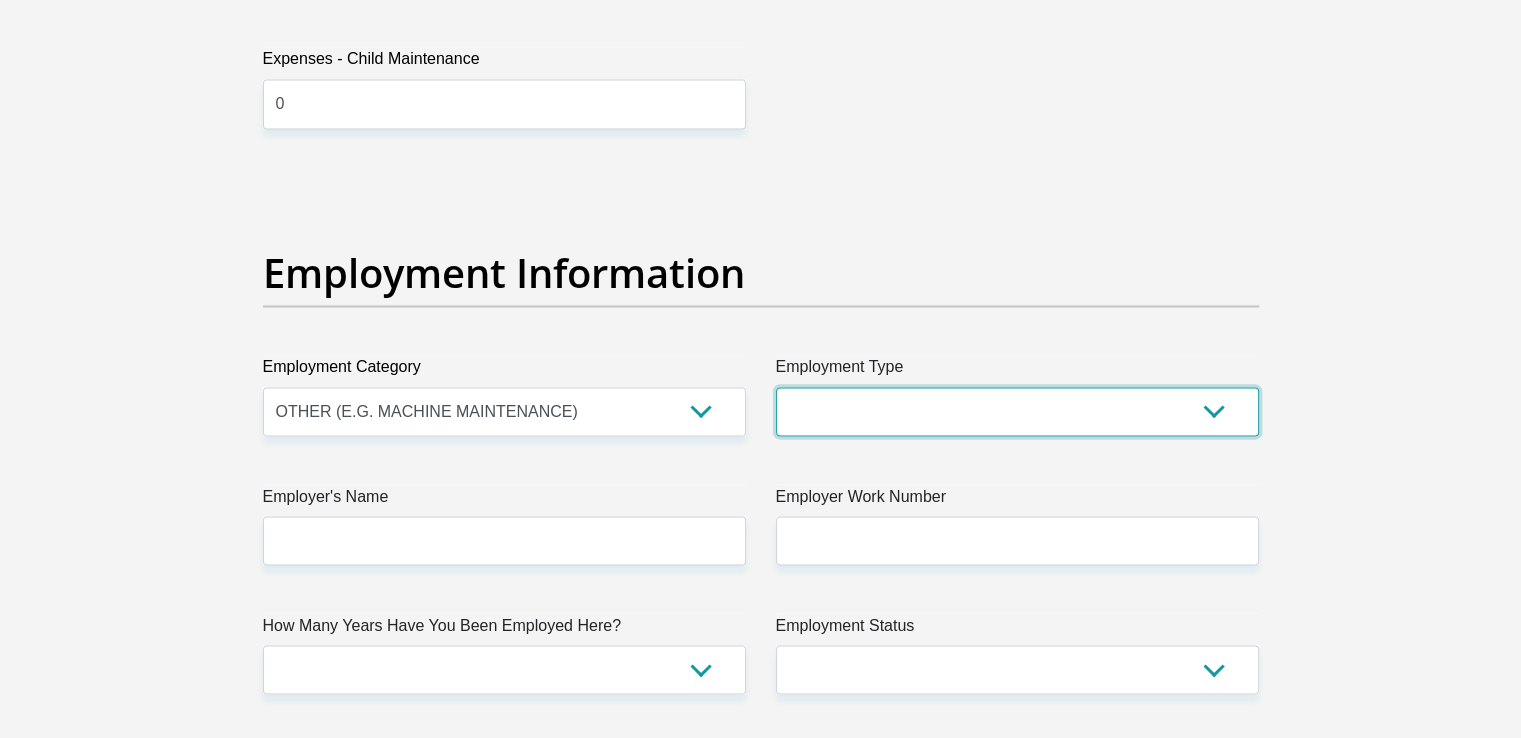 click on "College/Lecturer
Craft Seller
Creative
Driver
Executive
Farmer
Forces - Non Commissioned
Forces - Officer
Hawker
Housewife
Labourer
Licenced Professional
Manager
Miner
Non Licenced Professional
Office Staff/Clerk
Outside Worker
Pensioner
Permanent Teacher
Production/Manufacturing
Sales
Self-Employed
Semi-Professional Worker
Service Industry  Social Worker  Student" at bounding box center (1017, 411) 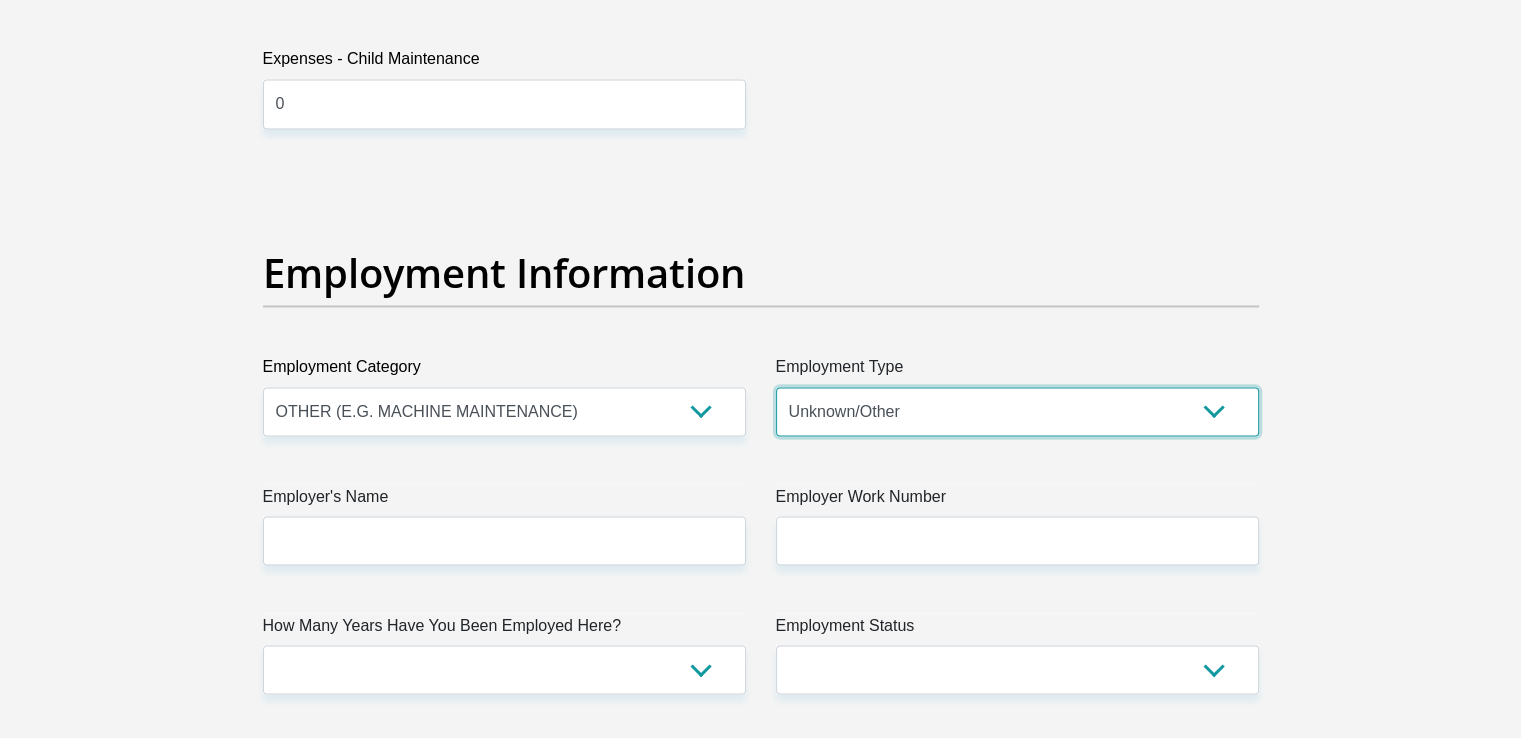 click on "College/Lecturer
Craft Seller
Creative
Driver
Executive
Farmer
Forces - Non Commissioned
Forces - Officer
Hawker
Housewife
Labourer
Licenced Professional
Manager
Miner
Non Licenced Professional
Office Staff/Clerk
Outside Worker
Pensioner
Permanent Teacher
Production/Manufacturing
Sales
Self-Employed
Semi-Professional Worker
Service Industry  Social Worker  Student" at bounding box center [1017, 411] 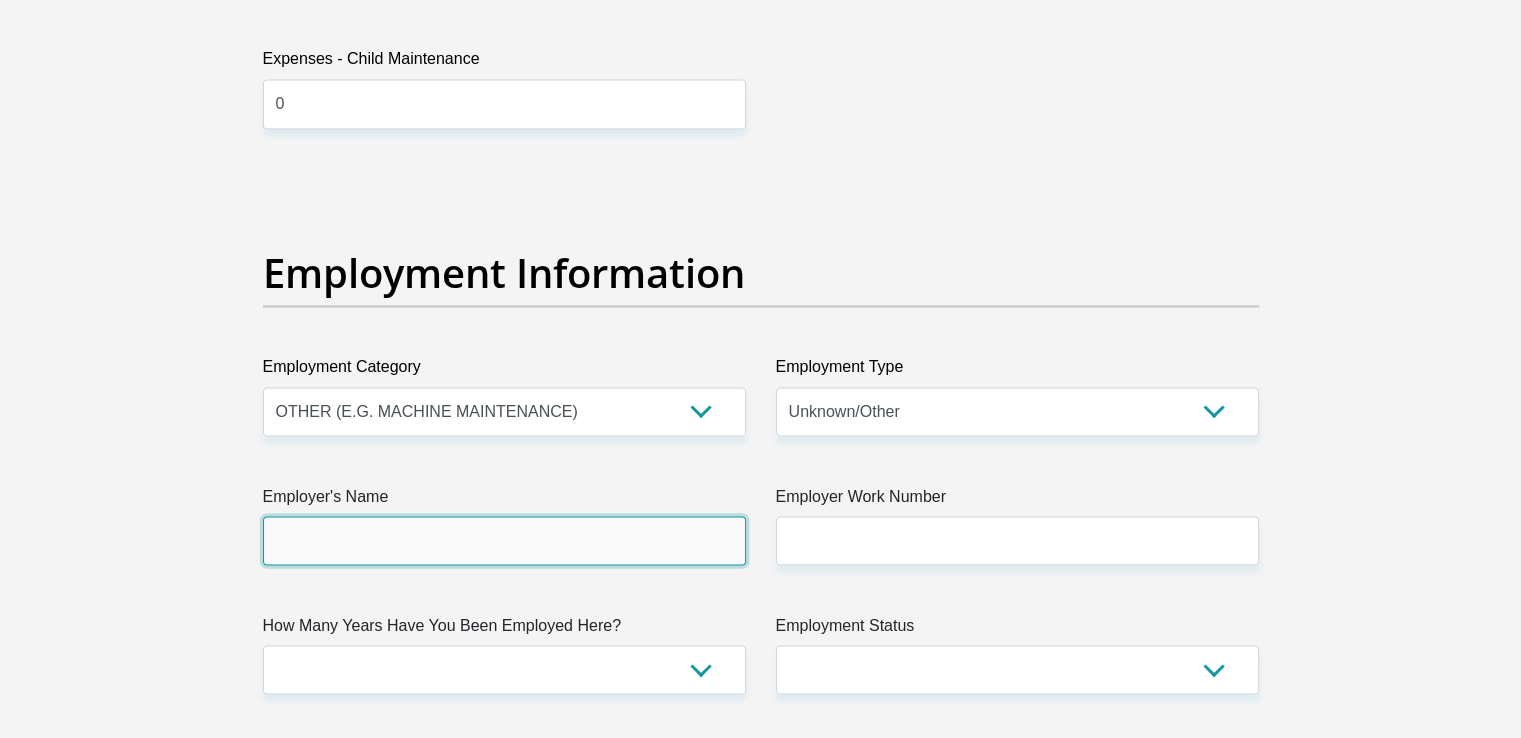 click on "Employer's Name" at bounding box center (504, 540) 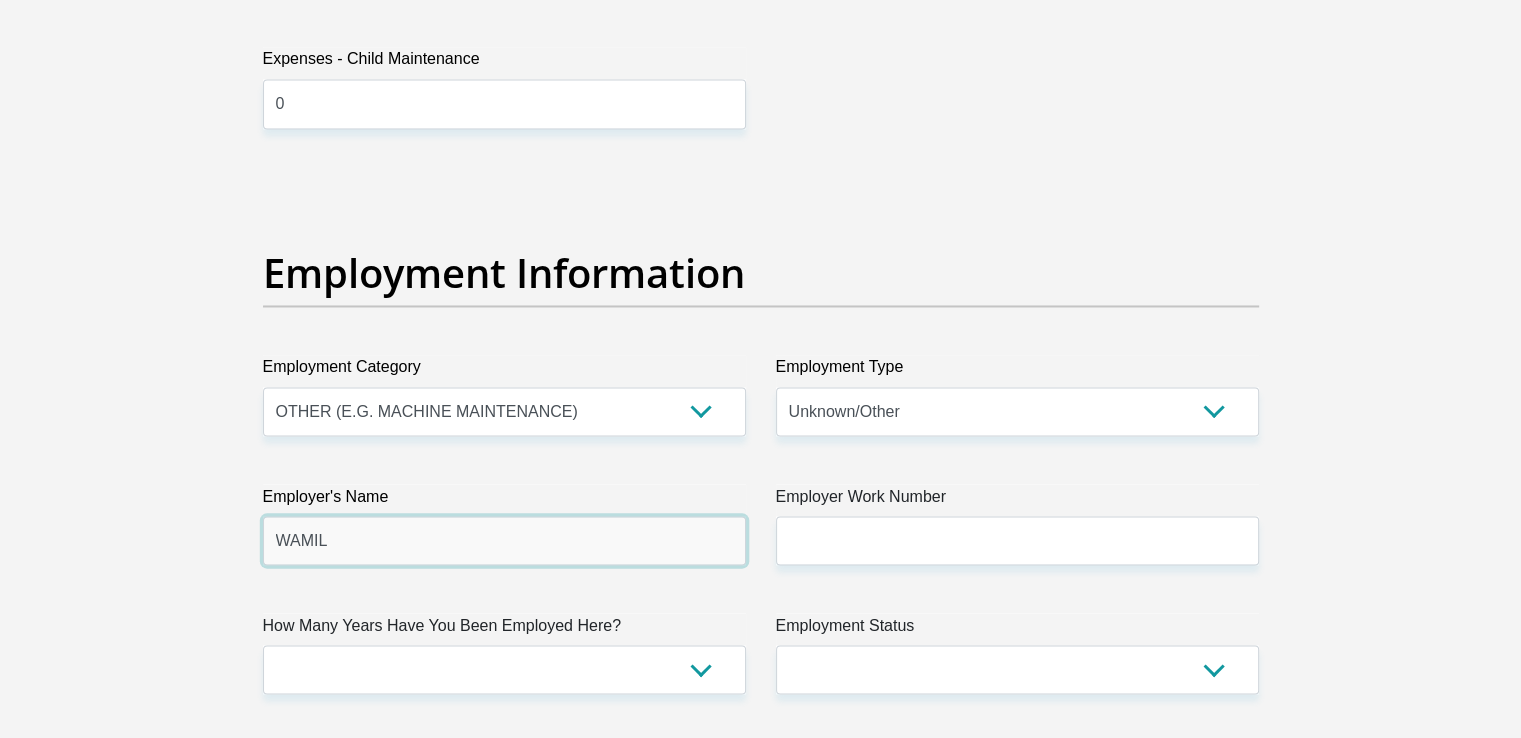 type on "WAMIL" 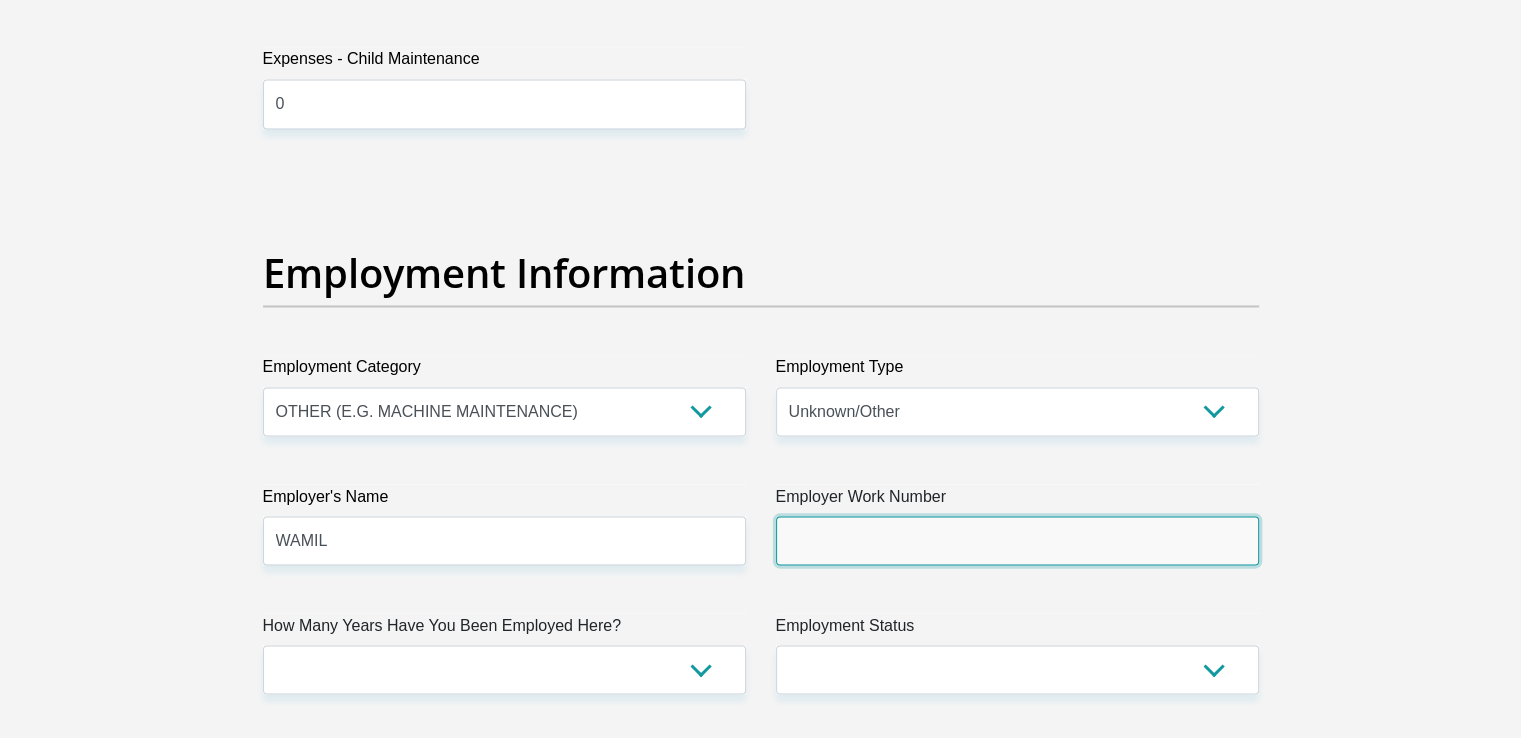 click on "Employer Work Number" at bounding box center [1017, 540] 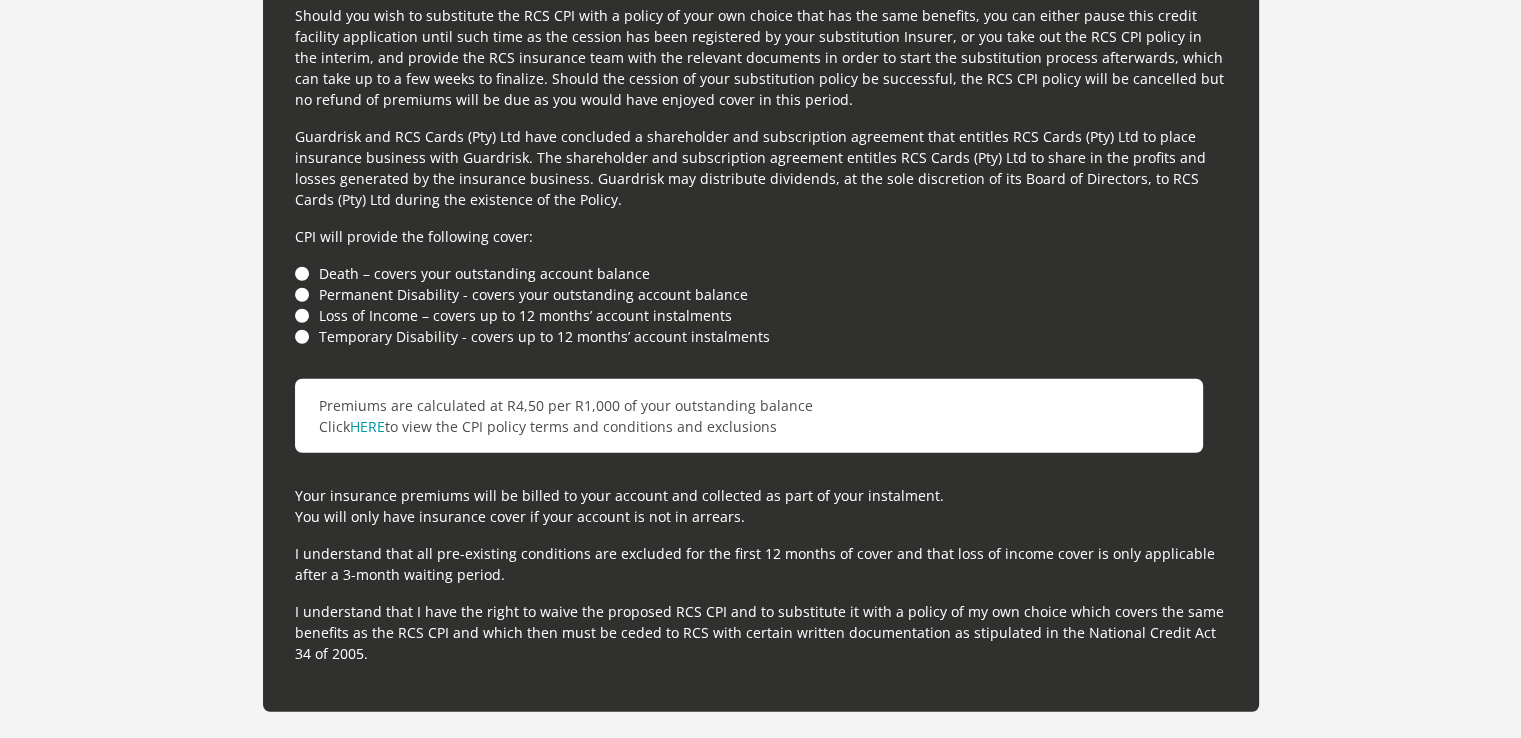 scroll, scrollTop: 5500, scrollLeft: 0, axis: vertical 